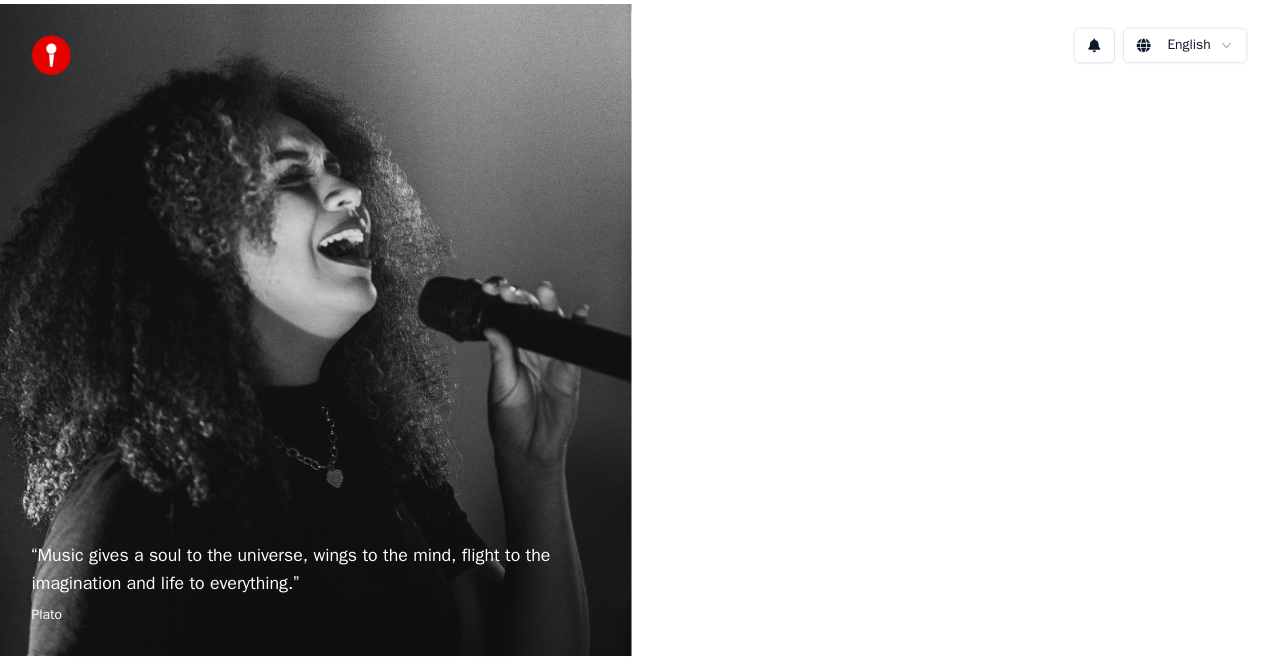 scroll, scrollTop: 0, scrollLeft: 0, axis: both 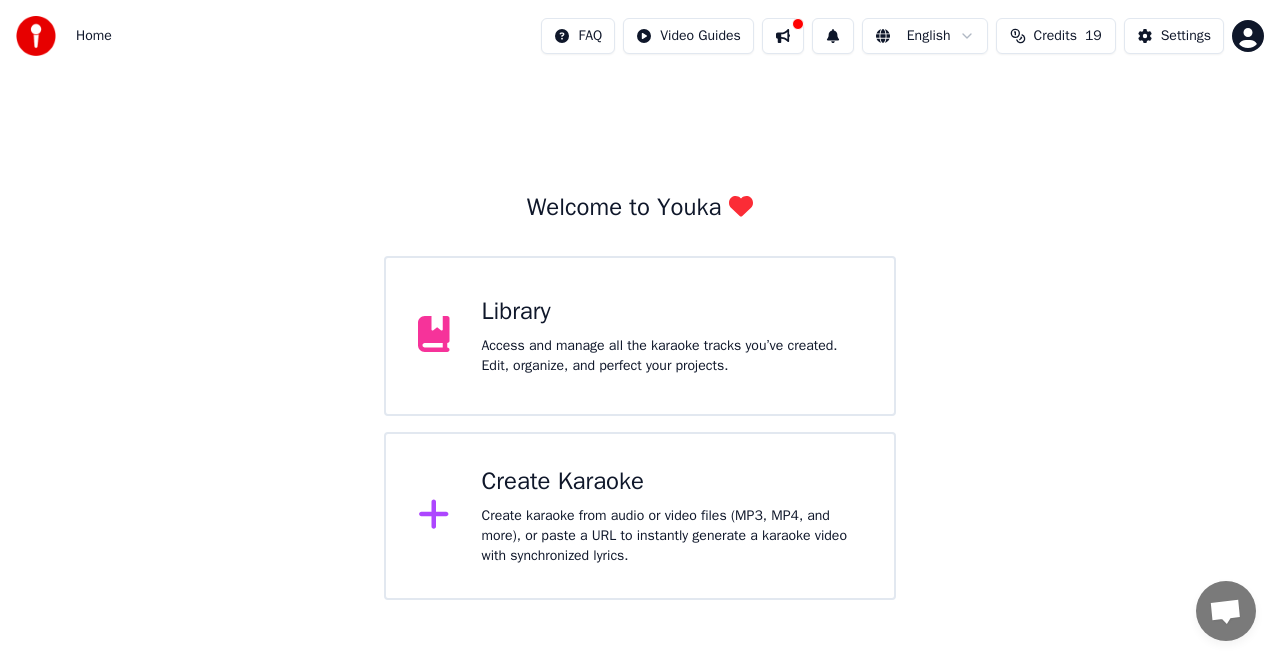 click on "Library Access and manage all the karaoke tracks you’ve created. Edit, organize, and perfect your projects." at bounding box center [672, 336] 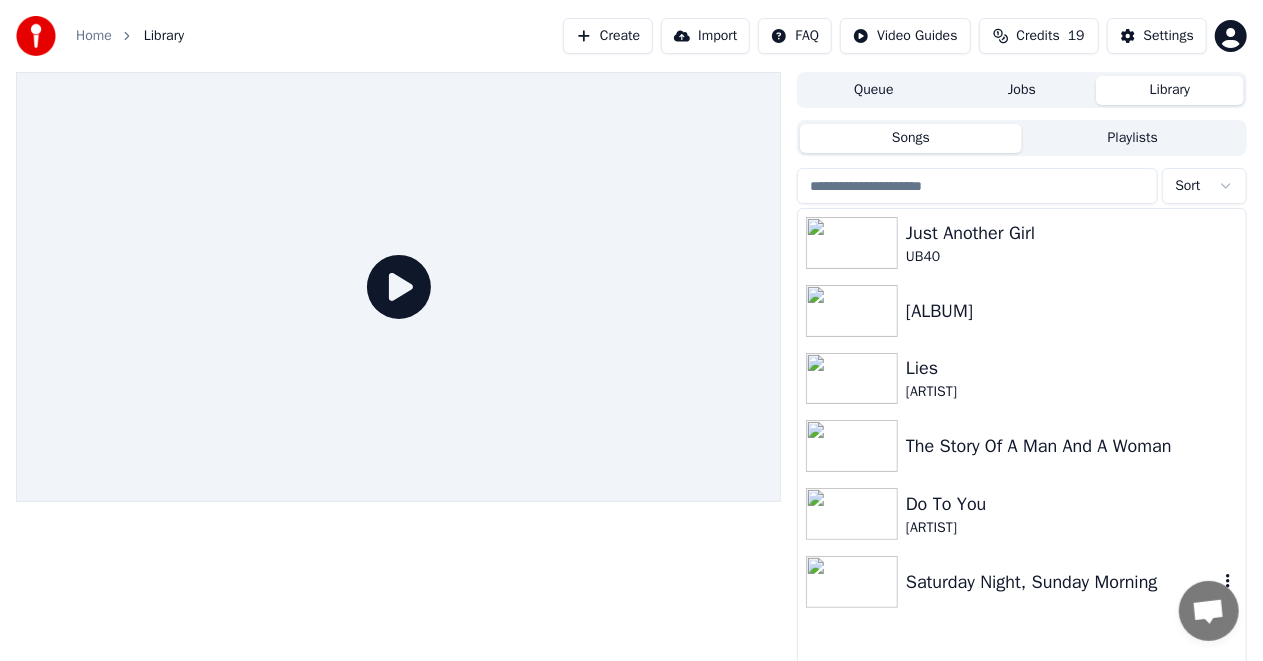 click at bounding box center [852, 582] 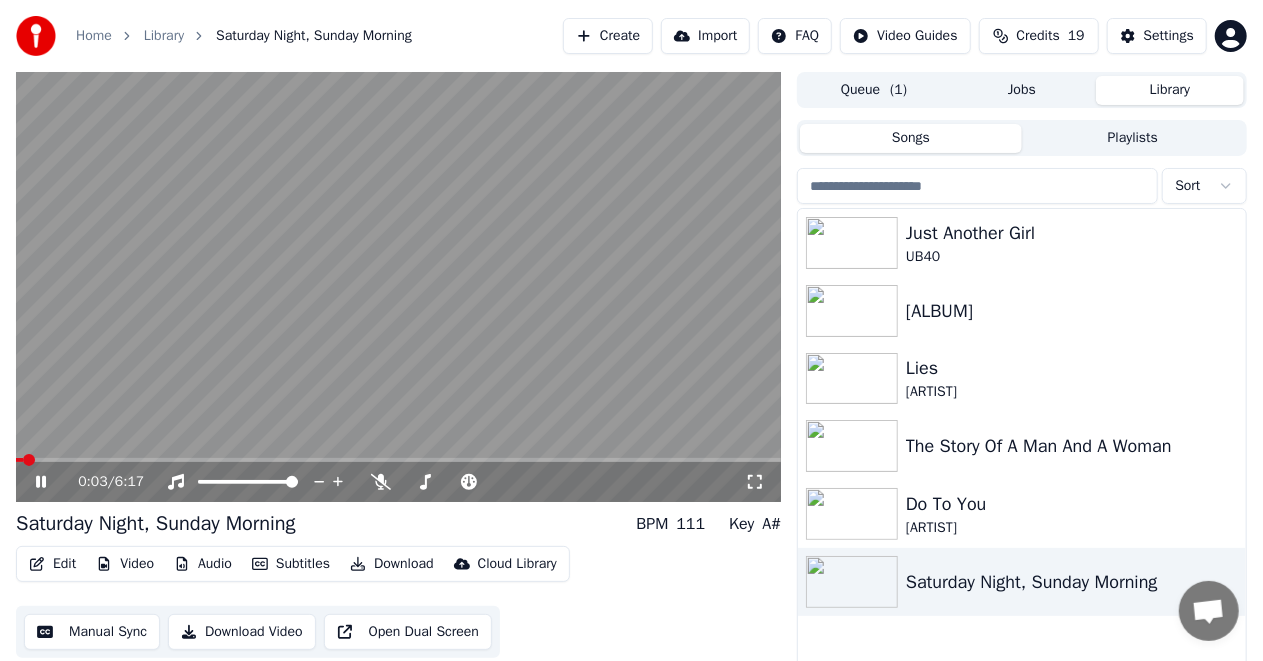 click 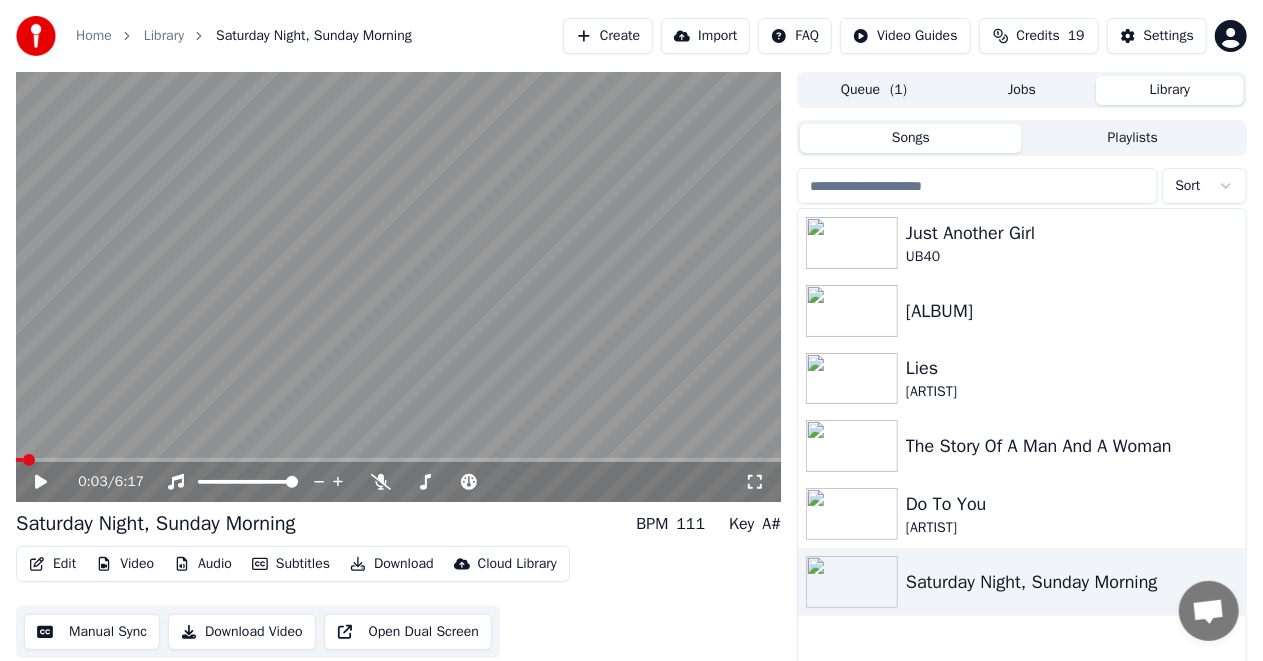 click 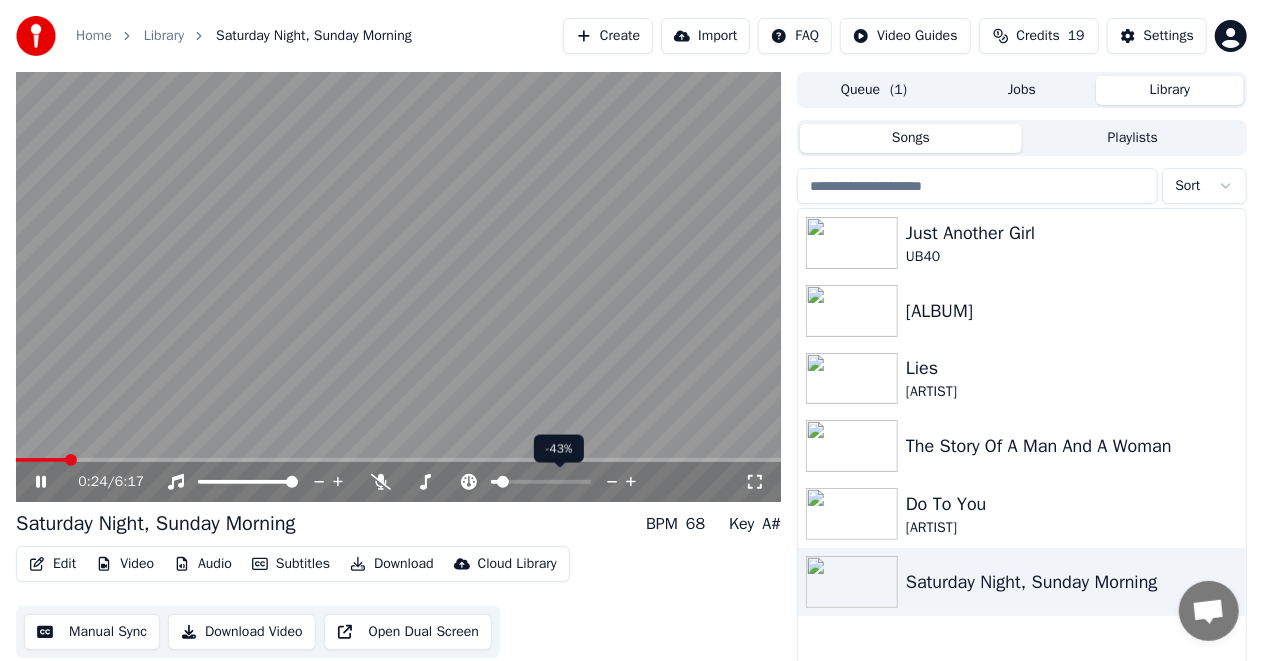 click at bounding box center (503, 482) 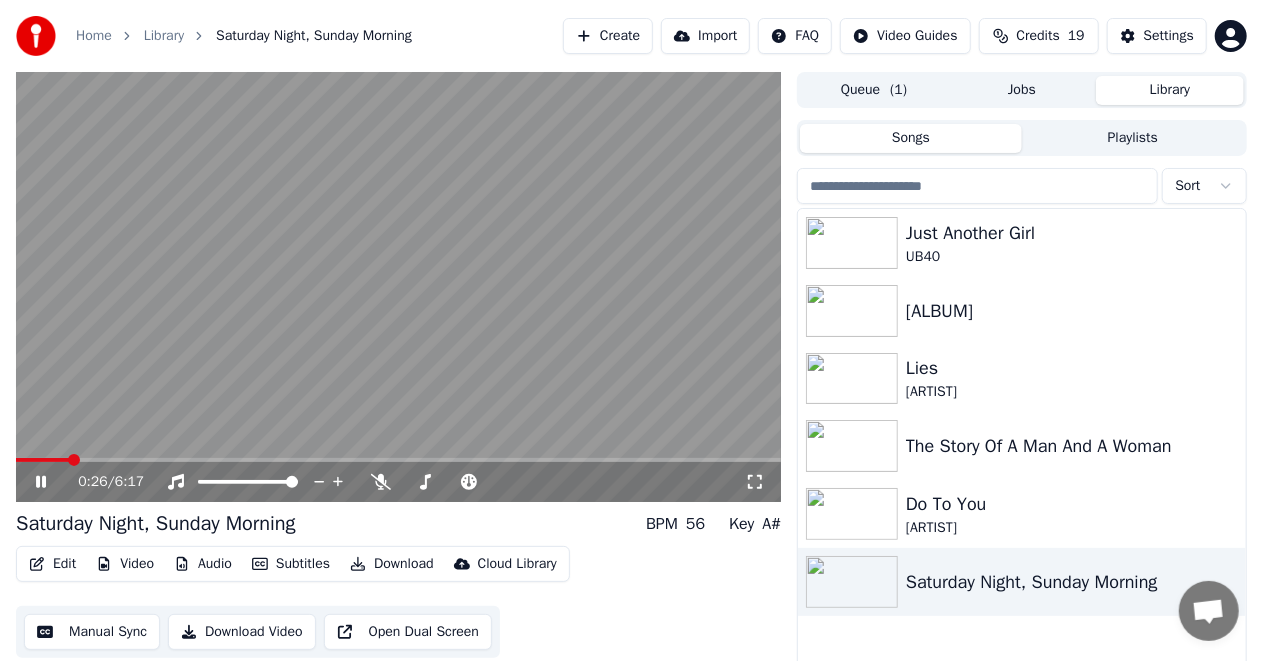 click on "0:26  /  6:17" at bounding box center (411, 482) 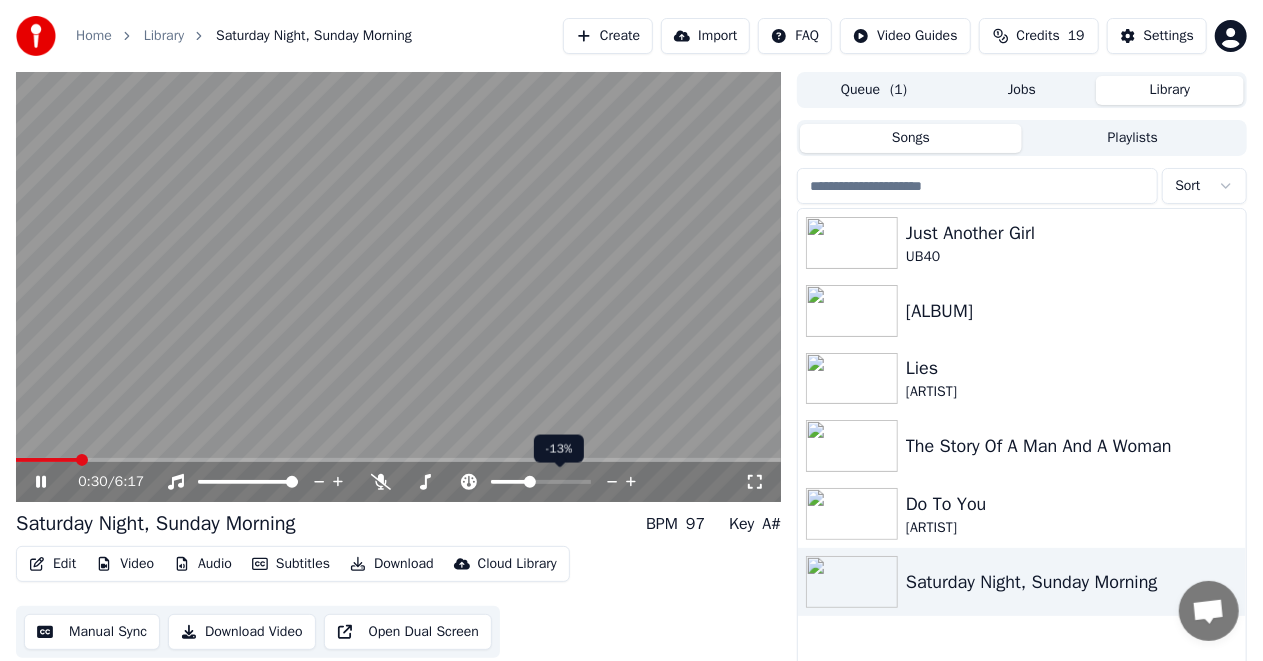 click at bounding box center [530, 482] 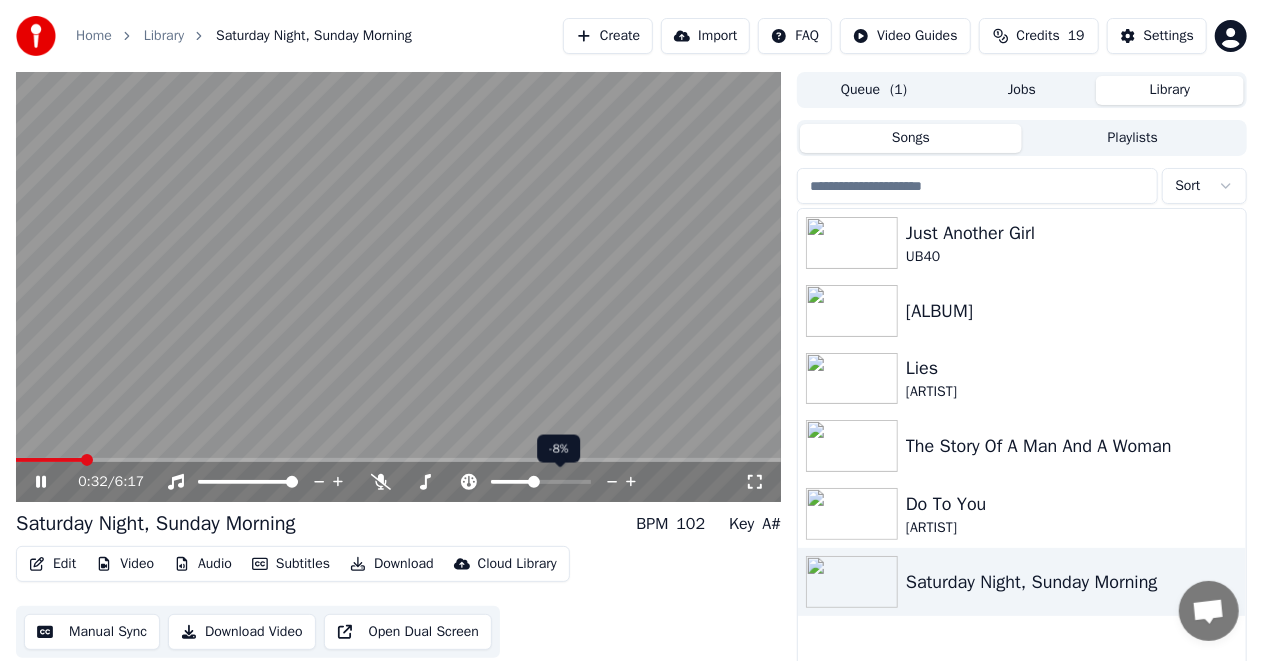 click at bounding box center [534, 482] 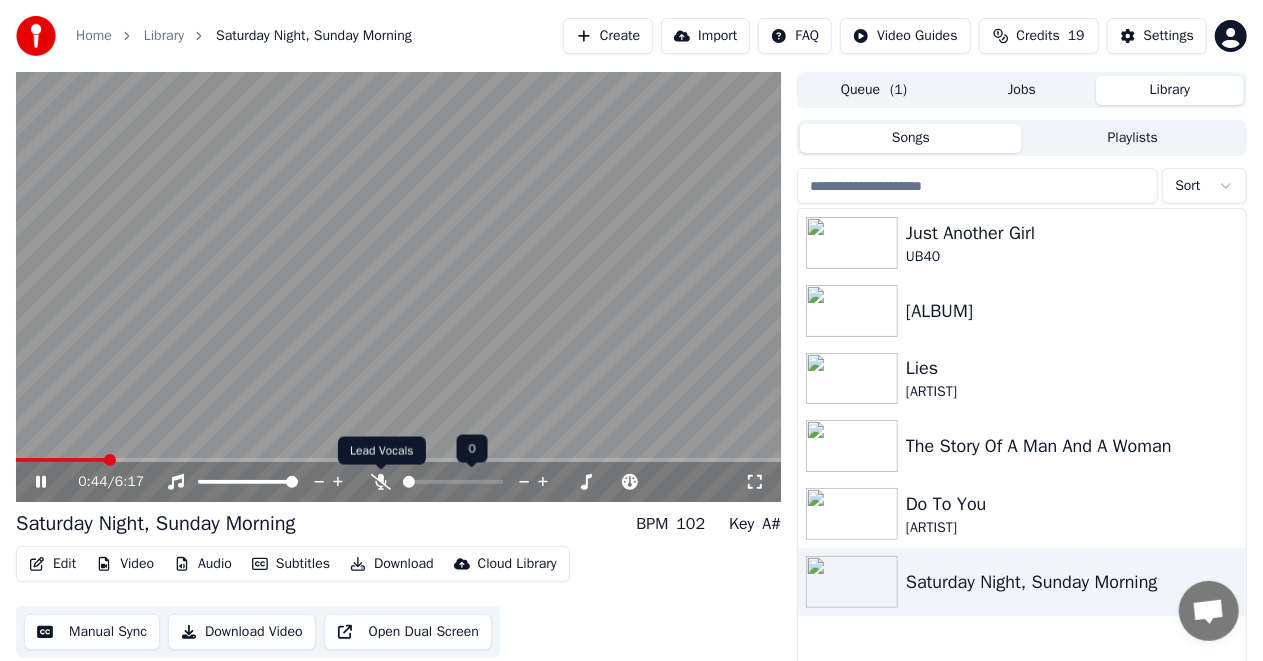 click 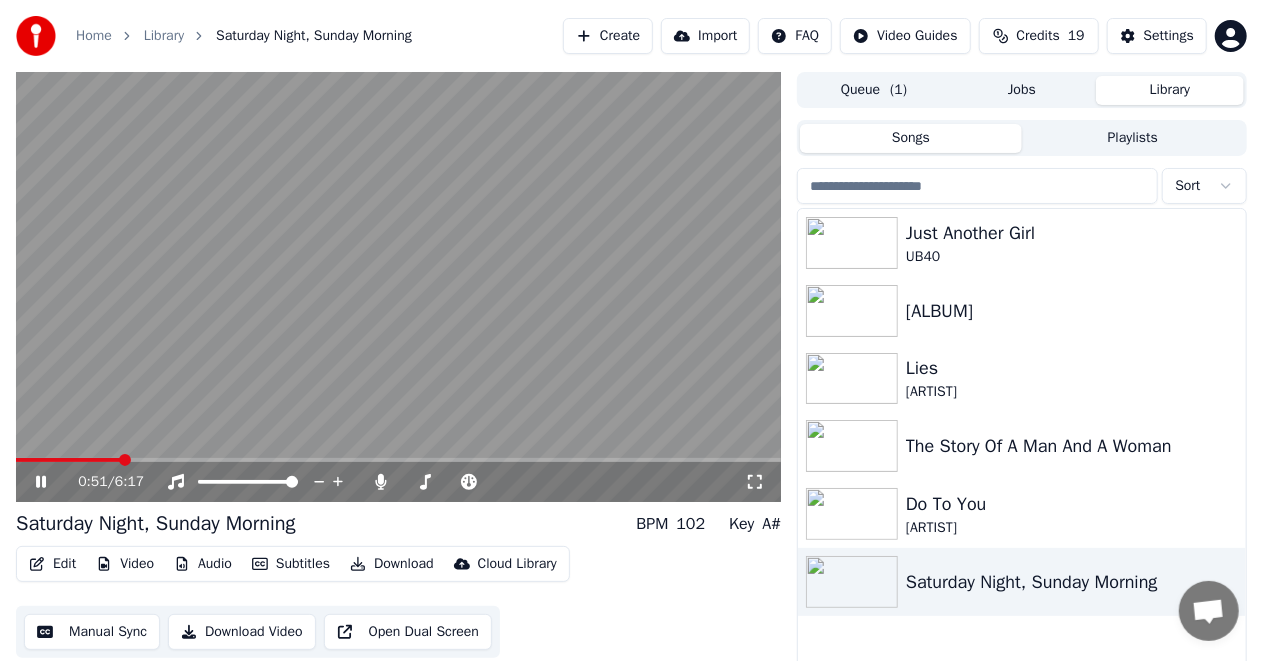 click 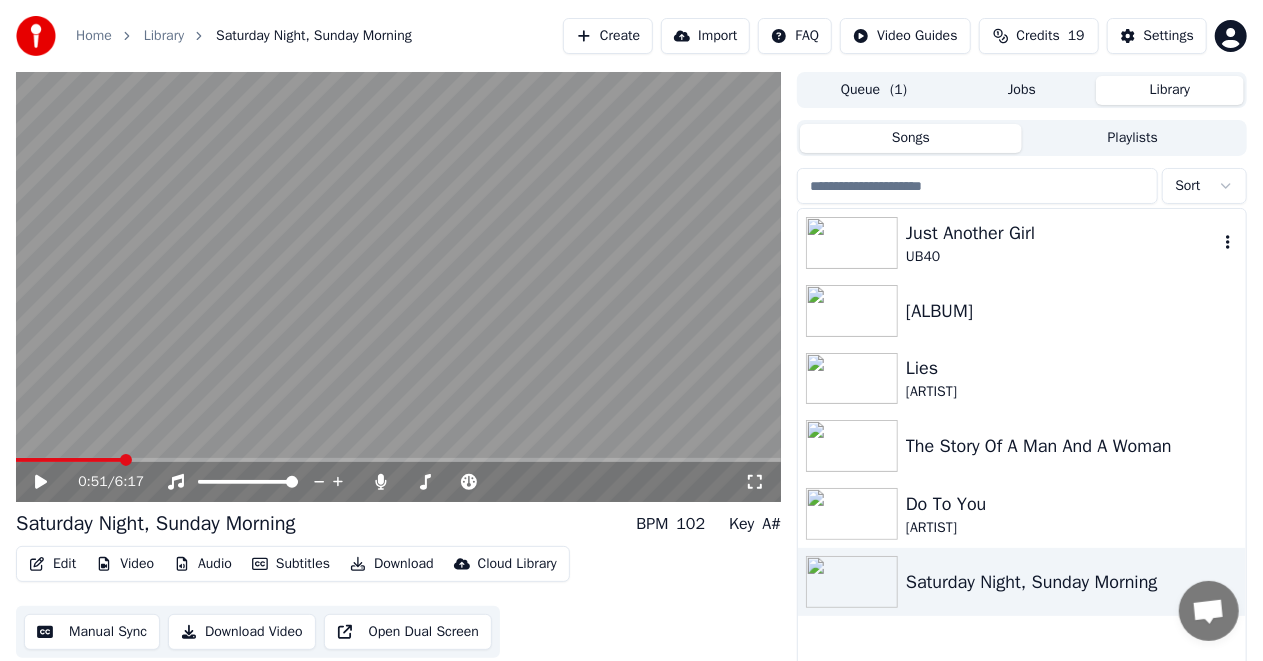 click on "Just Another Girl" at bounding box center (1062, 233) 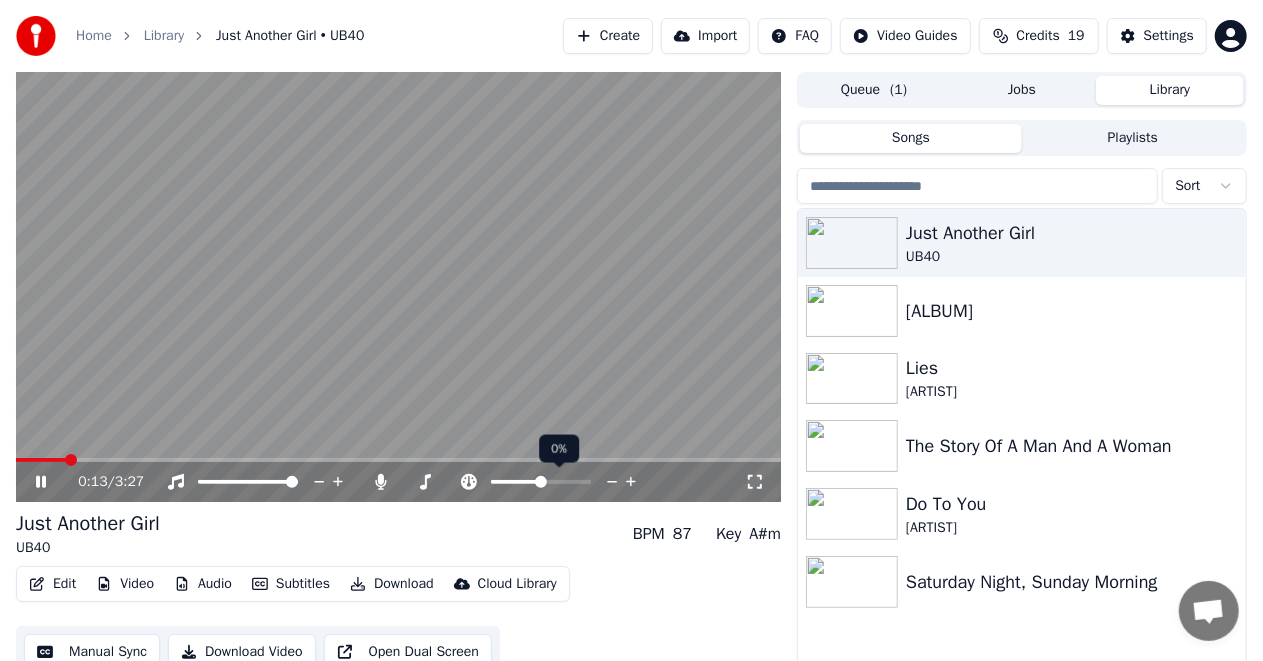 click at bounding box center [541, 482] 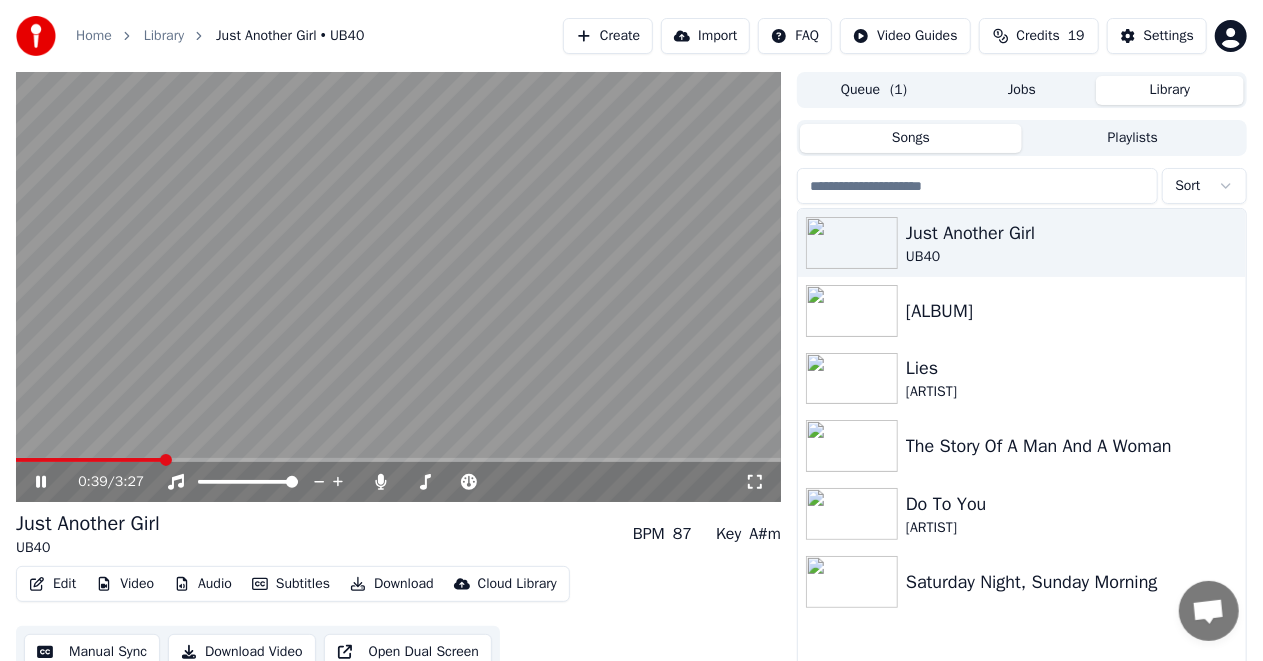 click 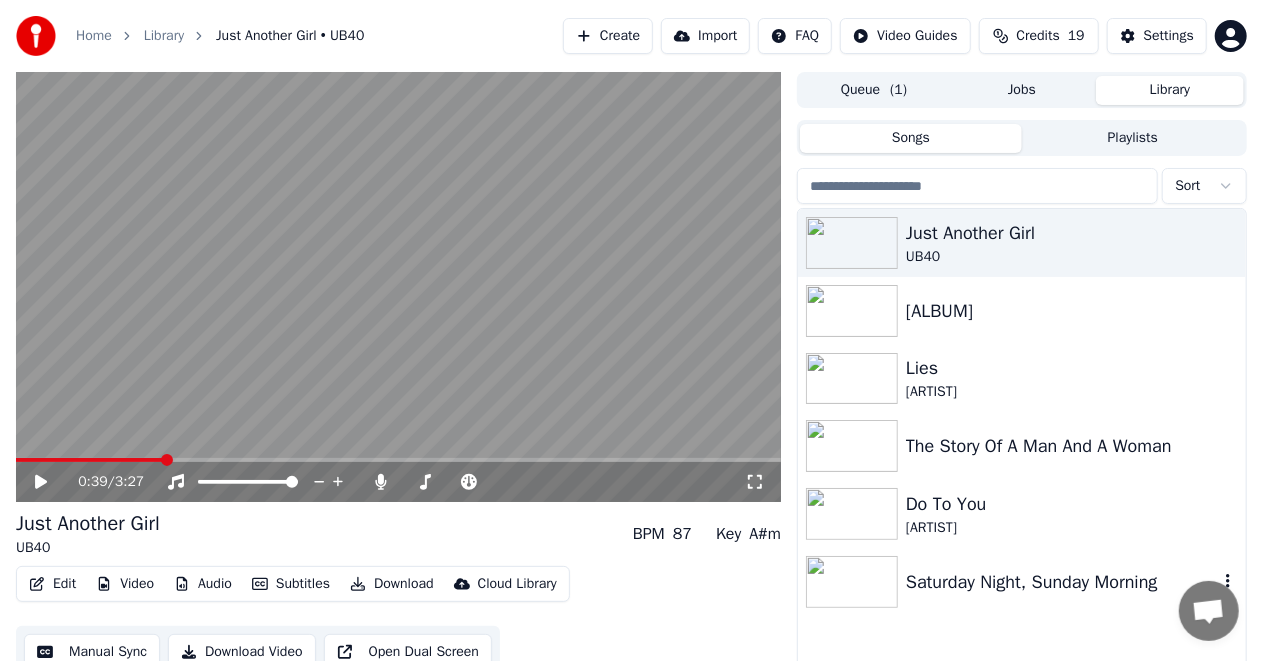 click at bounding box center (852, 582) 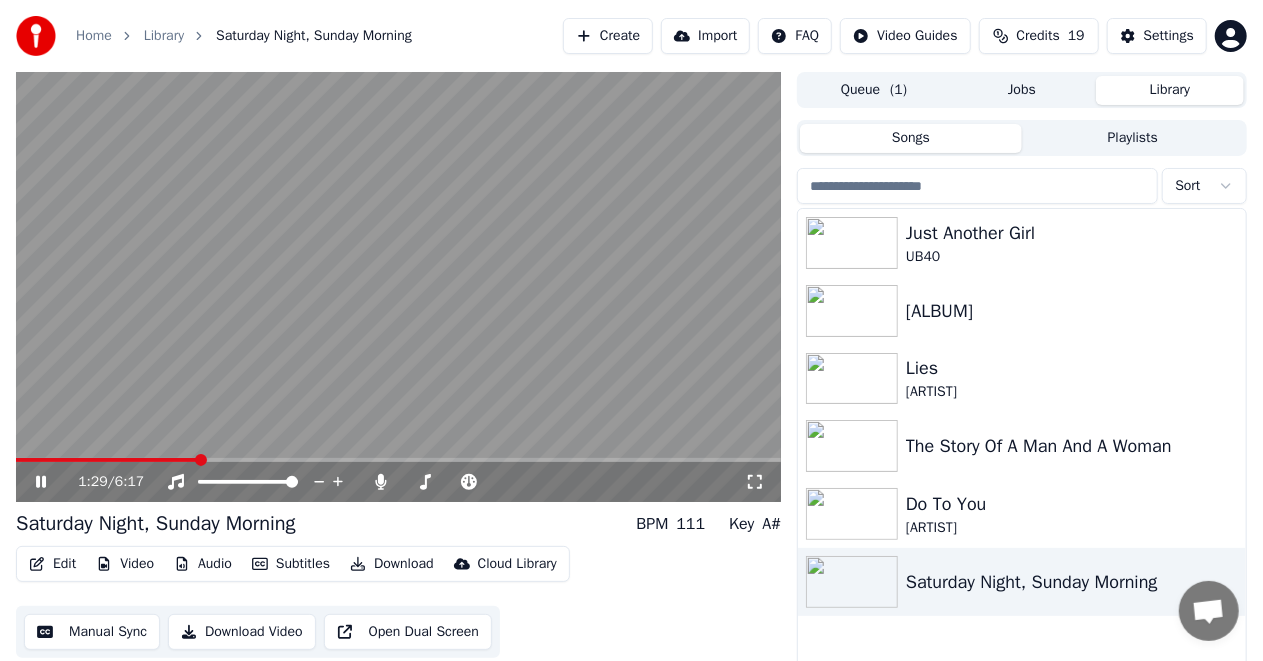 click 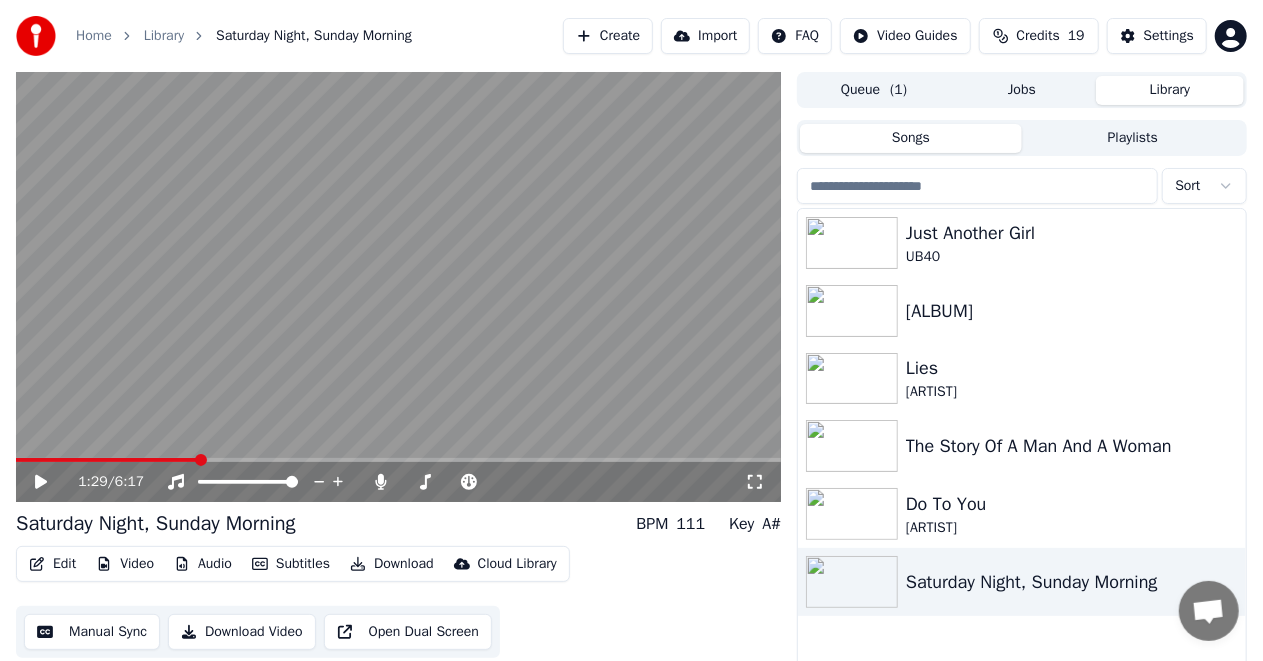 click at bounding box center [107, 460] 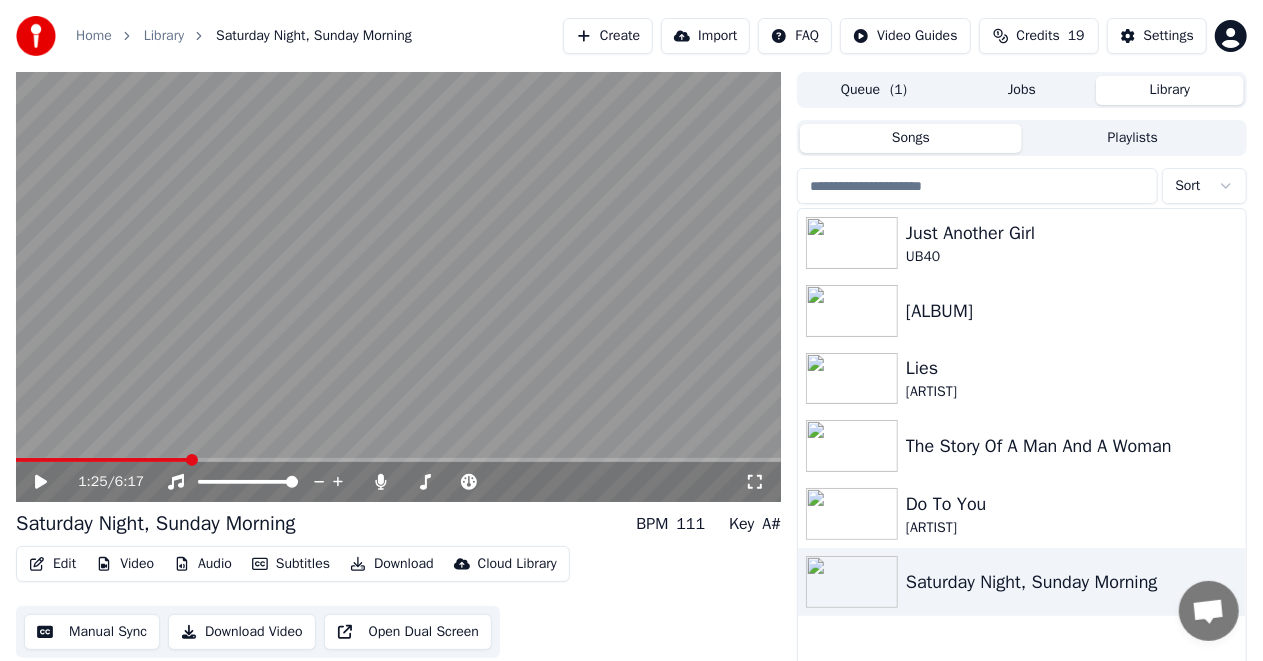 click at bounding box center [102, 460] 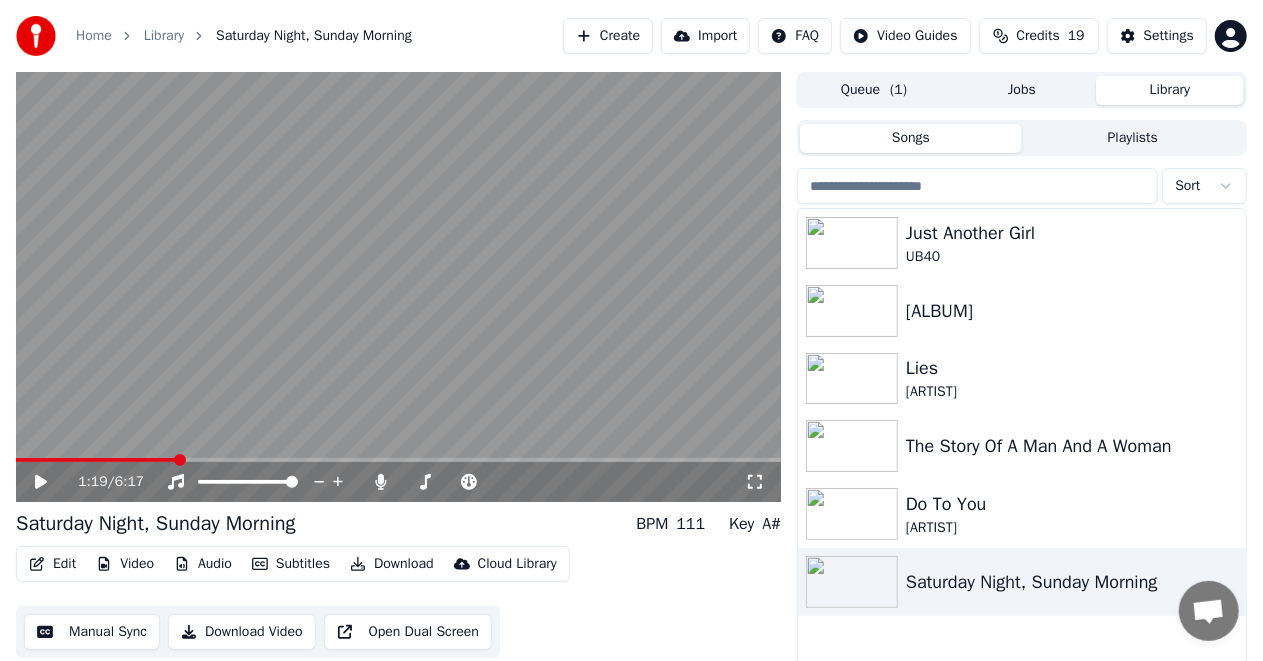 click 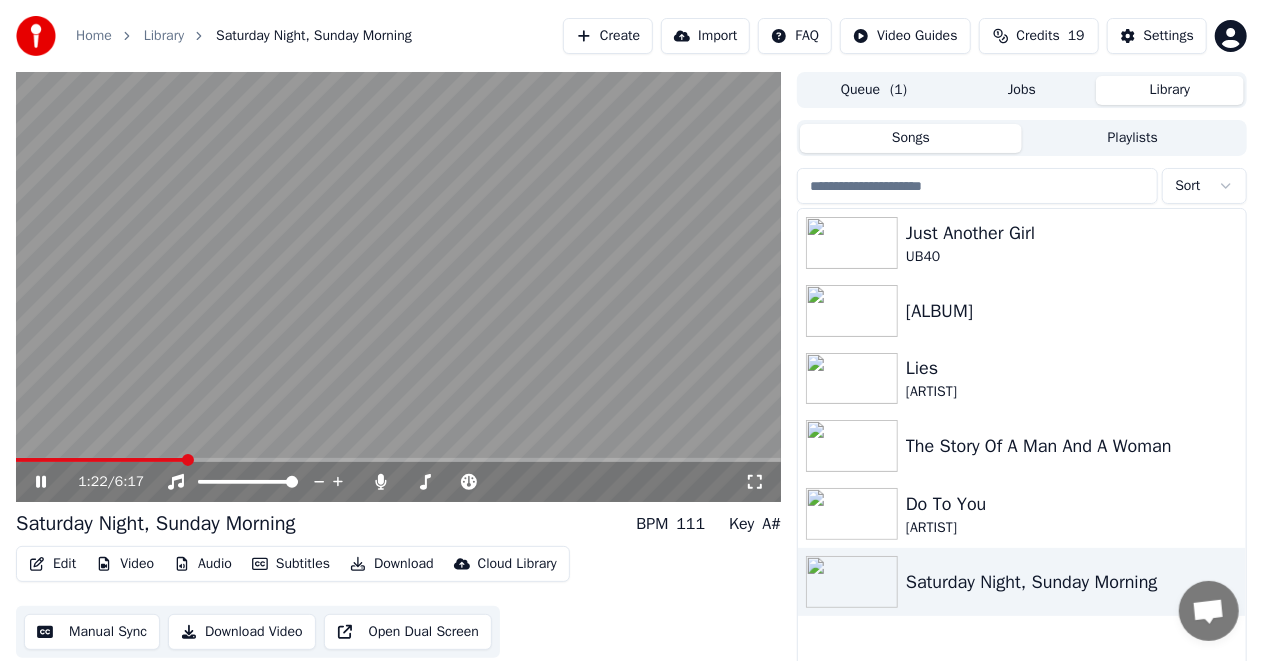 click 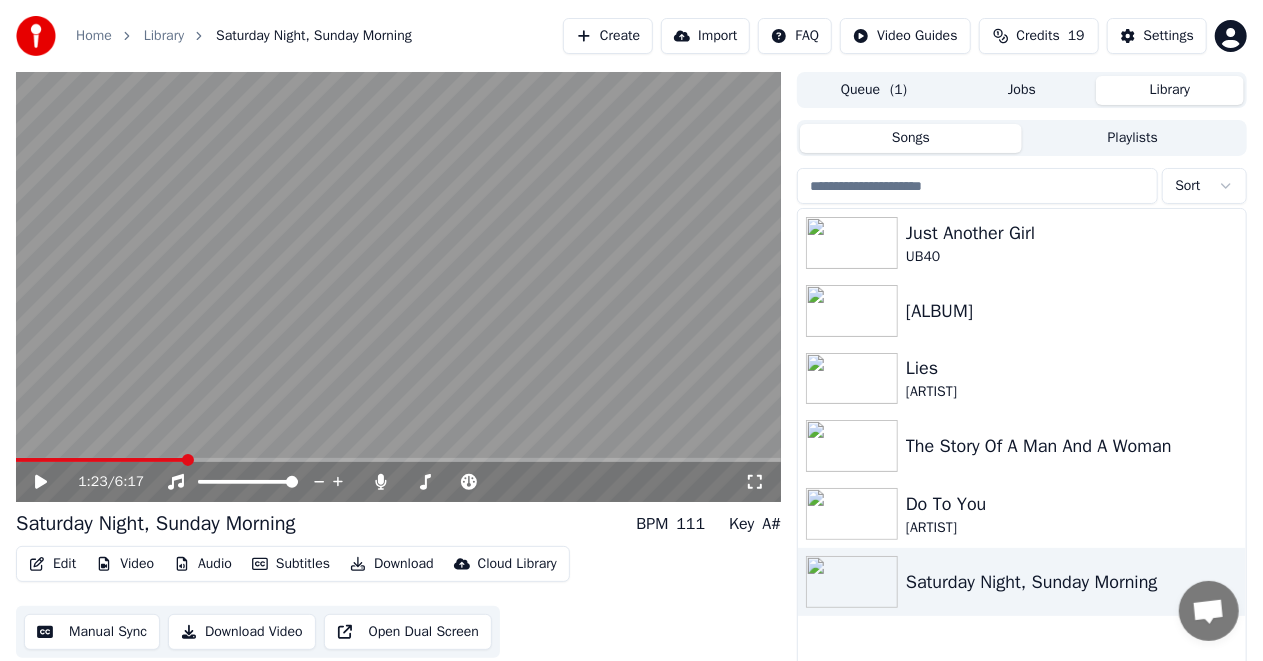 click on "Edit" at bounding box center [52, 564] 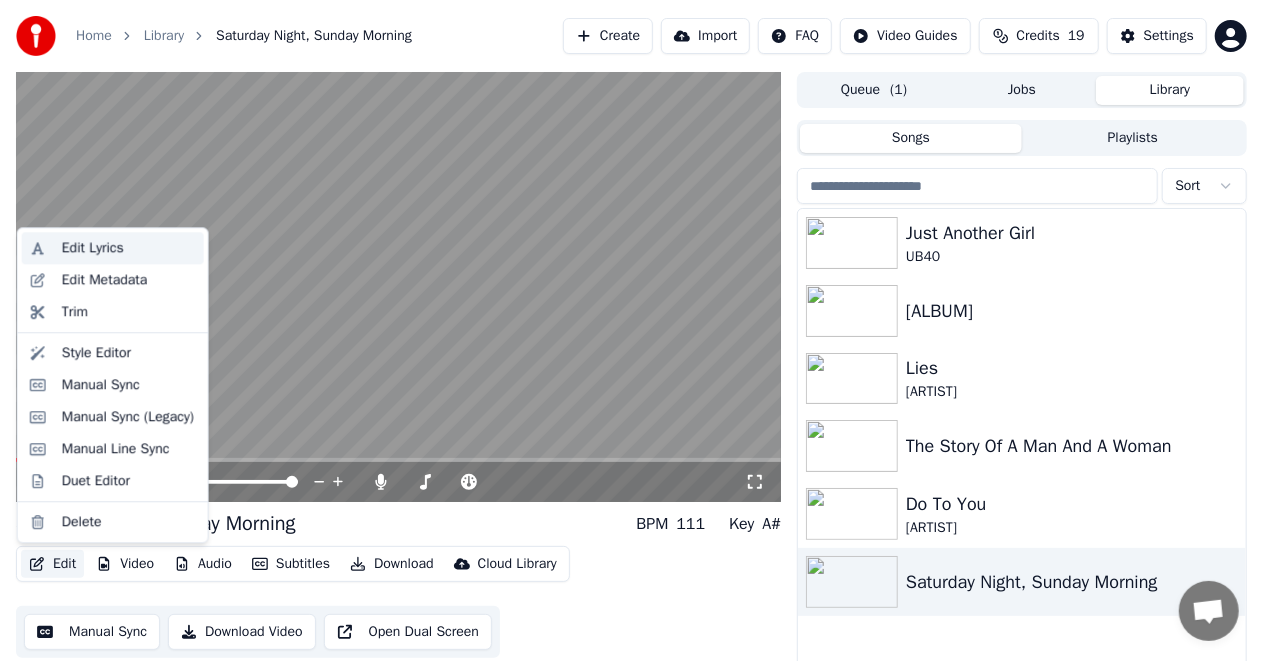 click on "Edit Lyrics" at bounding box center [93, 248] 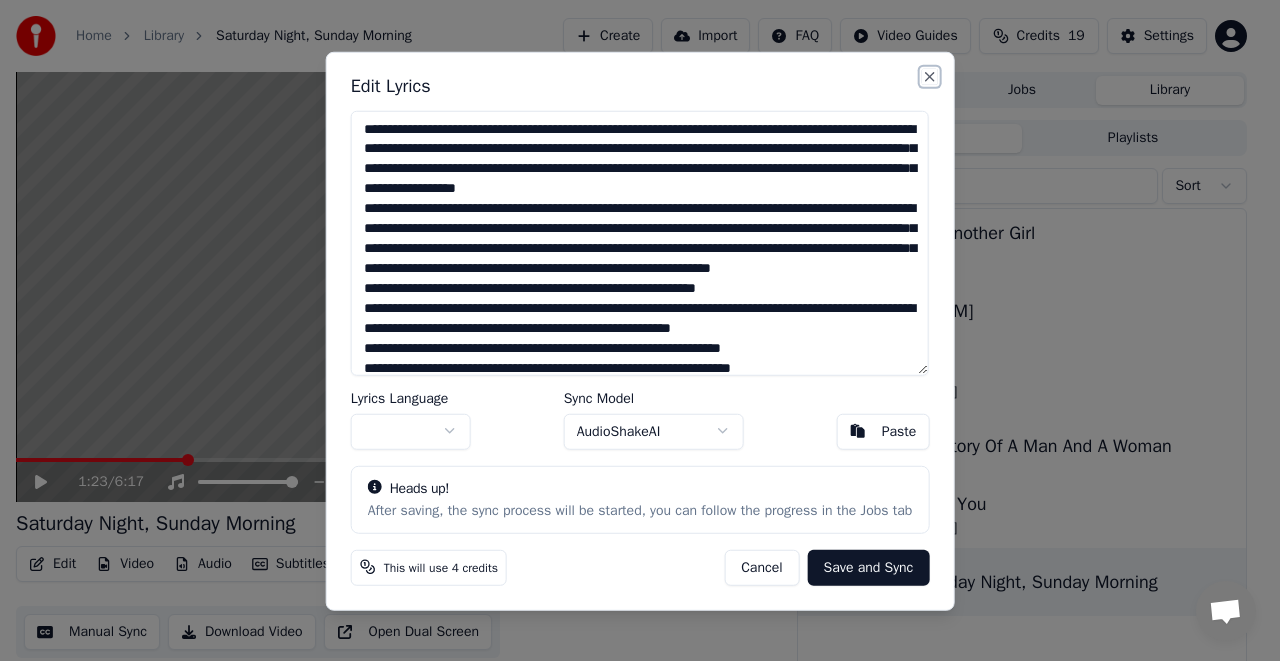 click on "Close" at bounding box center (929, 76) 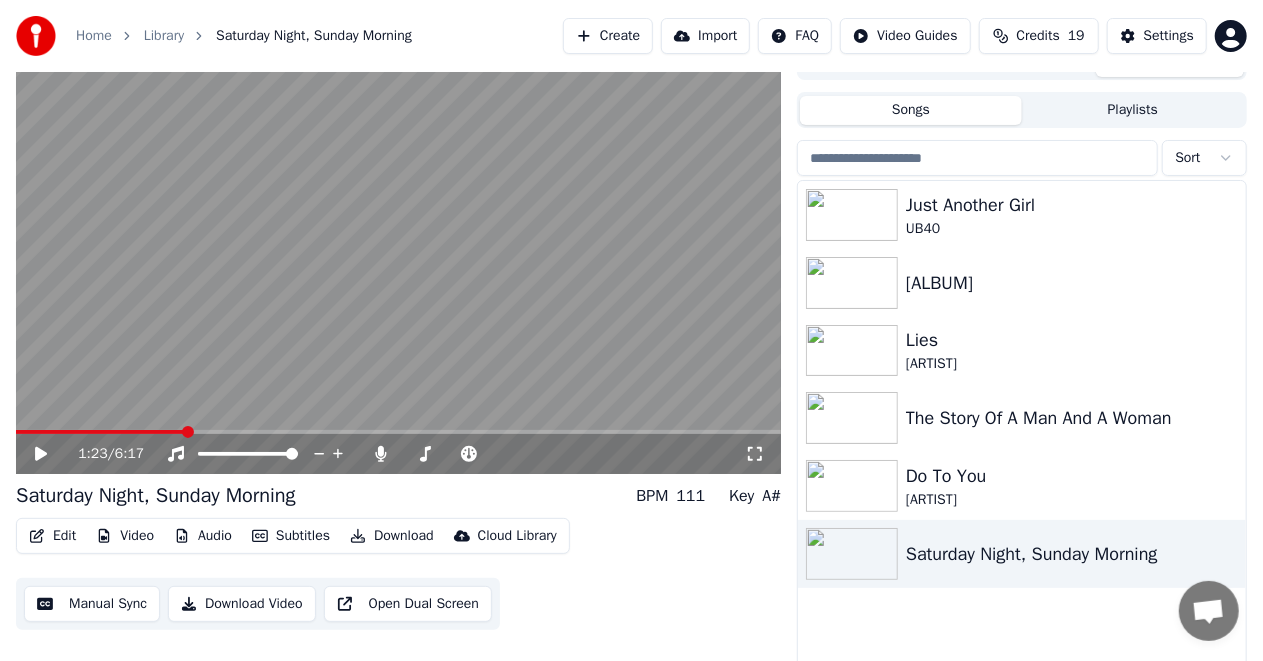 scroll, scrollTop: 42, scrollLeft: 0, axis: vertical 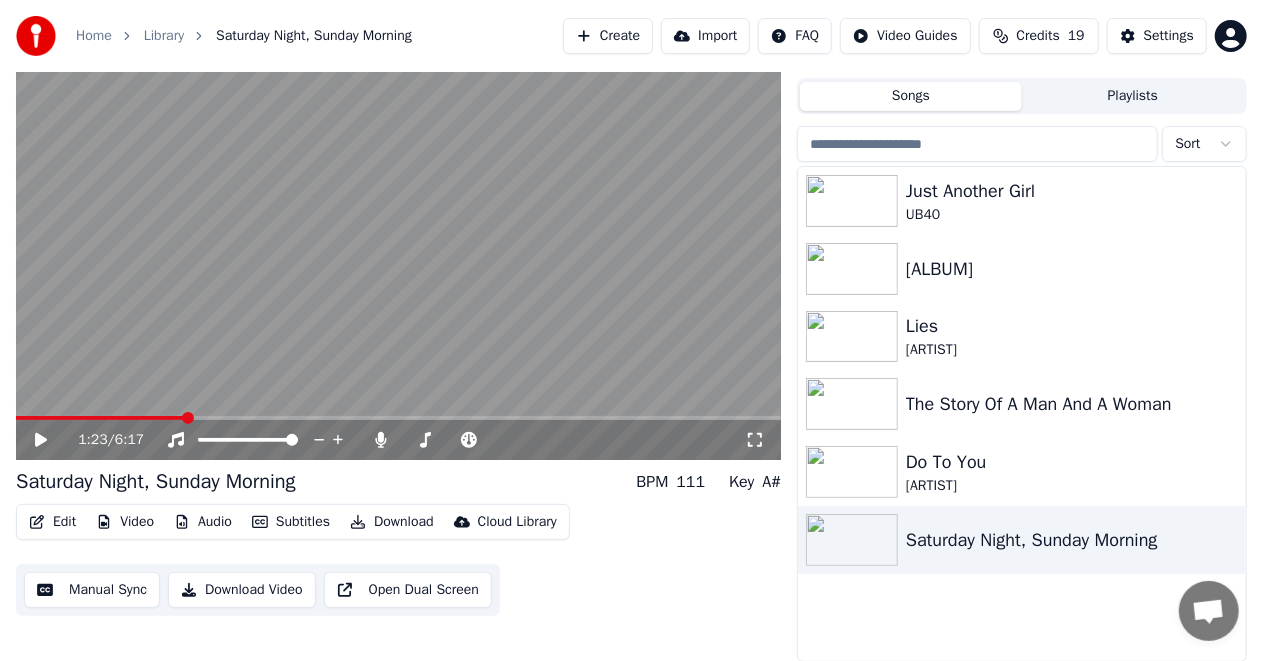 click on "Edit" at bounding box center [52, 522] 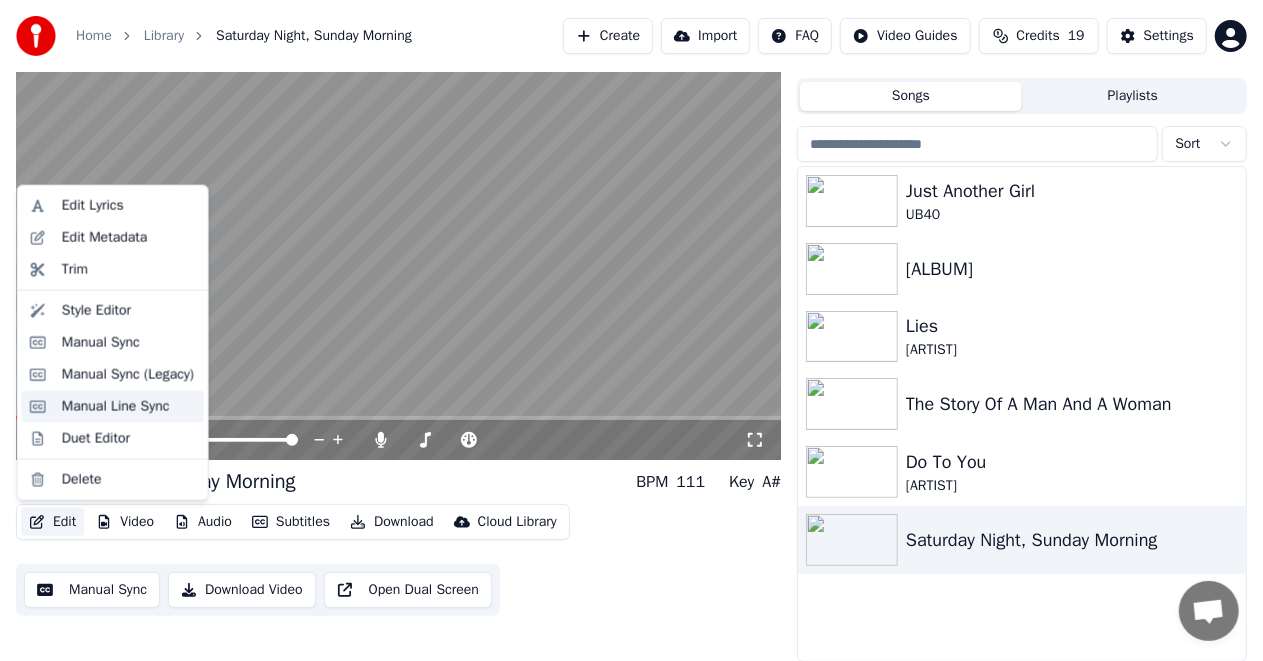 click on "Manual Line Sync" at bounding box center [116, 407] 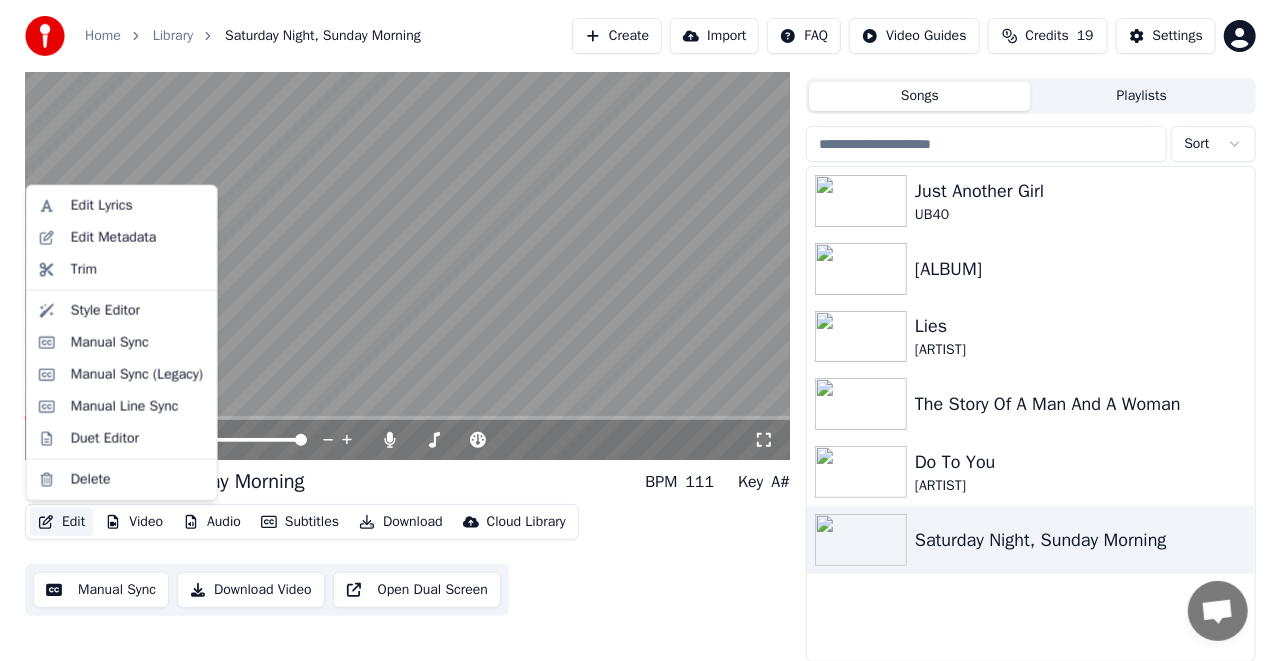 scroll, scrollTop: 0, scrollLeft: 0, axis: both 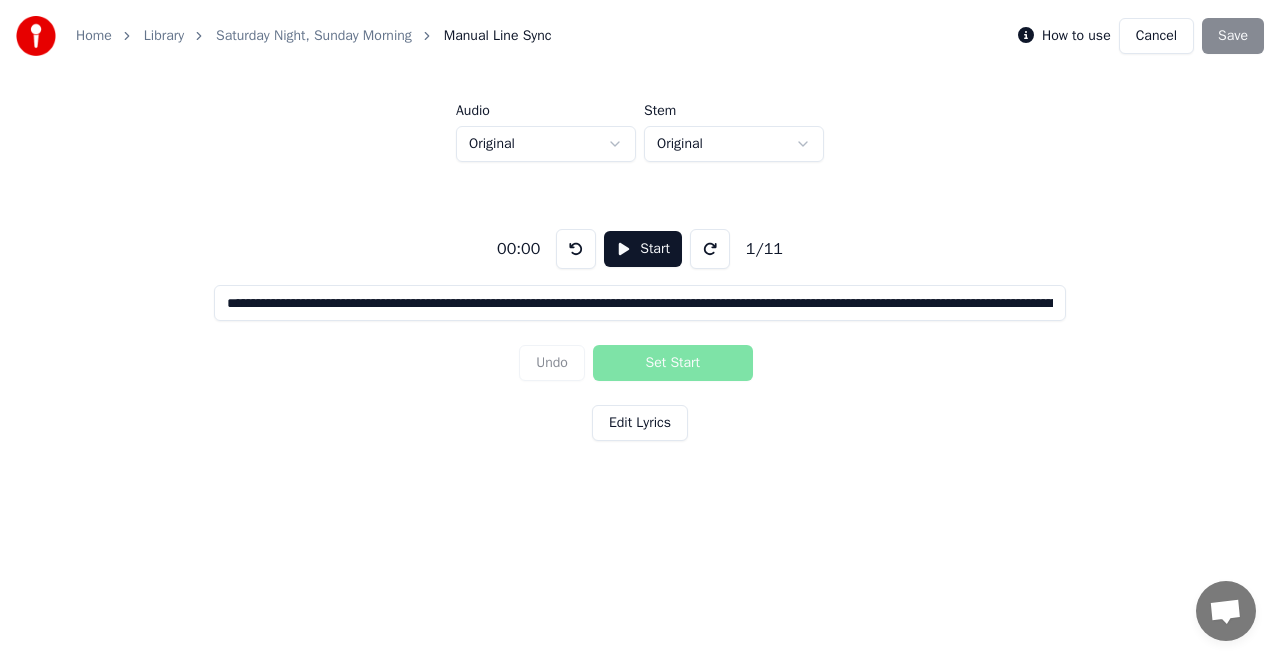 click on "Start" at bounding box center (643, 249) 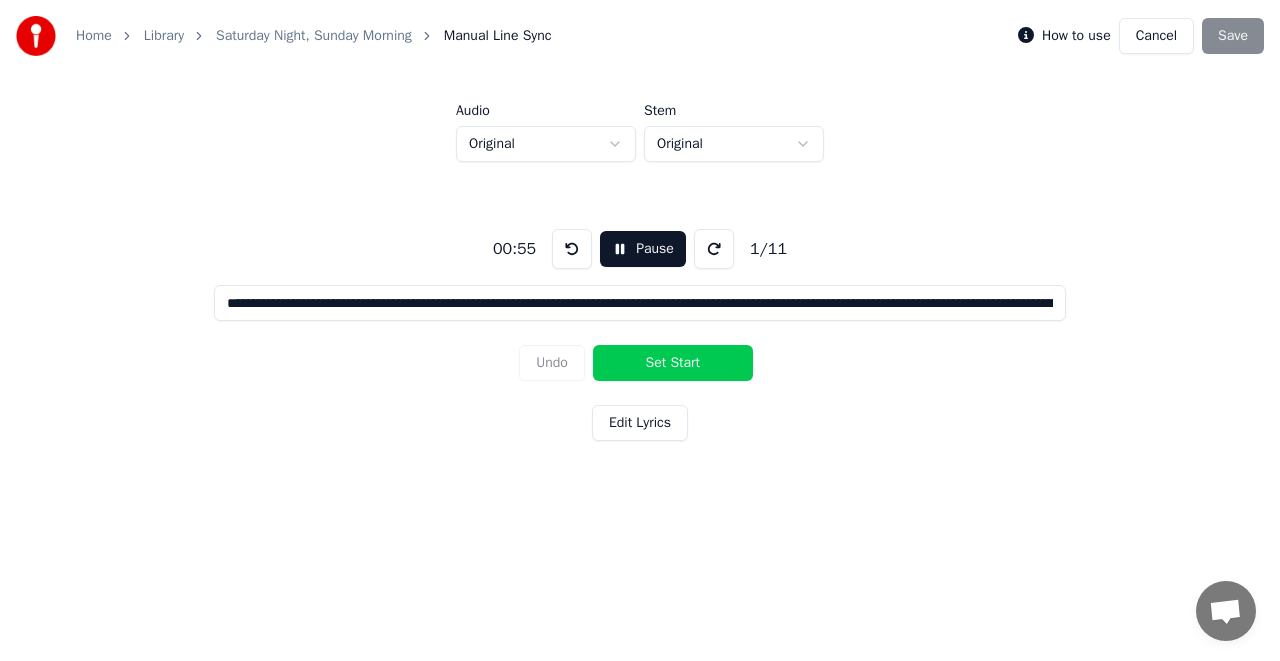 click on "Pause" at bounding box center [643, 249] 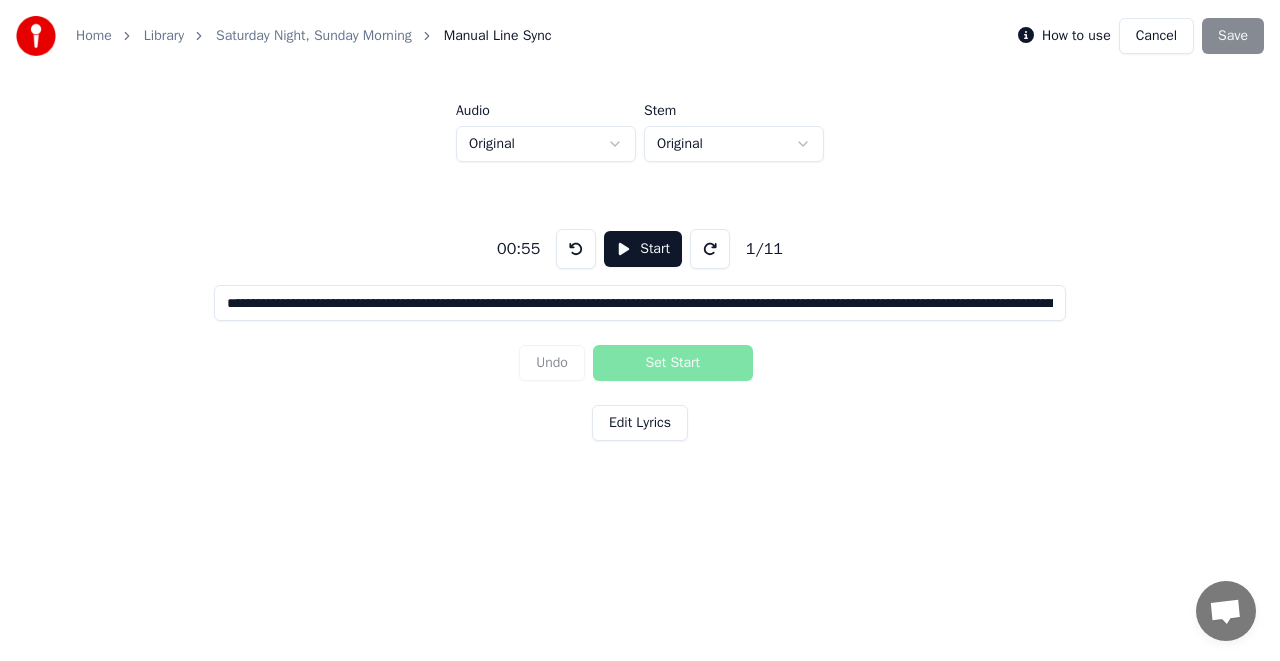 drag, startPoint x: 1037, startPoint y: 304, endPoint x: 942, endPoint y: 302, distance: 95.02105 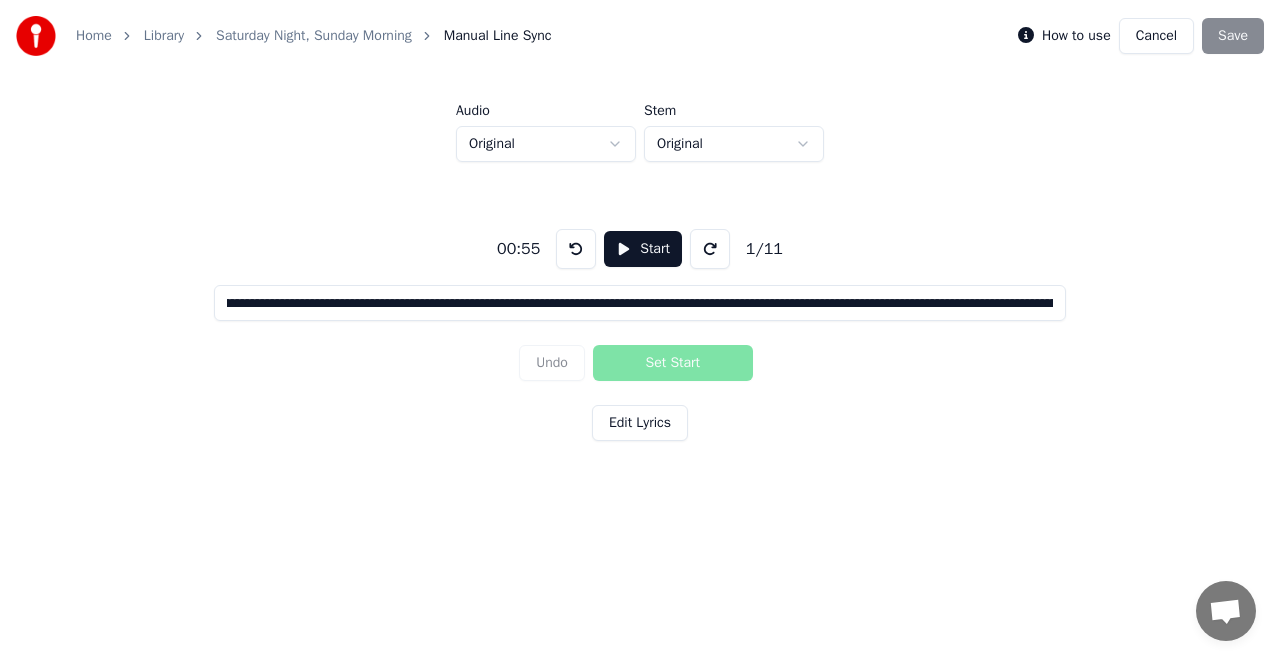 scroll, scrollTop: 0, scrollLeft: 778, axis: horizontal 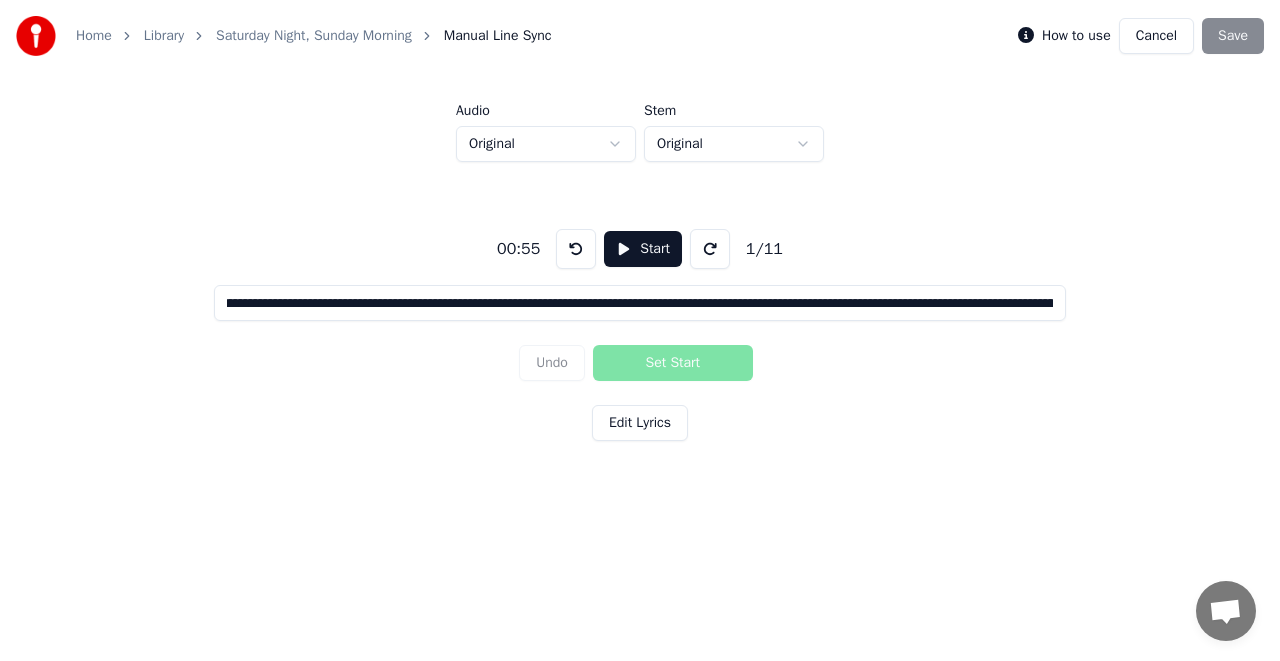 click on "**********" at bounding box center (639, 303) 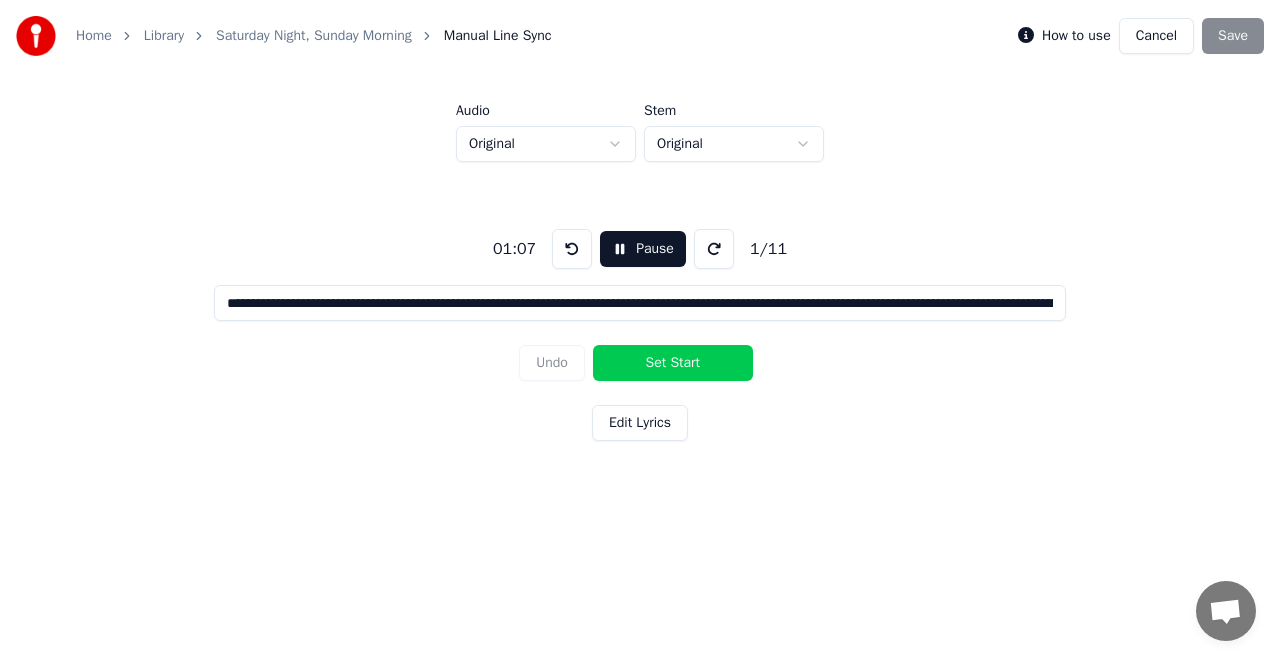 click on "Pause" at bounding box center (643, 249) 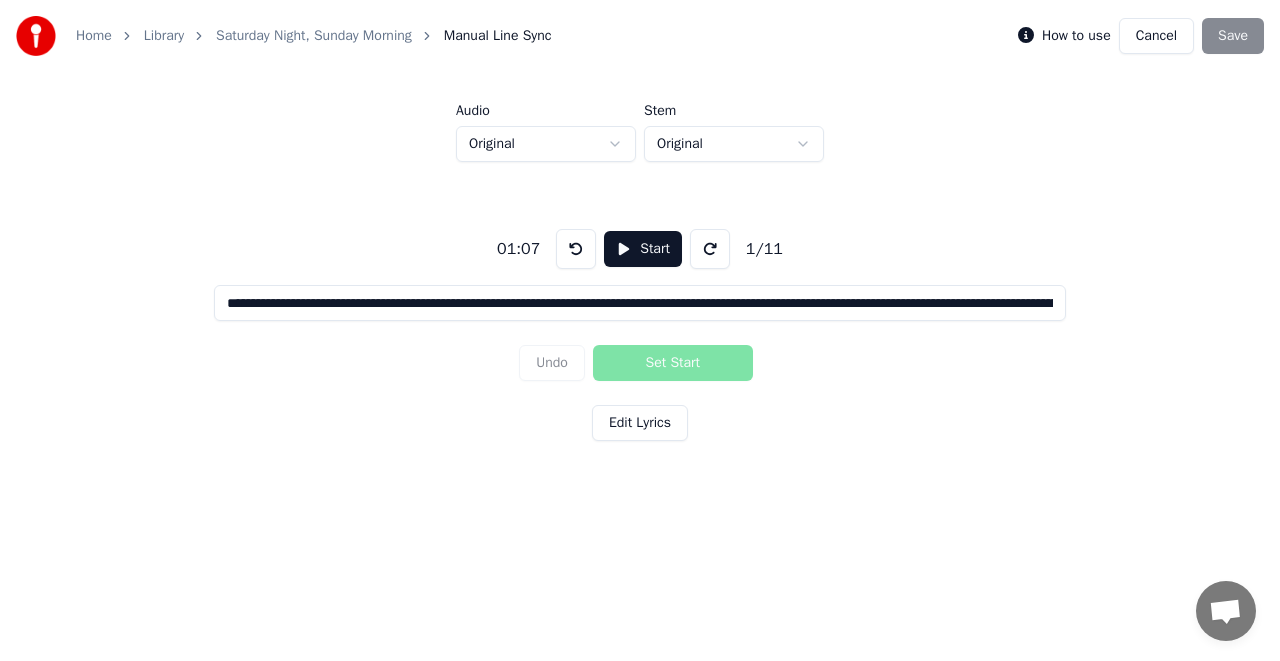 click on "Edit Lyrics" at bounding box center (640, 423) 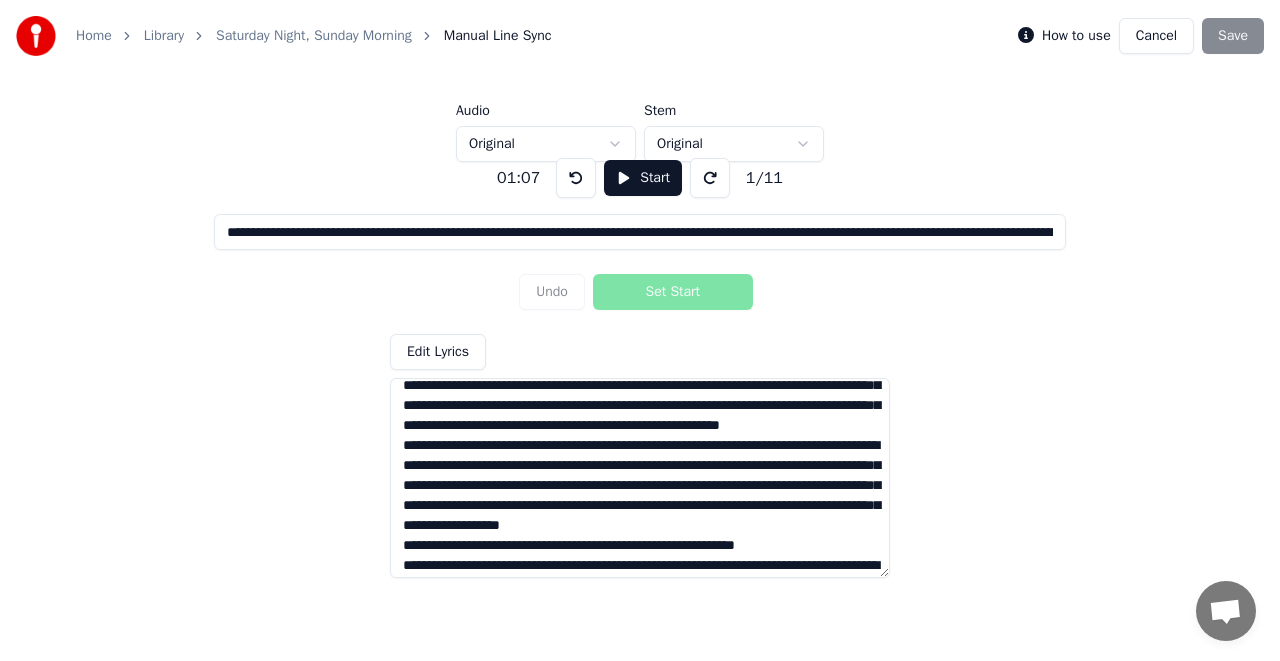 scroll, scrollTop: 0, scrollLeft: 0, axis: both 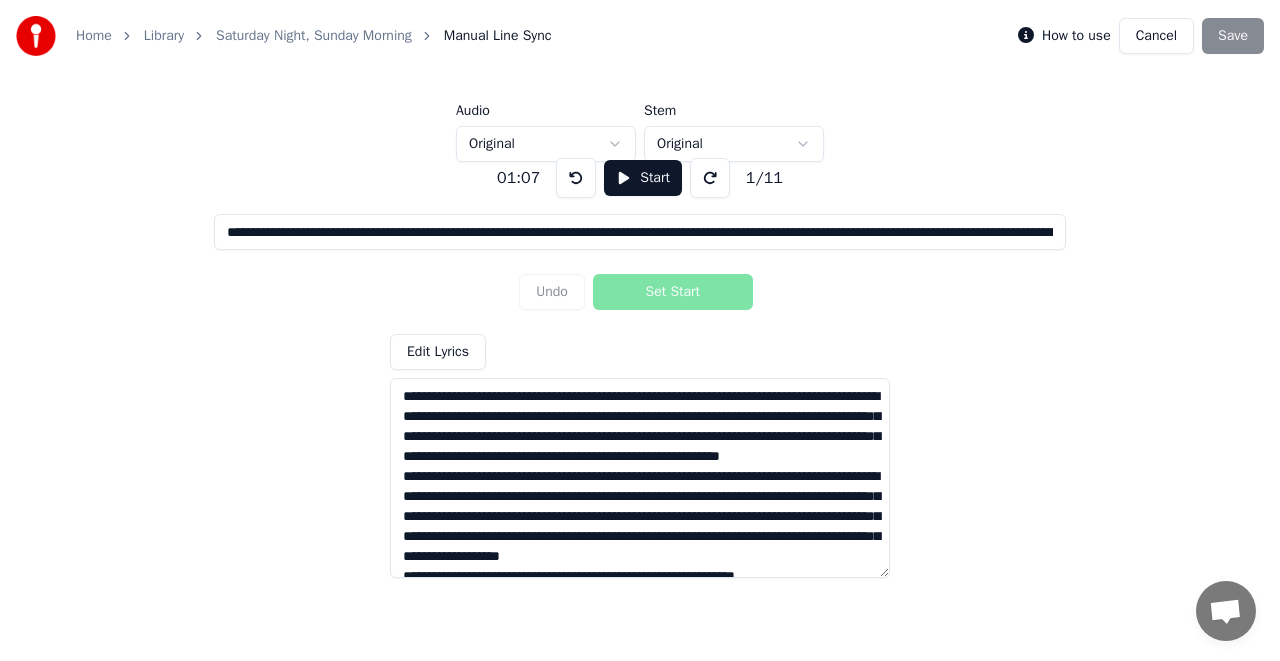 click at bounding box center [640, 478] 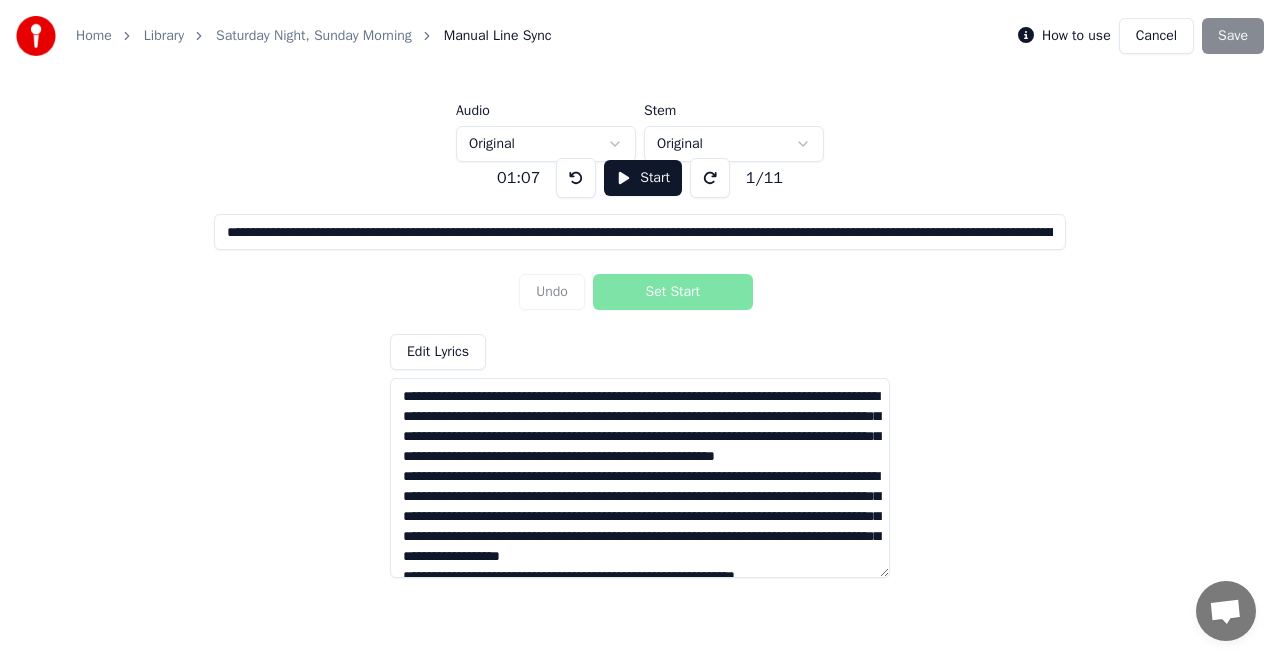type on "**********" 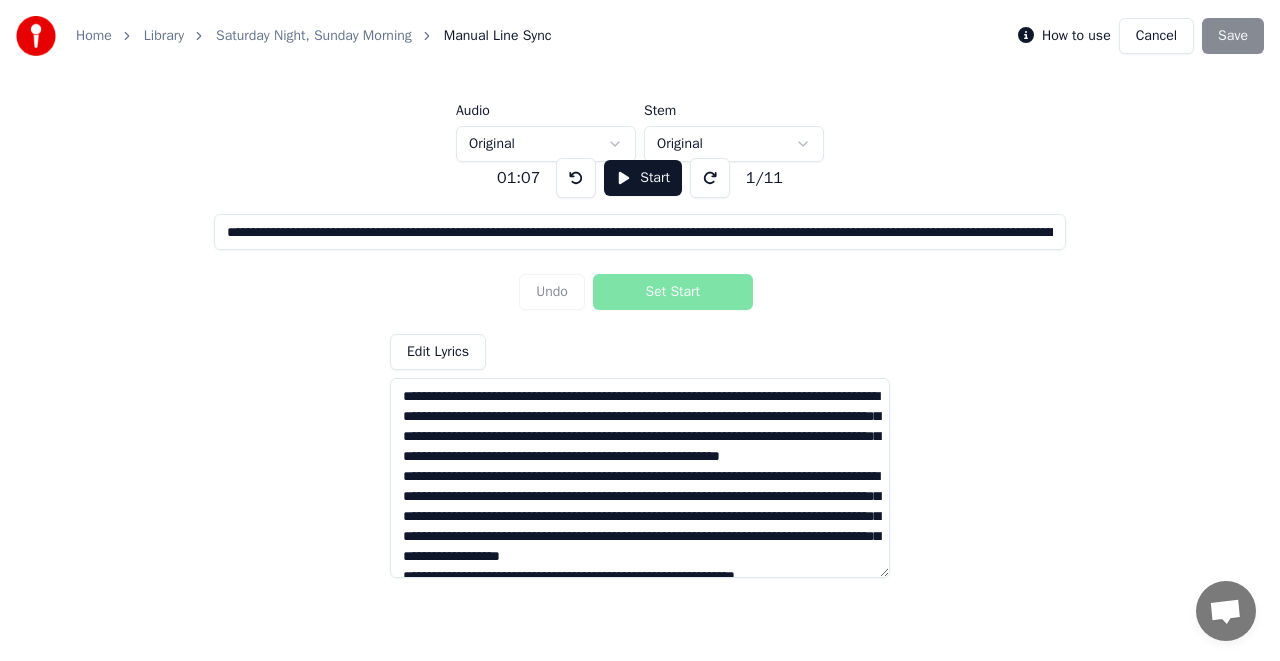 type on "**********" 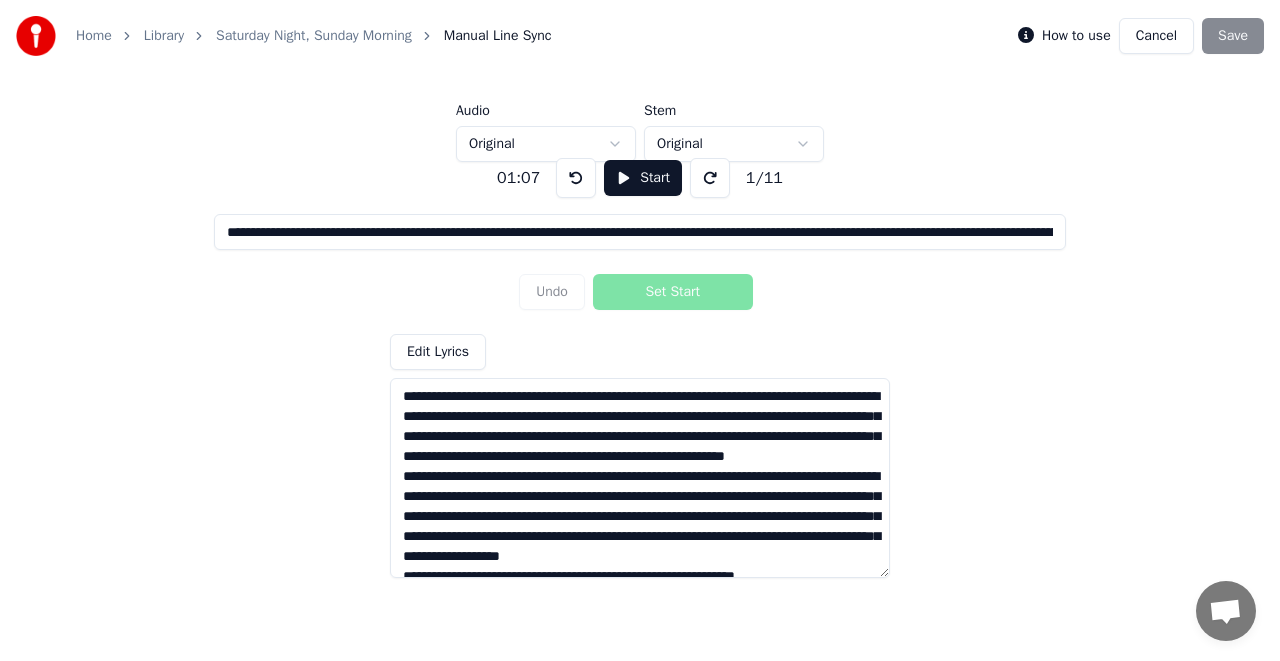 click on "Start" at bounding box center [643, 178] 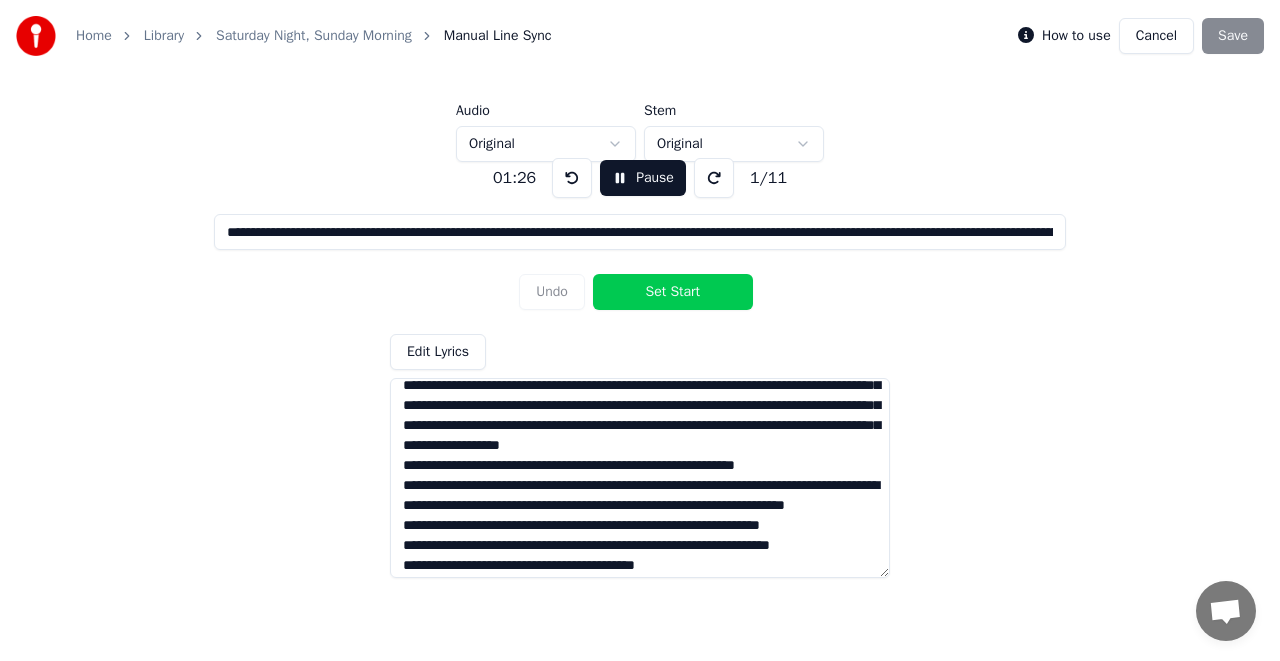 scroll, scrollTop: 120, scrollLeft: 0, axis: vertical 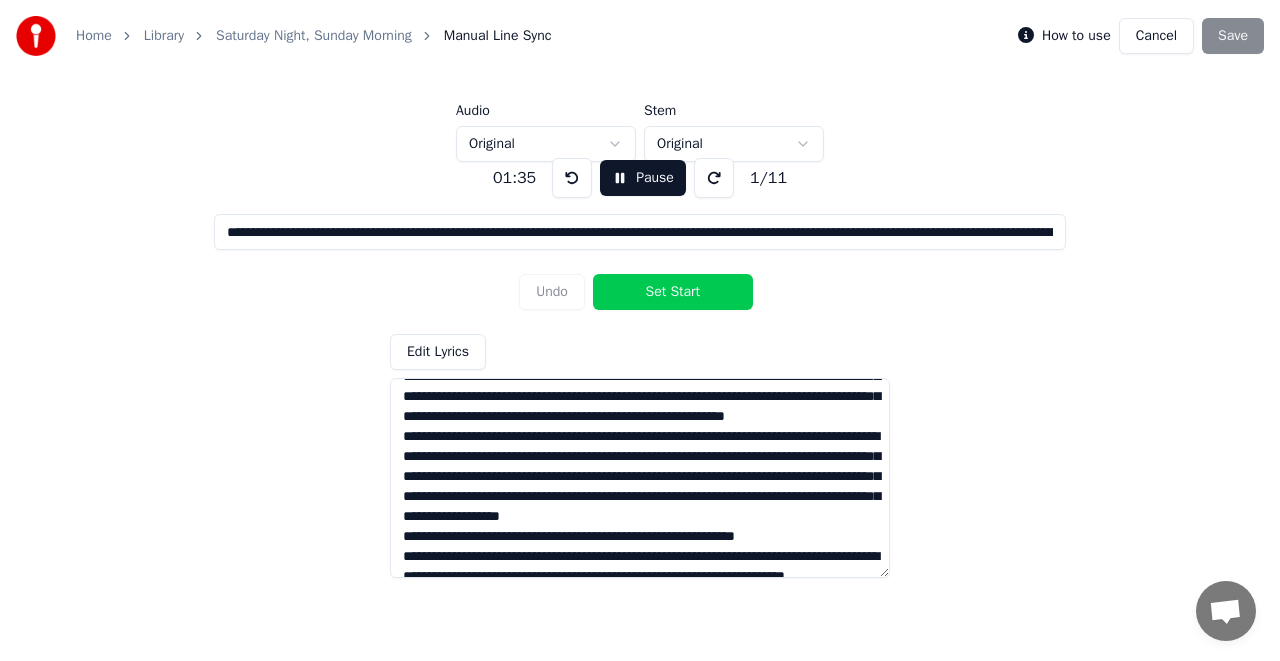 click on "Pause" at bounding box center [643, 178] 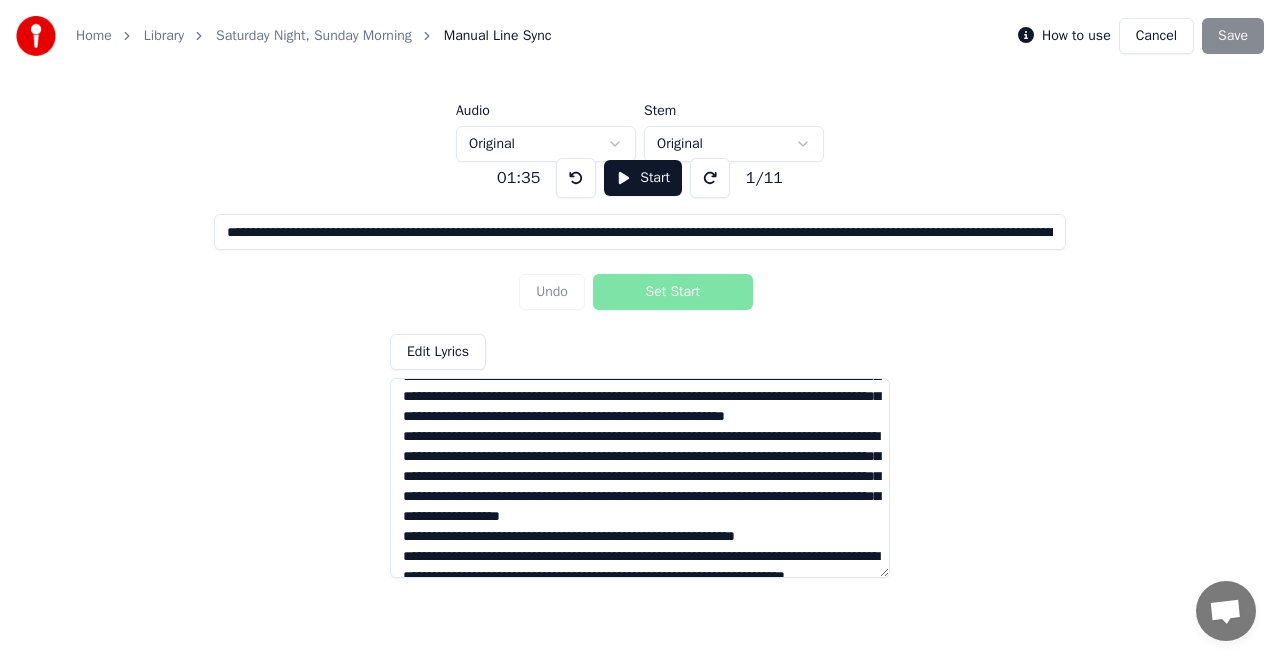 click on "Start" at bounding box center [643, 178] 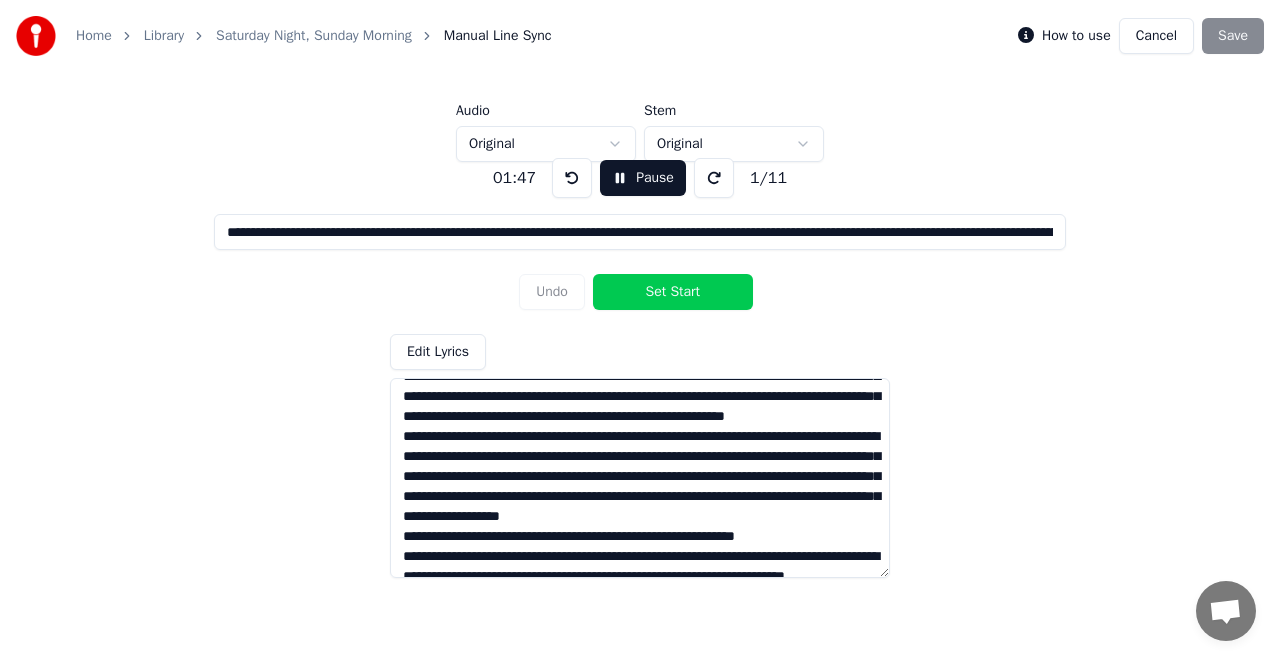 scroll, scrollTop: 80, scrollLeft: 0, axis: vertical 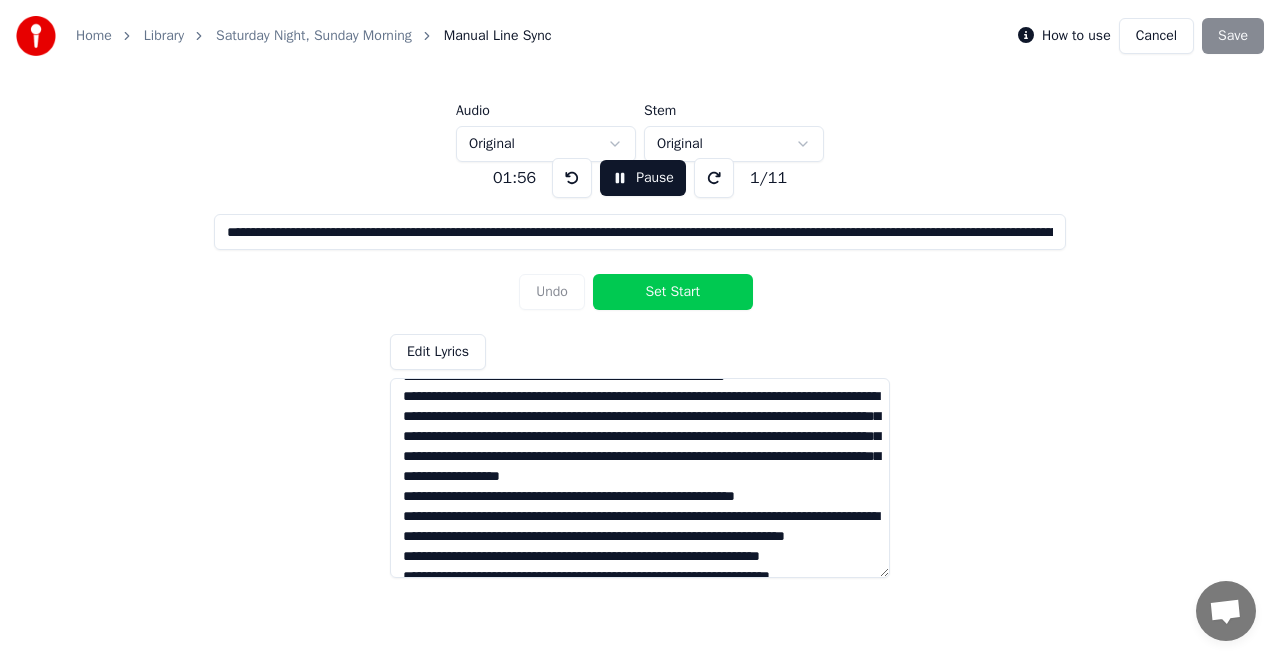 click on "Pause" at bounding box center (643, 178) 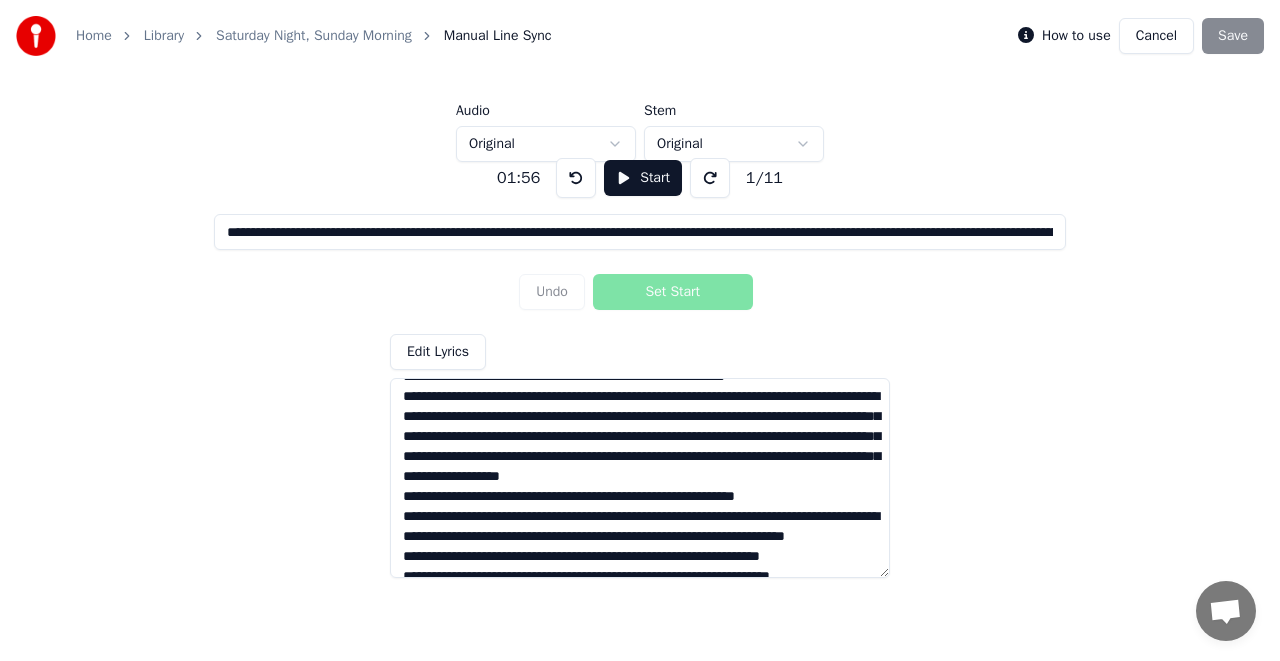 click at bounding box center [640, 478] 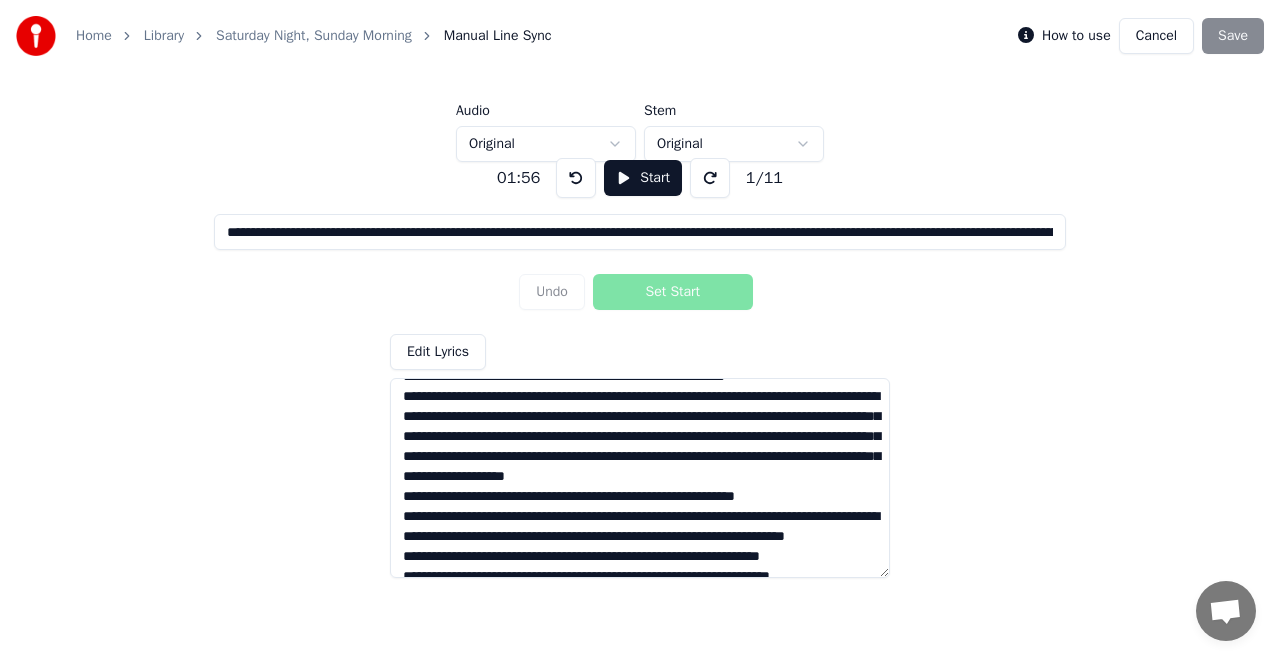 click on "Start" at bounding box center (643, 178) 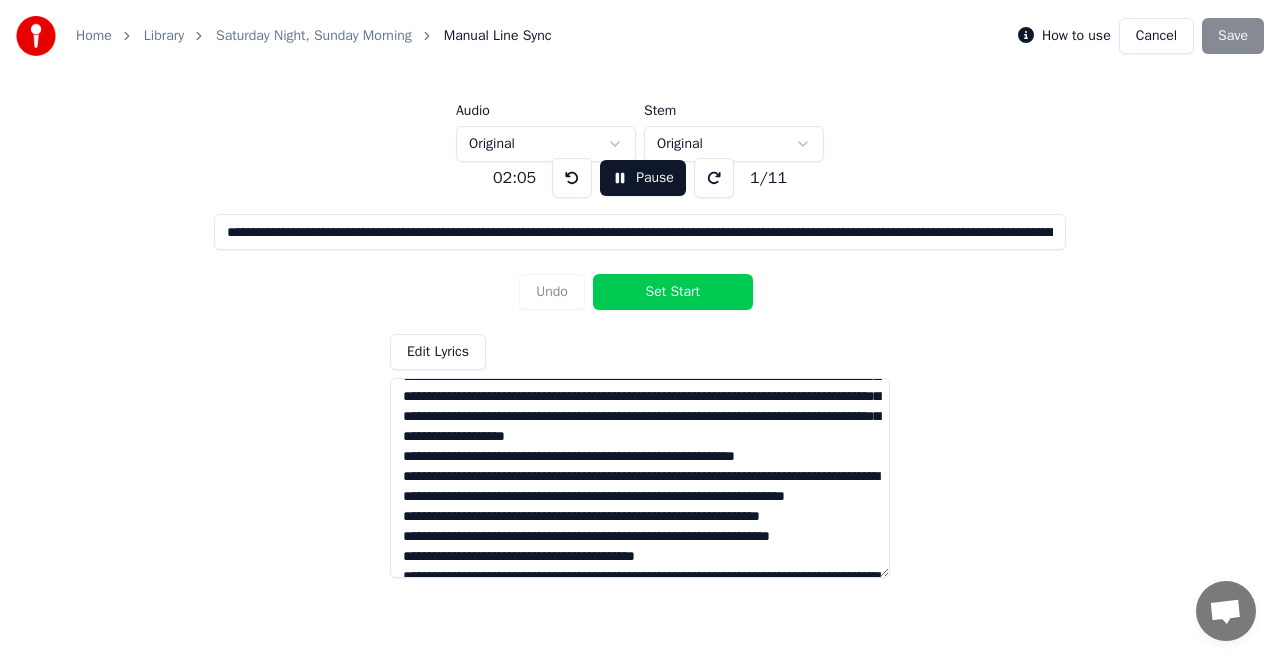 scroll, scrollTop: 160, scrollLeft: 0, axis: vertical 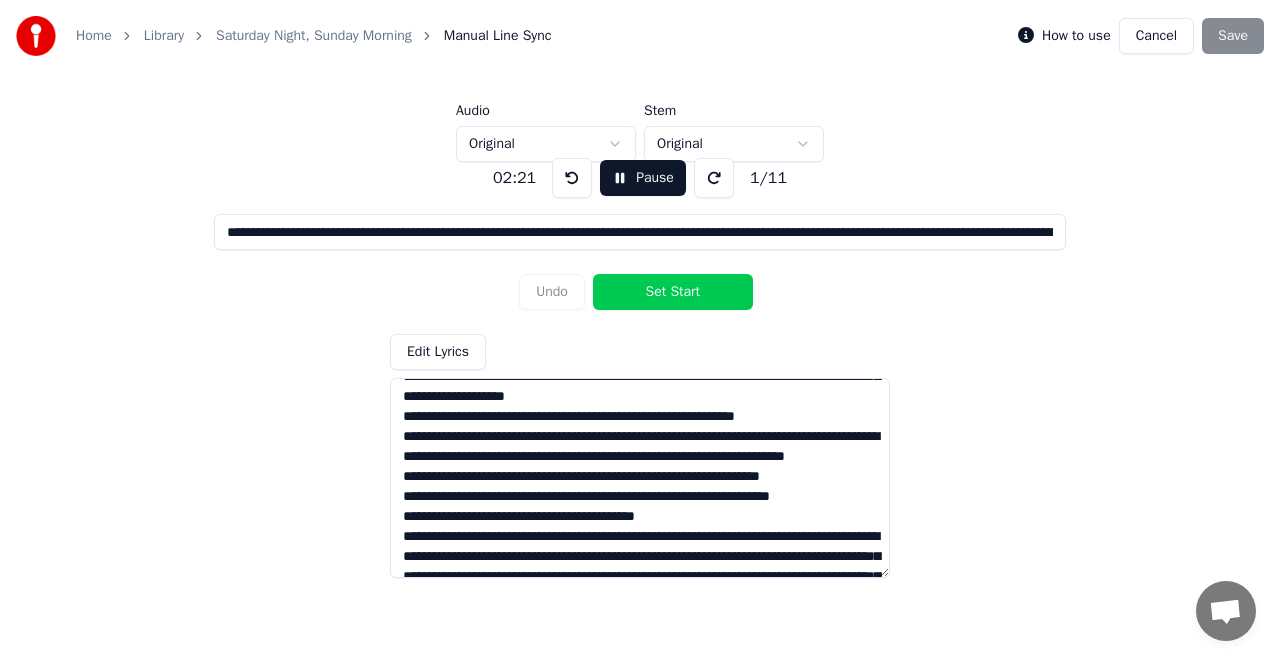 click at bounding box center [640, 478] 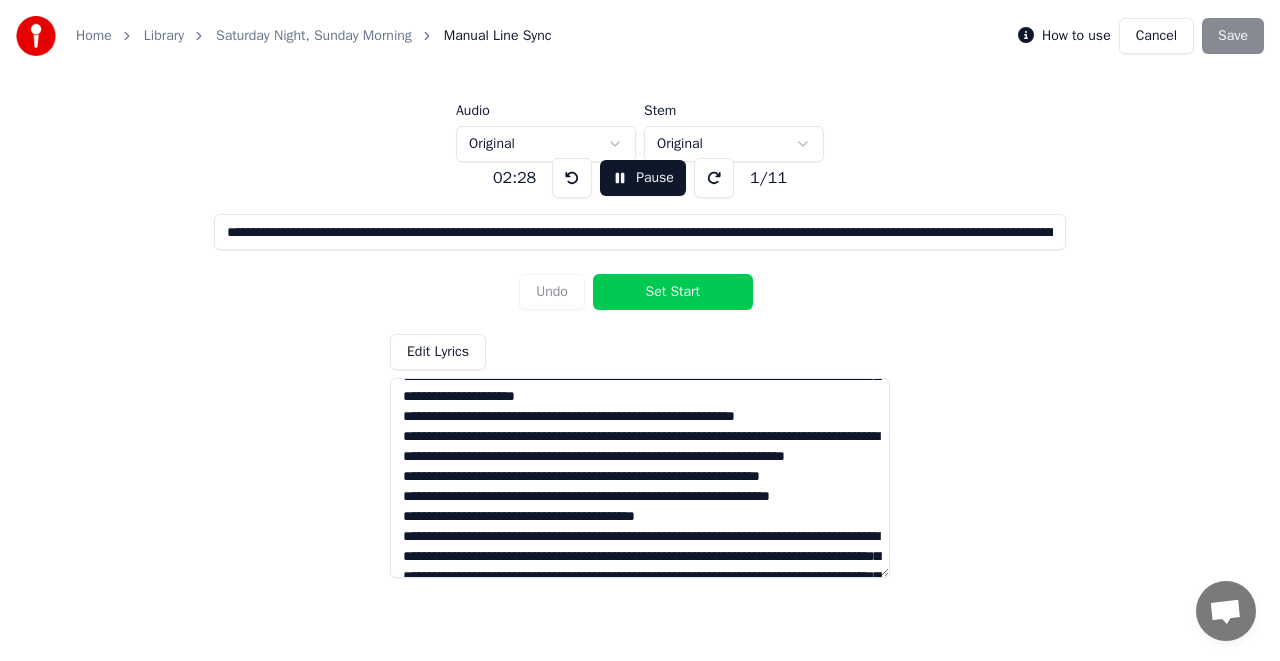 click at bounding box center (640, 478) 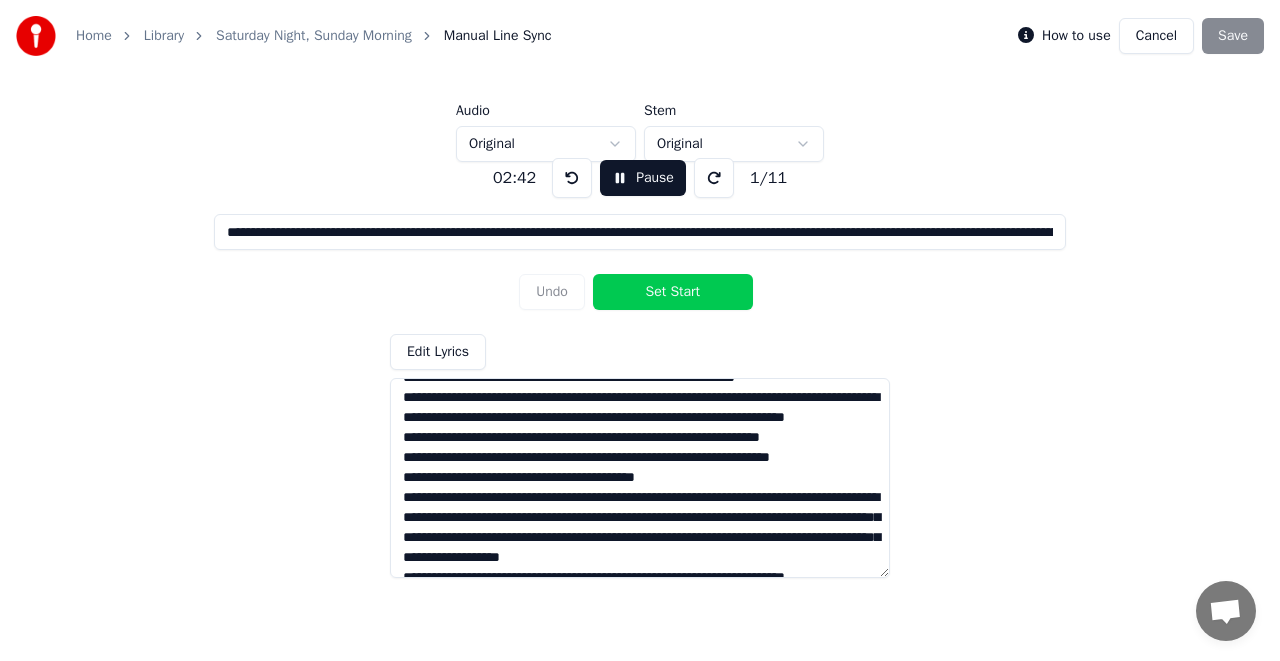 scroll, scrollTop: 200, scrollLeft: 0, axis: vertical 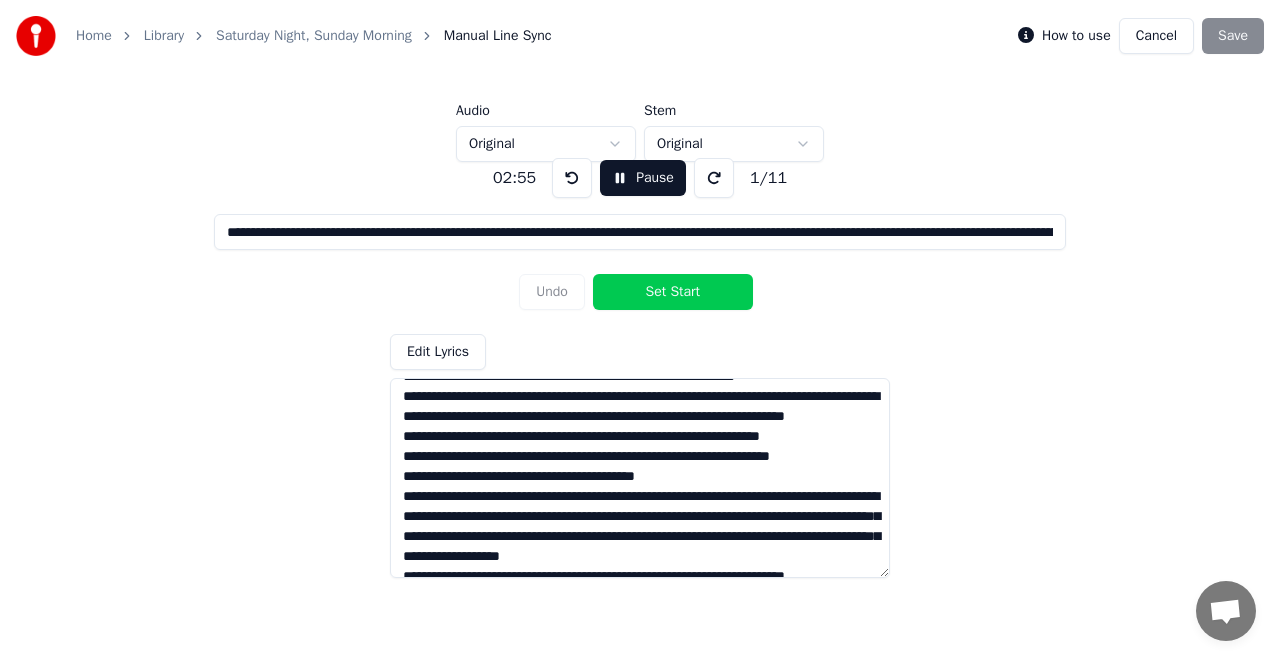 click at bounding box center (640, 478) 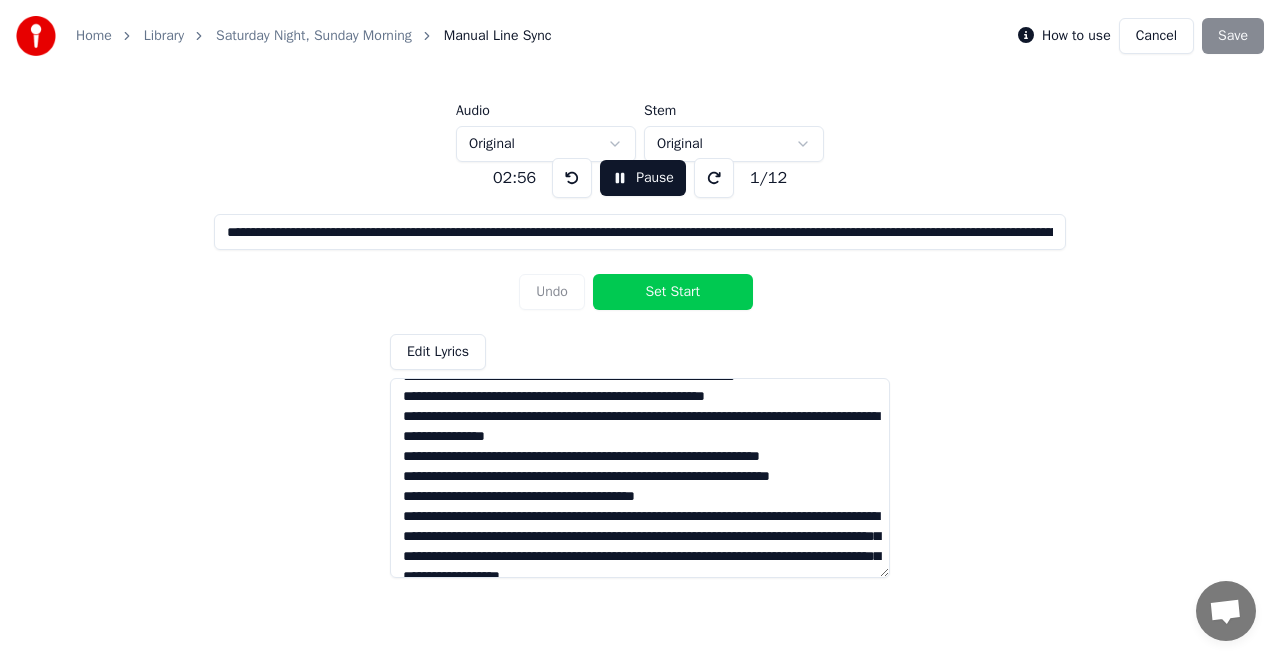 scroll, scrollTop: 267, scrollLeft: 0, axis: vertical 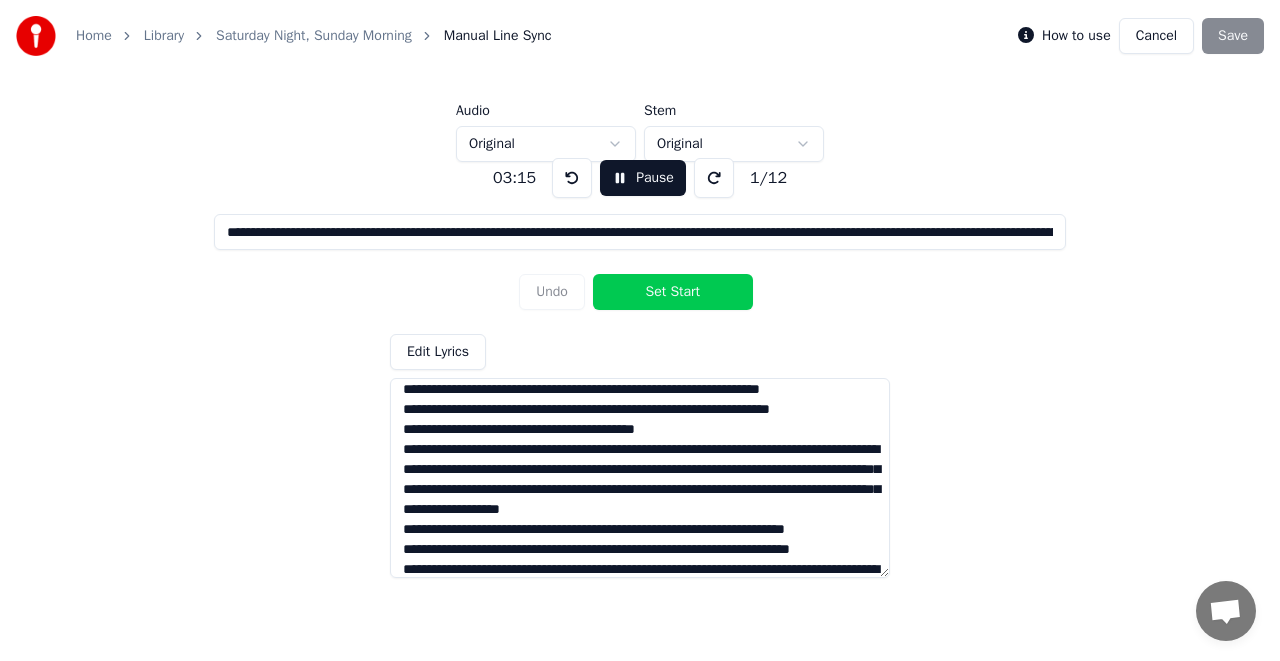 click at bounding box center [640, 478] 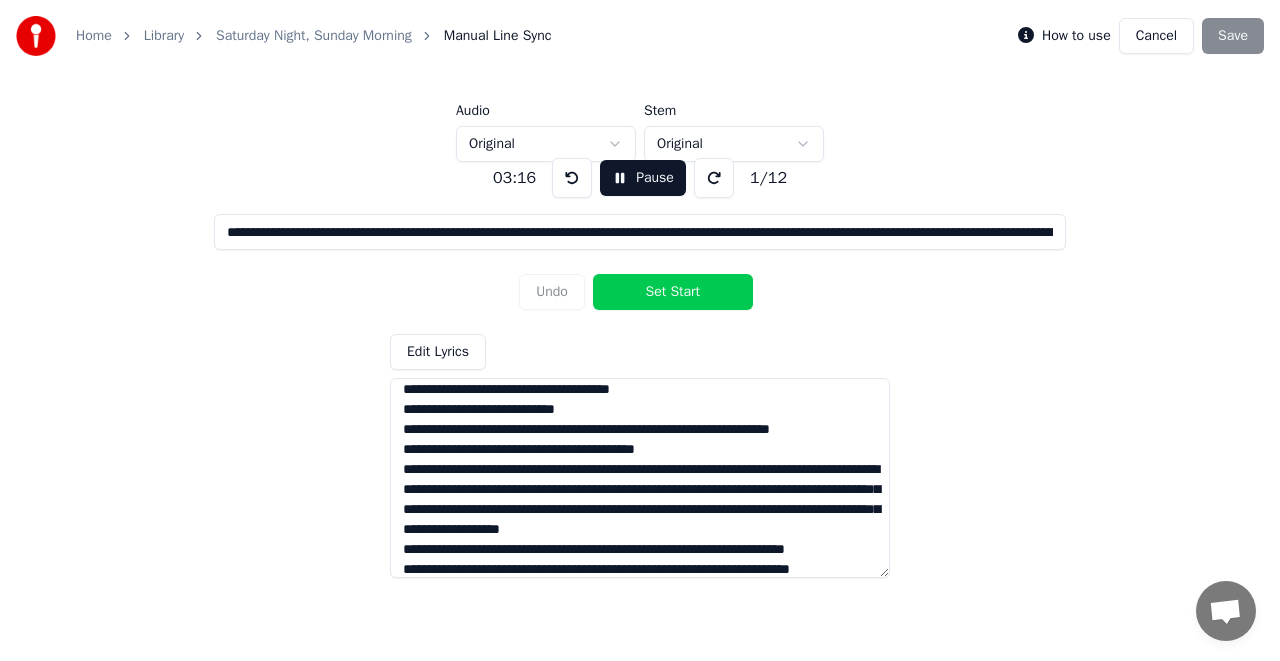 scroll, scrollTop: 327, scrollLeft: 0, axis: vertical 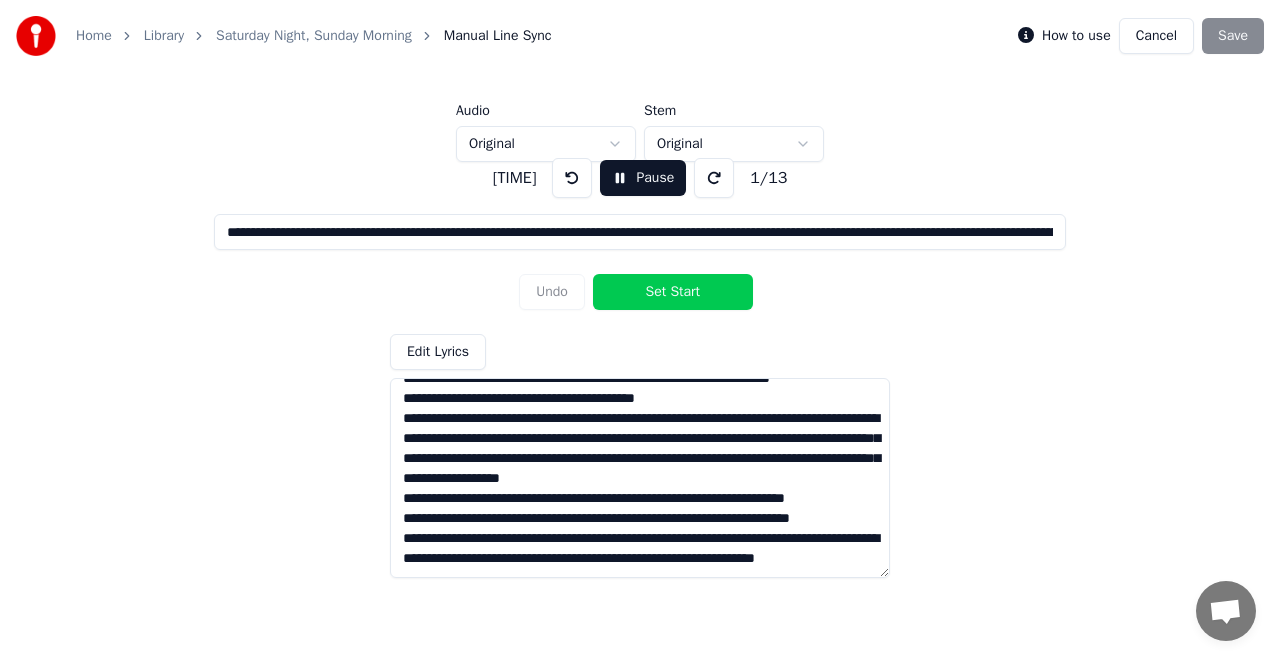 click at bounding box center [640, 478] 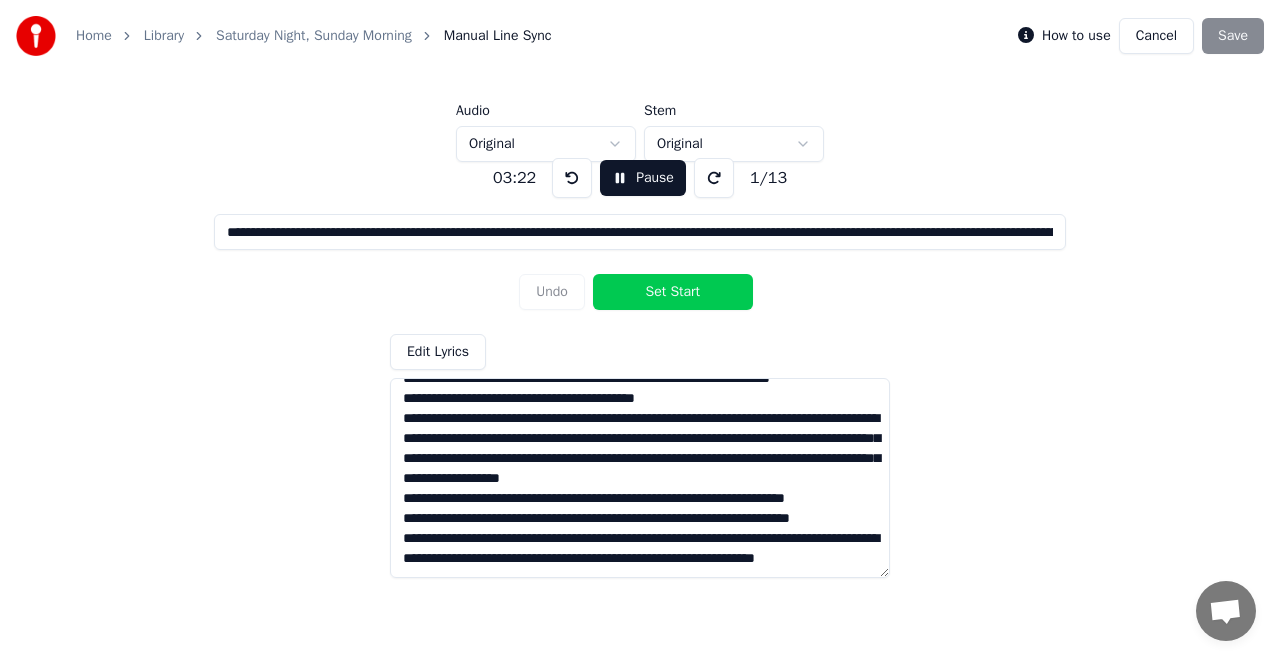 scroll, scrollTop: 227, scrollLeft: 0, axis: vertical 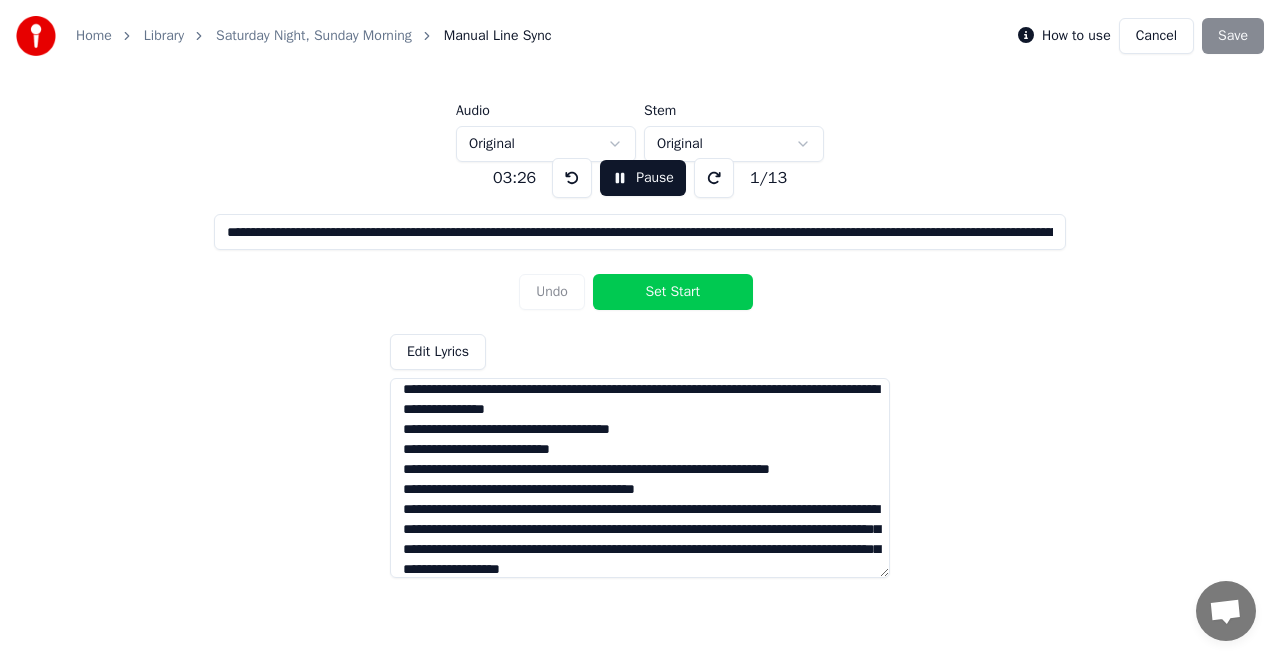 click on "Pause" at bounding box center [643, 178] 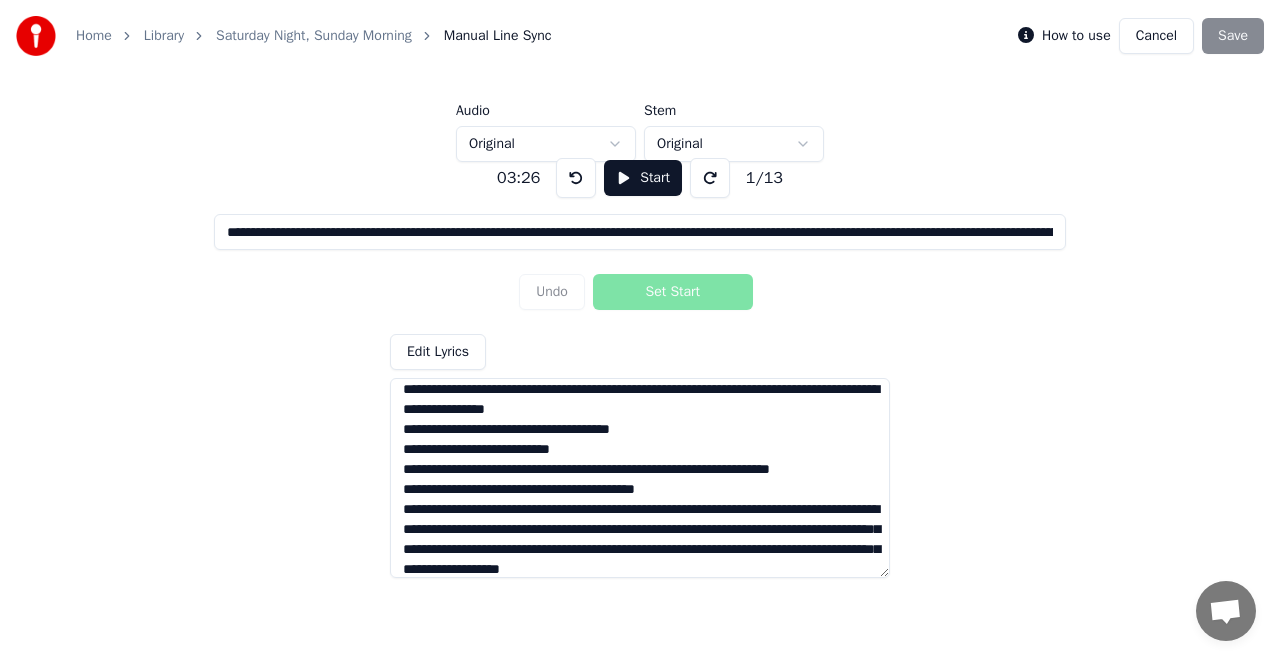 drag, startPoint x: 404, startPoint y: 428, endPoint x: 860, endPoint y: 445, distance: 456.31677 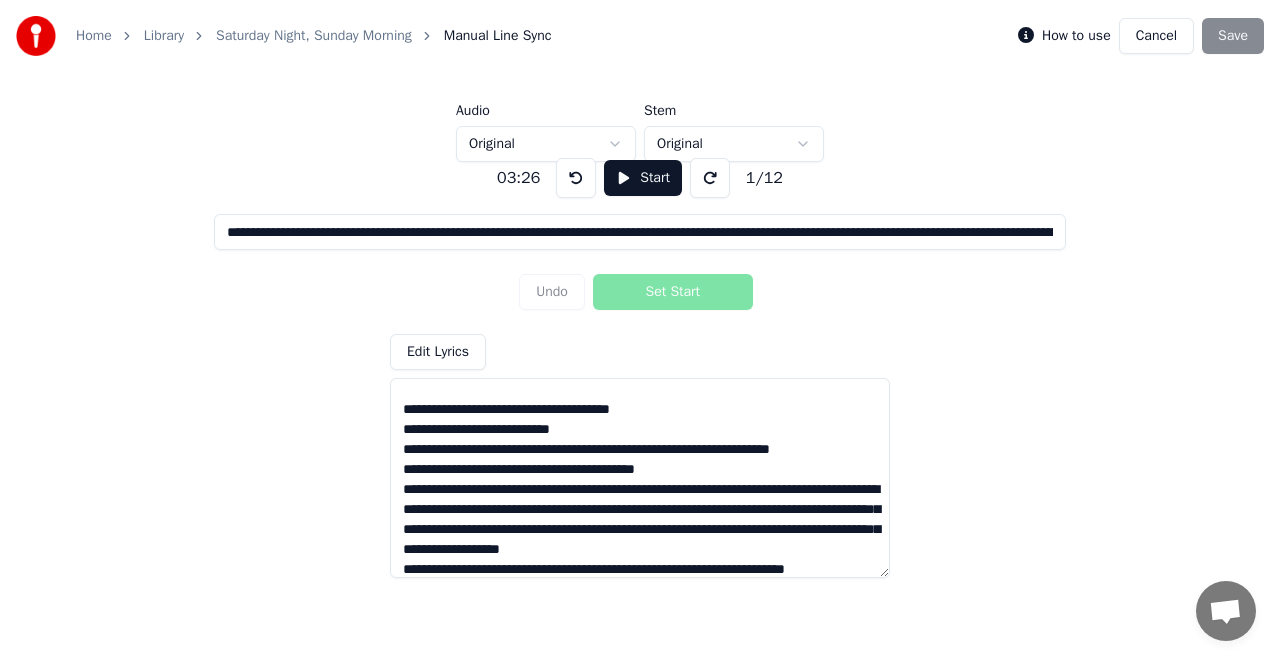 click on "Start" at bounding box center [643, 178] 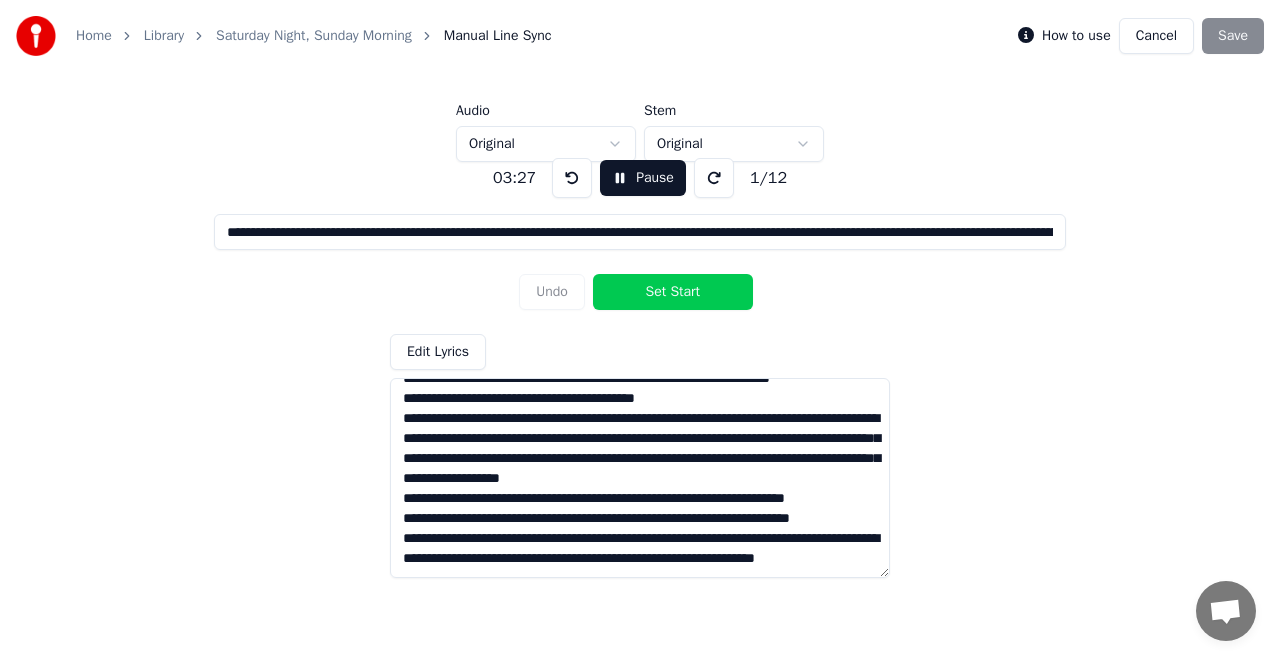 scroll, scrollTop: 227, scrollLeft: 0, axis: vertical 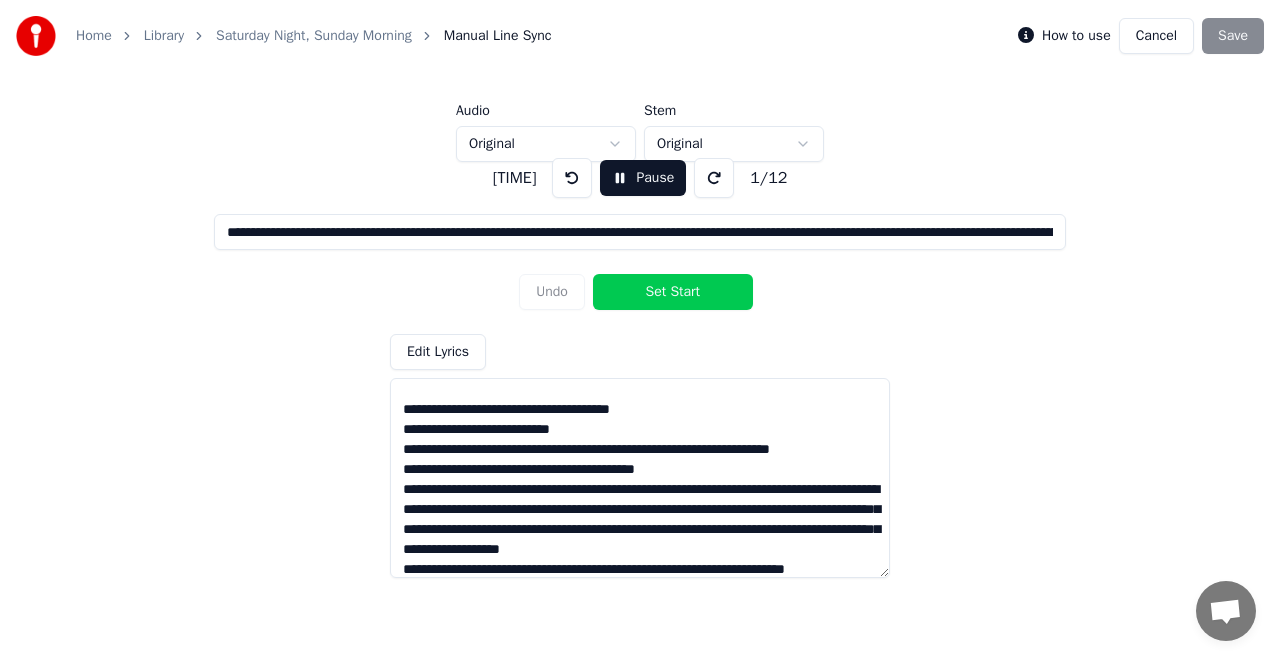 click at bounding box center [640, 478] 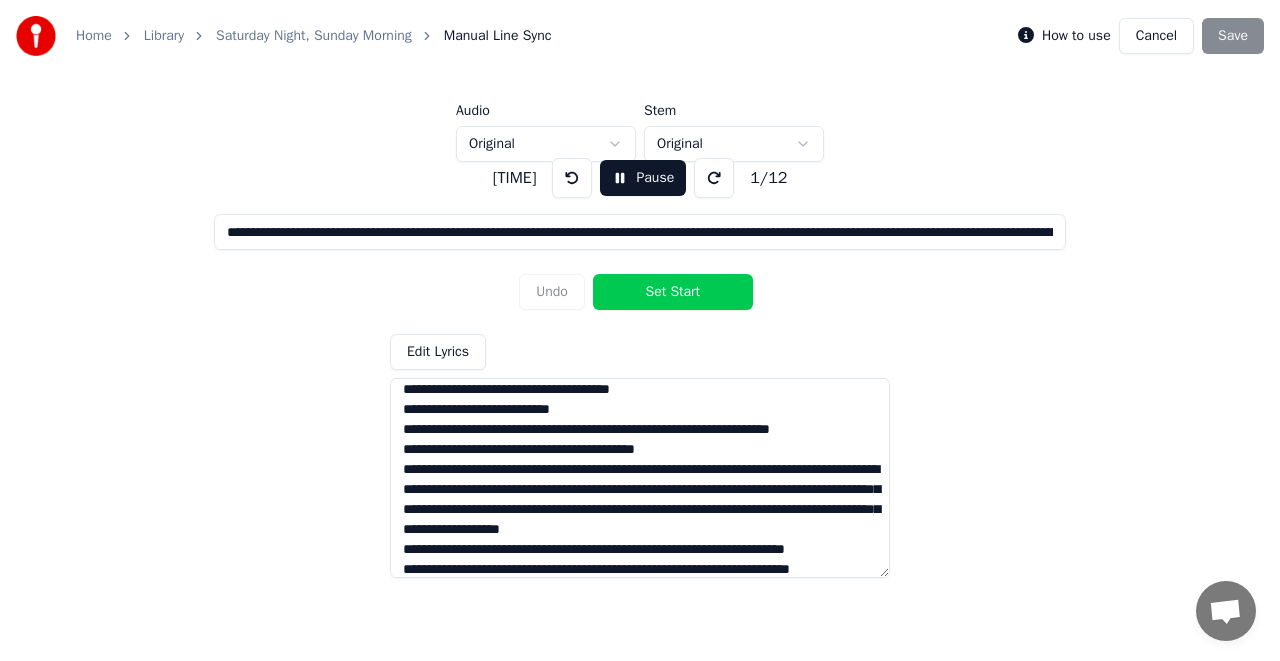click at bounding box center (640, 478) 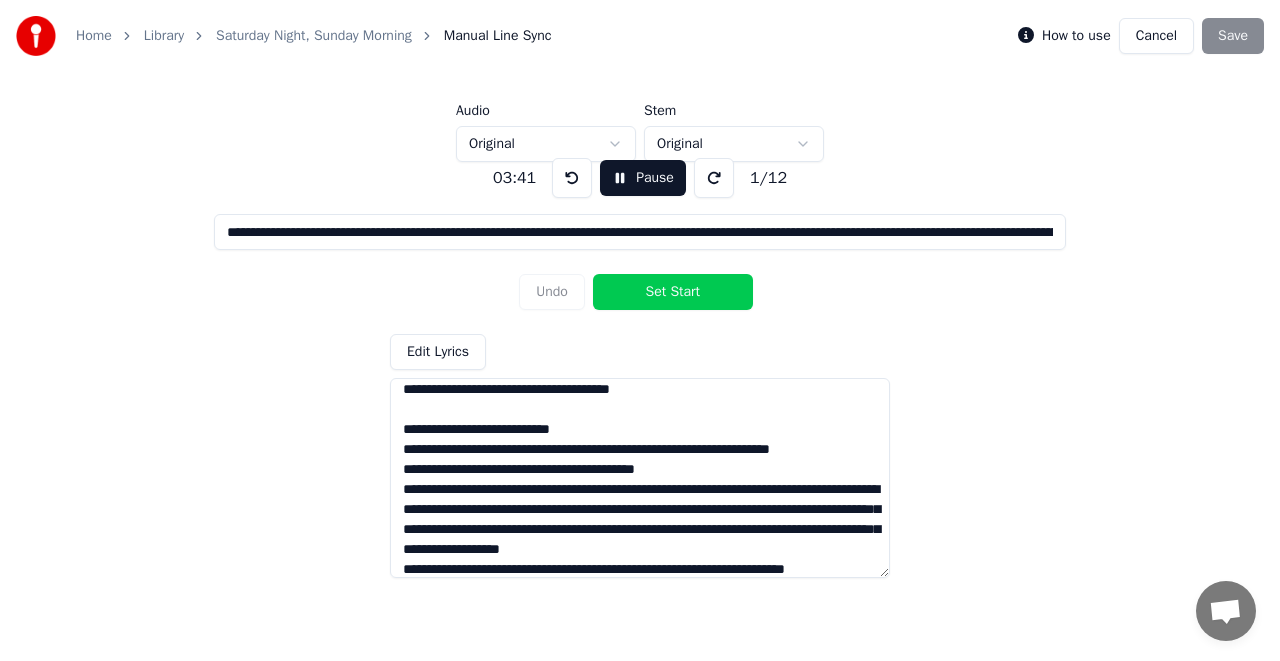 click at bounding box center [640, 478] 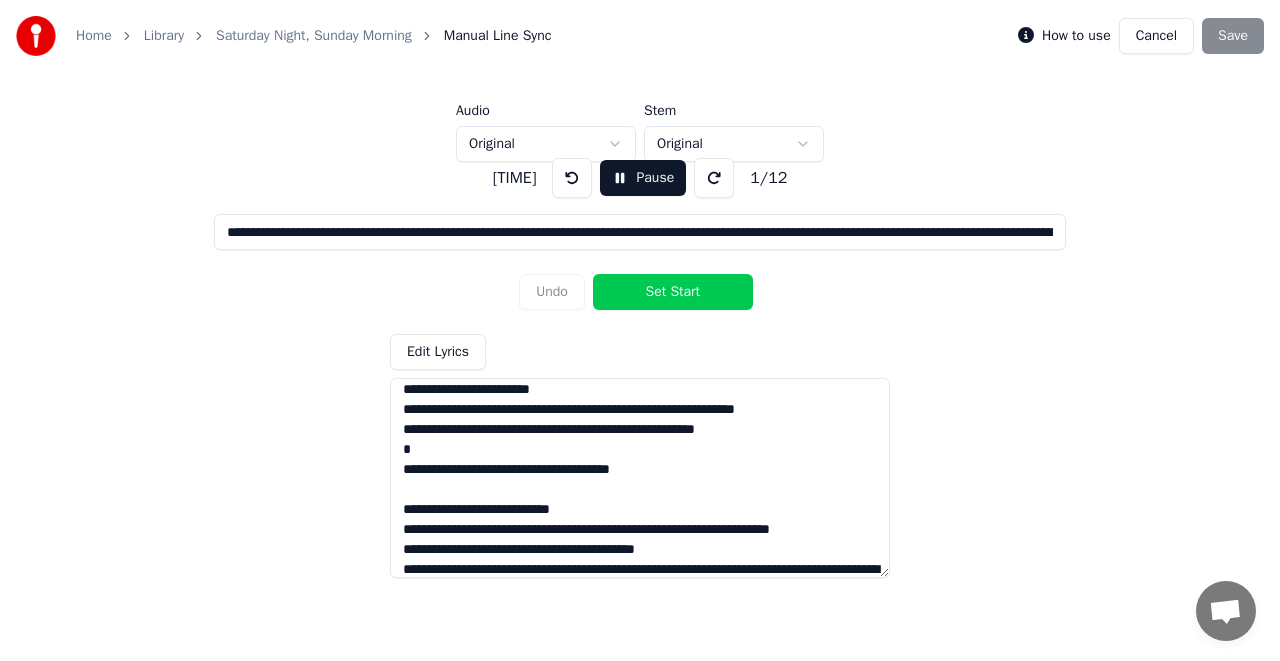 scroll, scrollTop: 267, scrollLeft: 0, axis: vertical 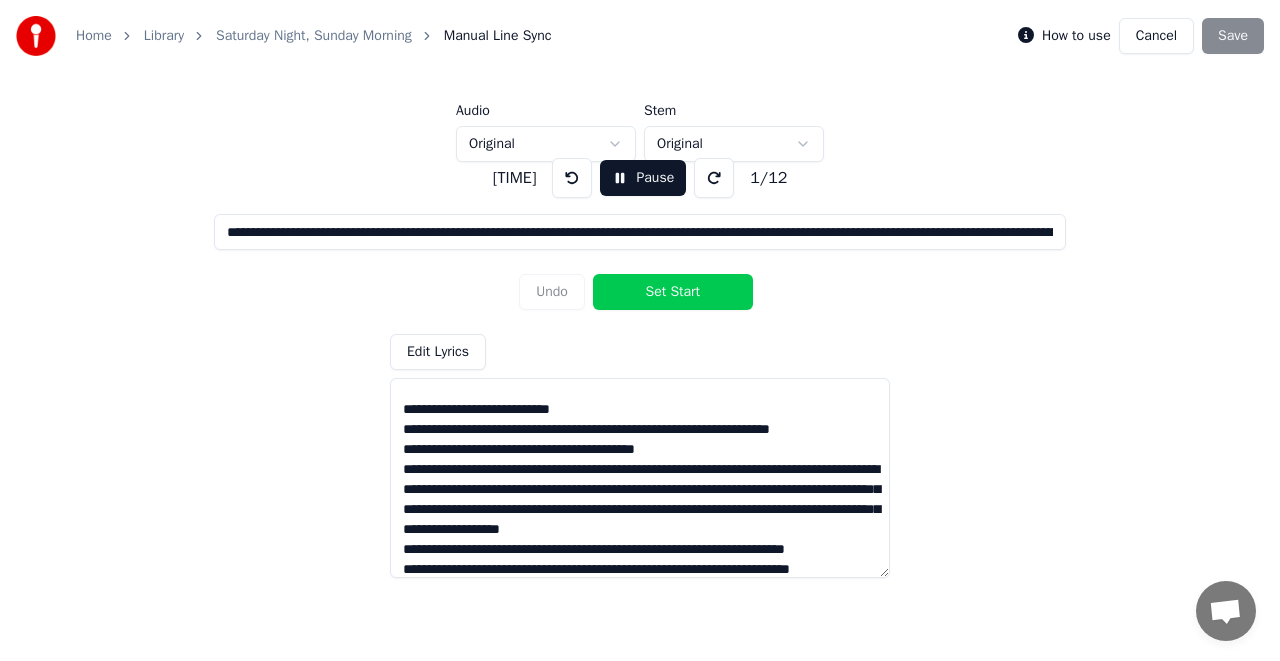 click at bounding box center (640, 478) 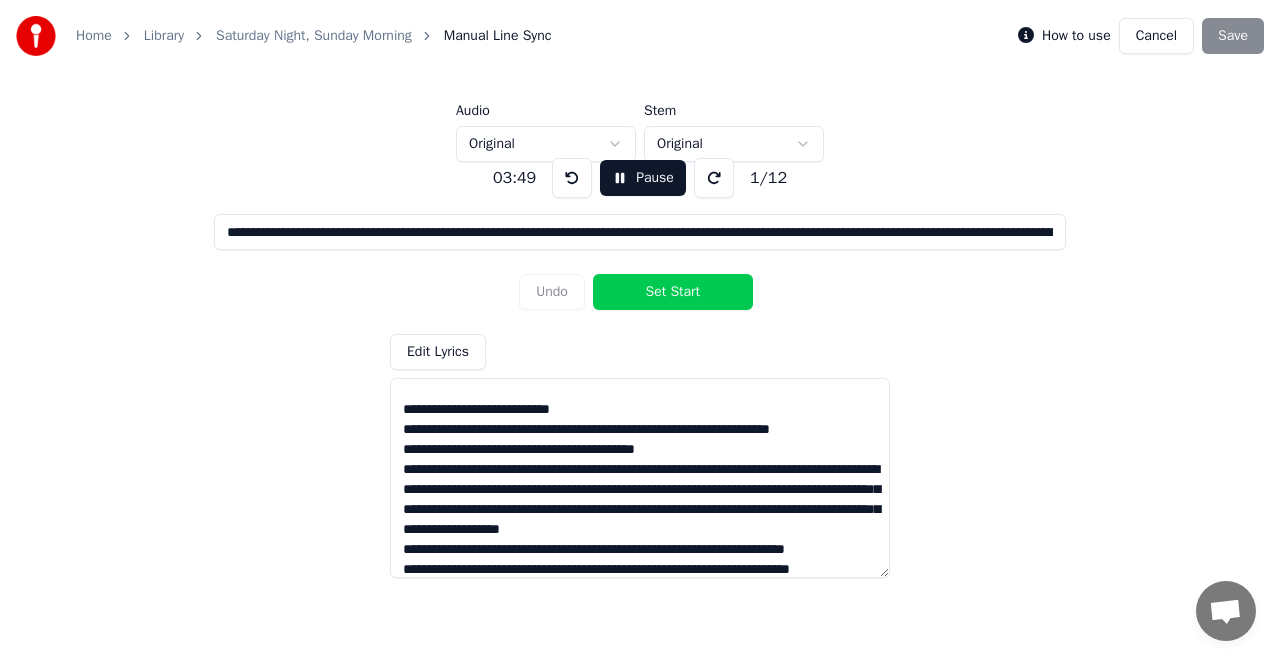 type on "**********" 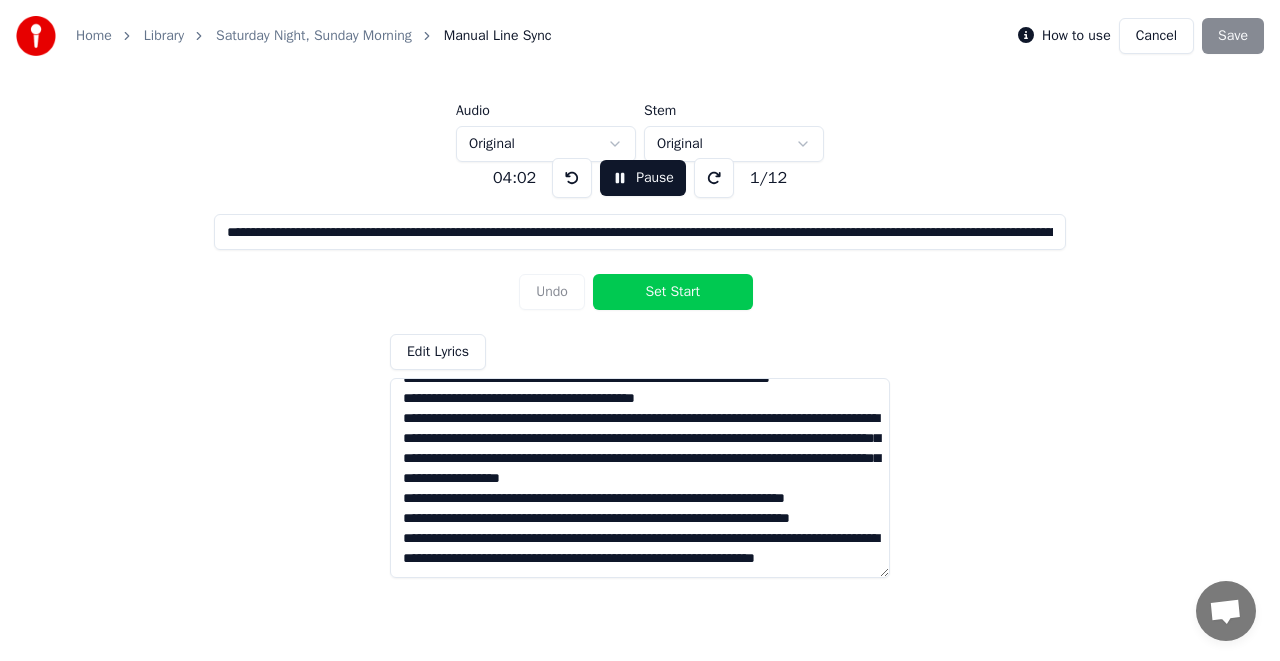 scroll, scrollTop: 456, scrollLeft: 0, axis: vertical 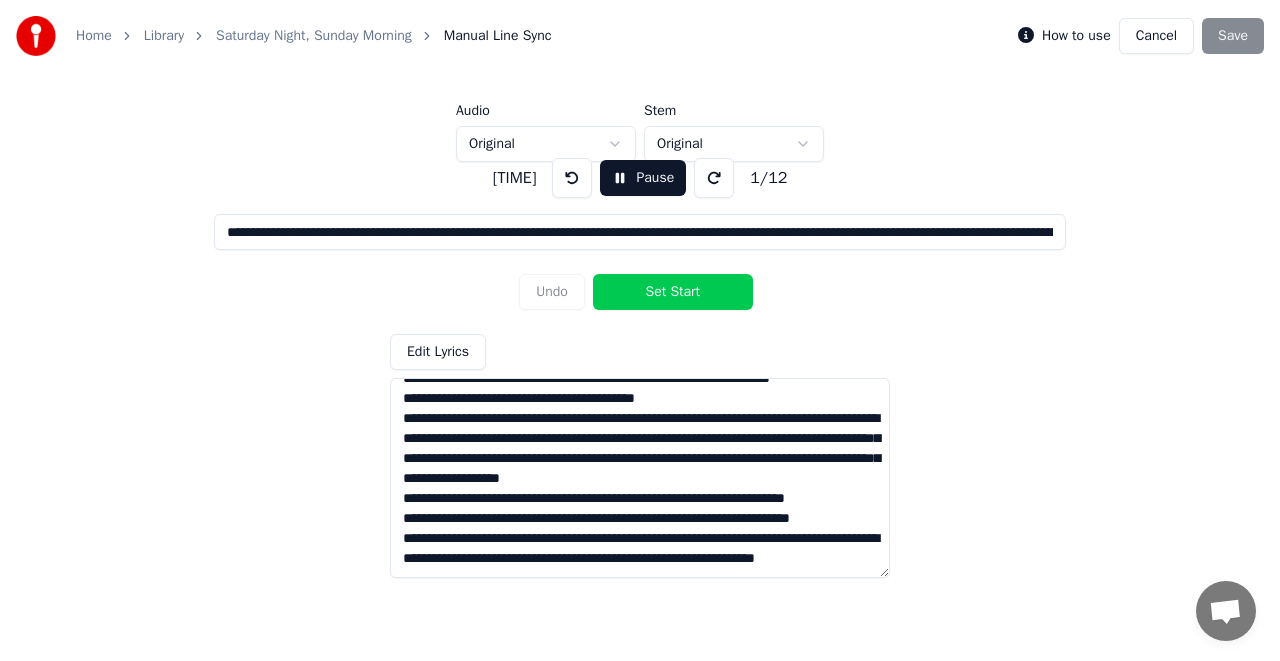 click on "Cancel" at bounding box center (1156, 36) 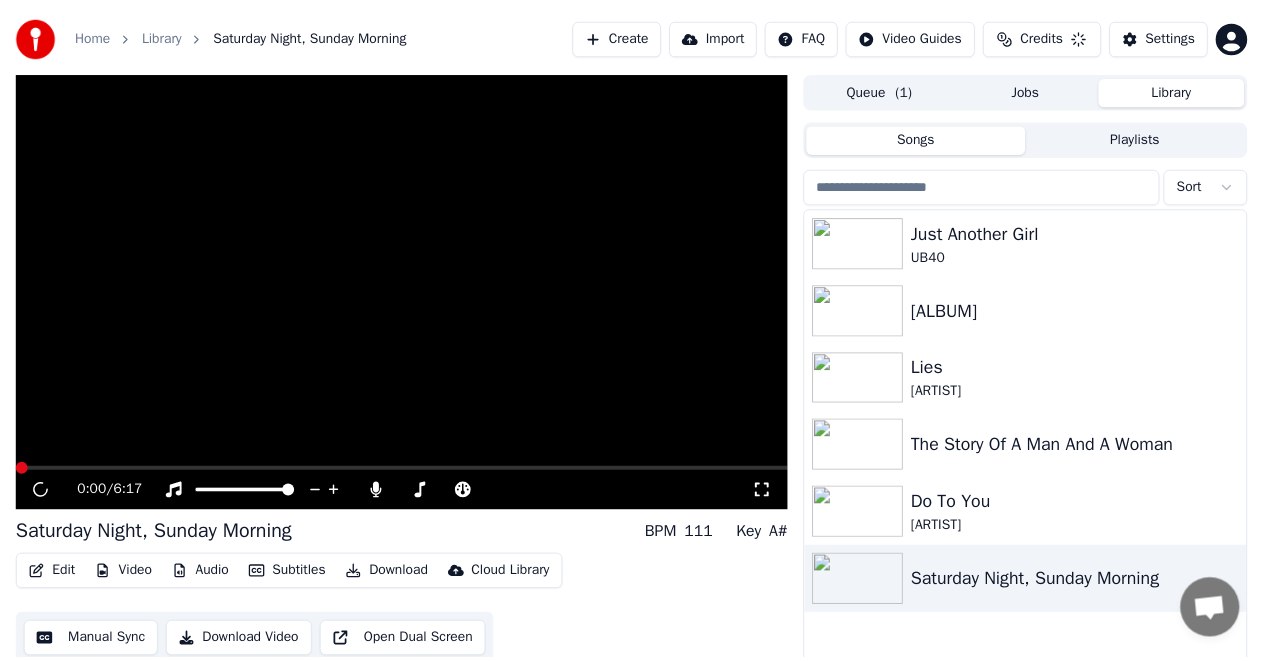 scroll, scrollTop: 42, scrollLeft: 0, axis: vertical 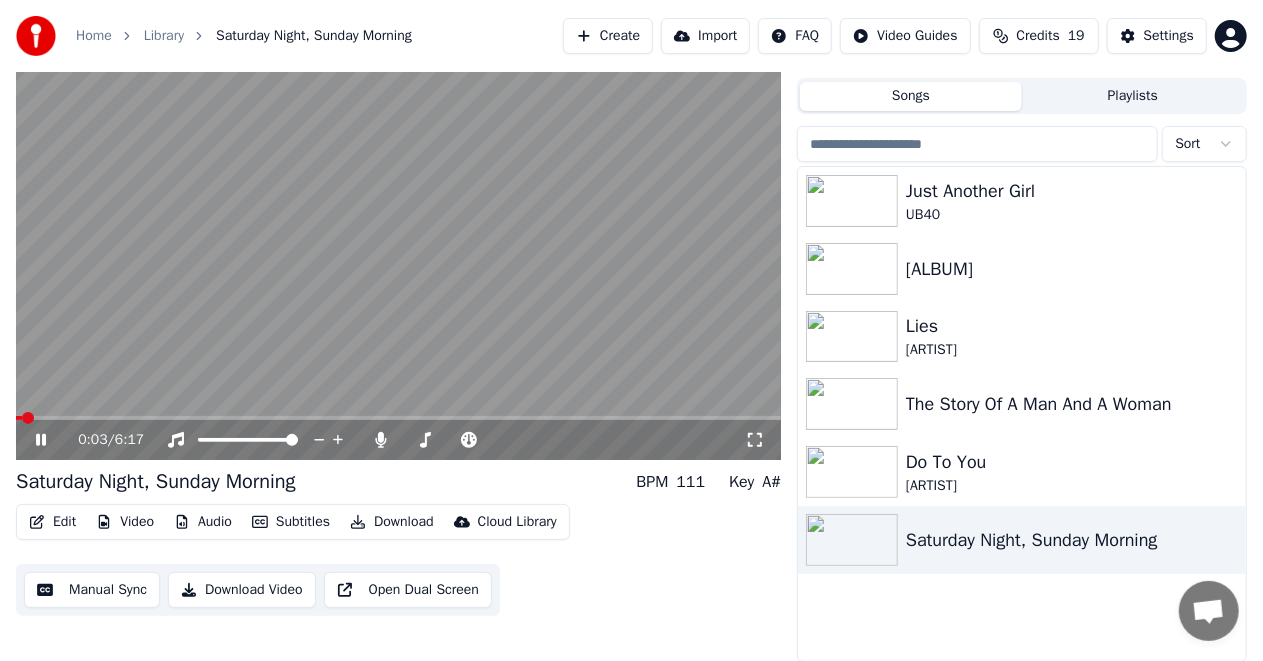 click on "[TIME]  /  [TIME]" at bounding box center [398, 440] 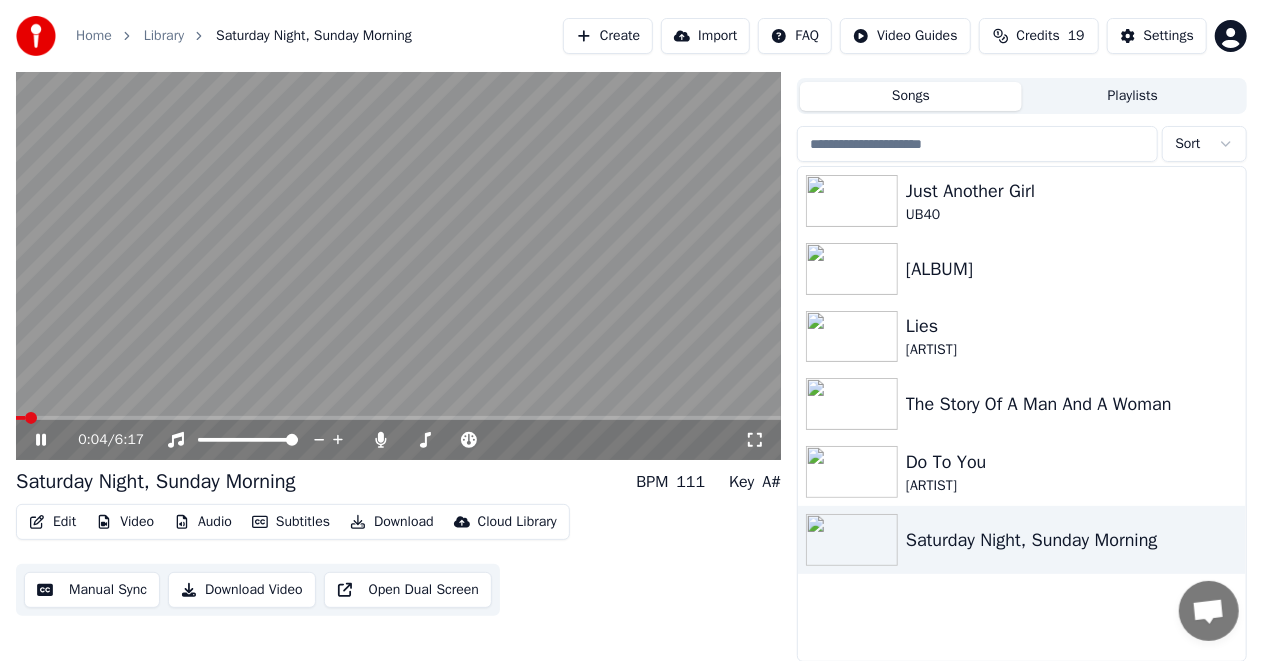 click 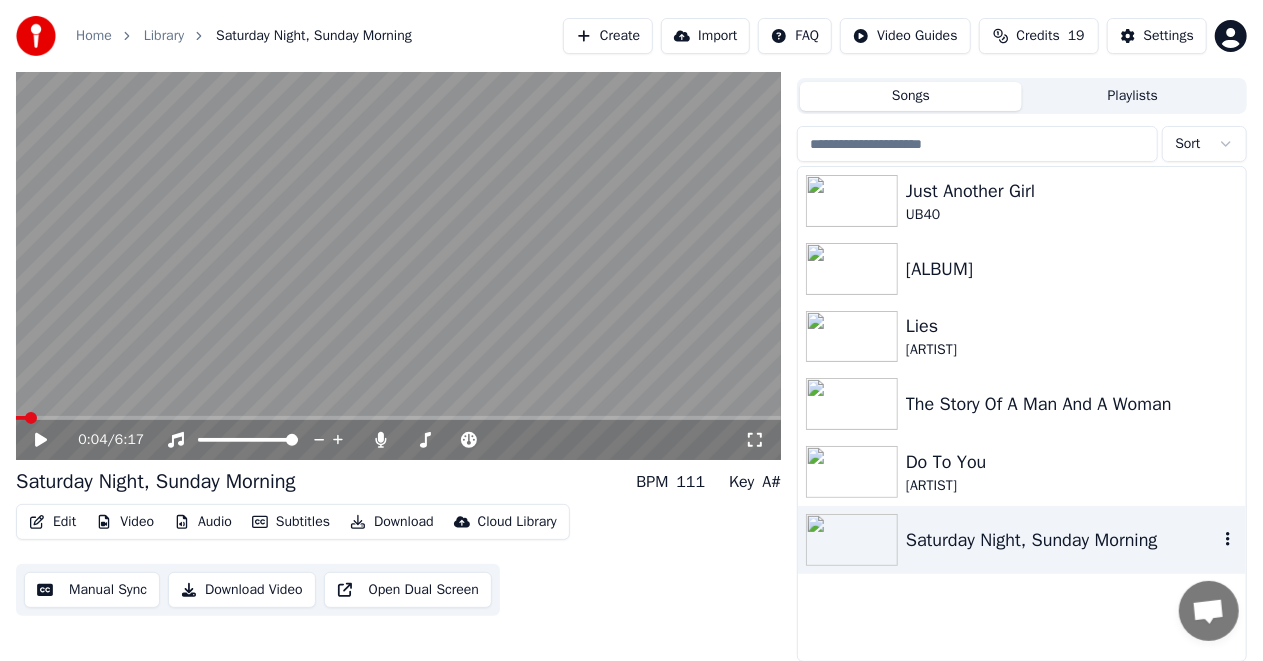 click at bounding box center (852, 540) 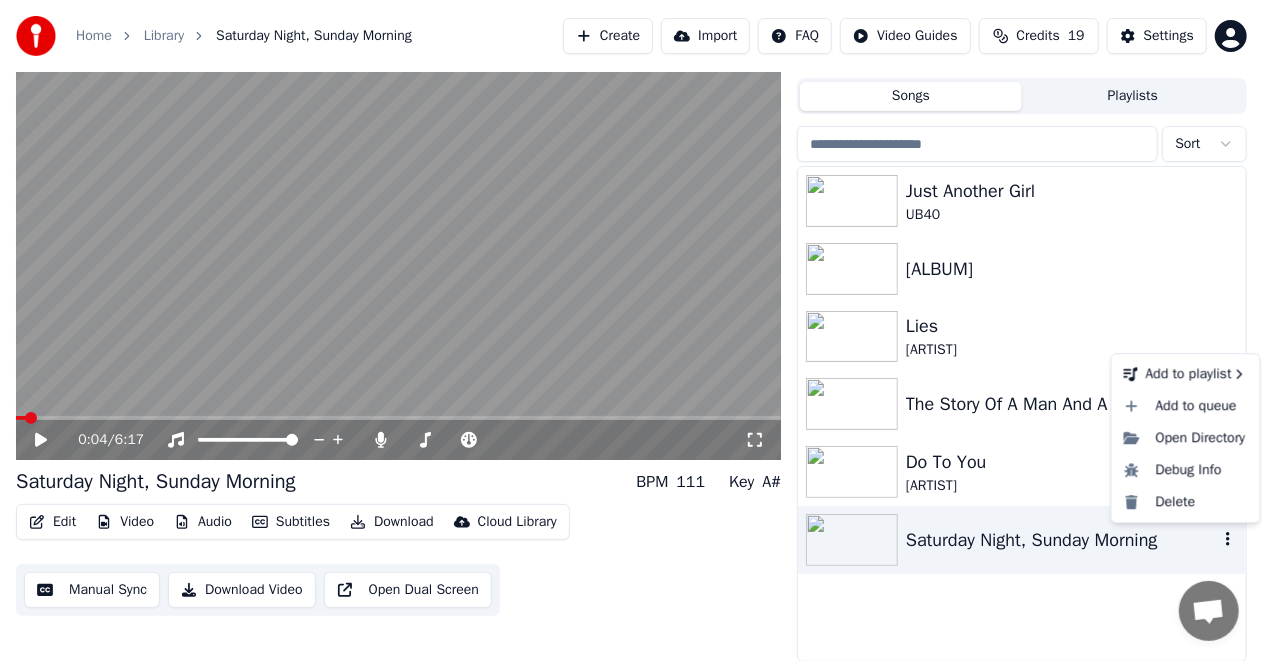 click 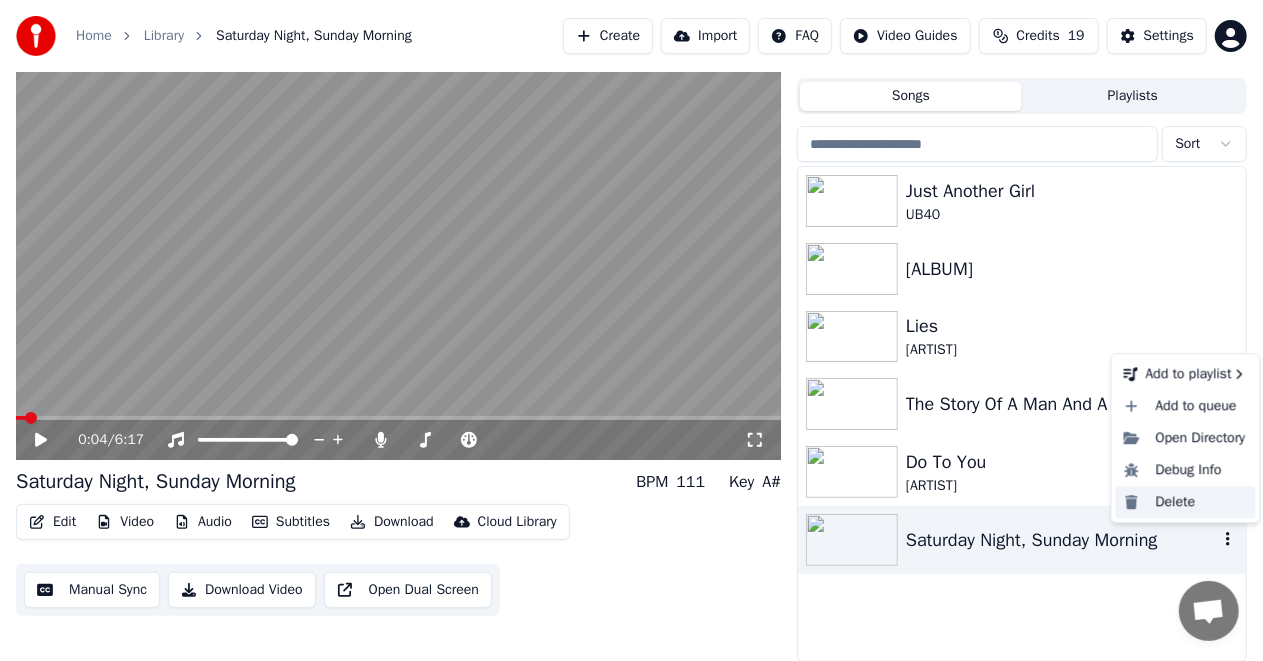click on "Delete" at bounding box center [1186, 502] 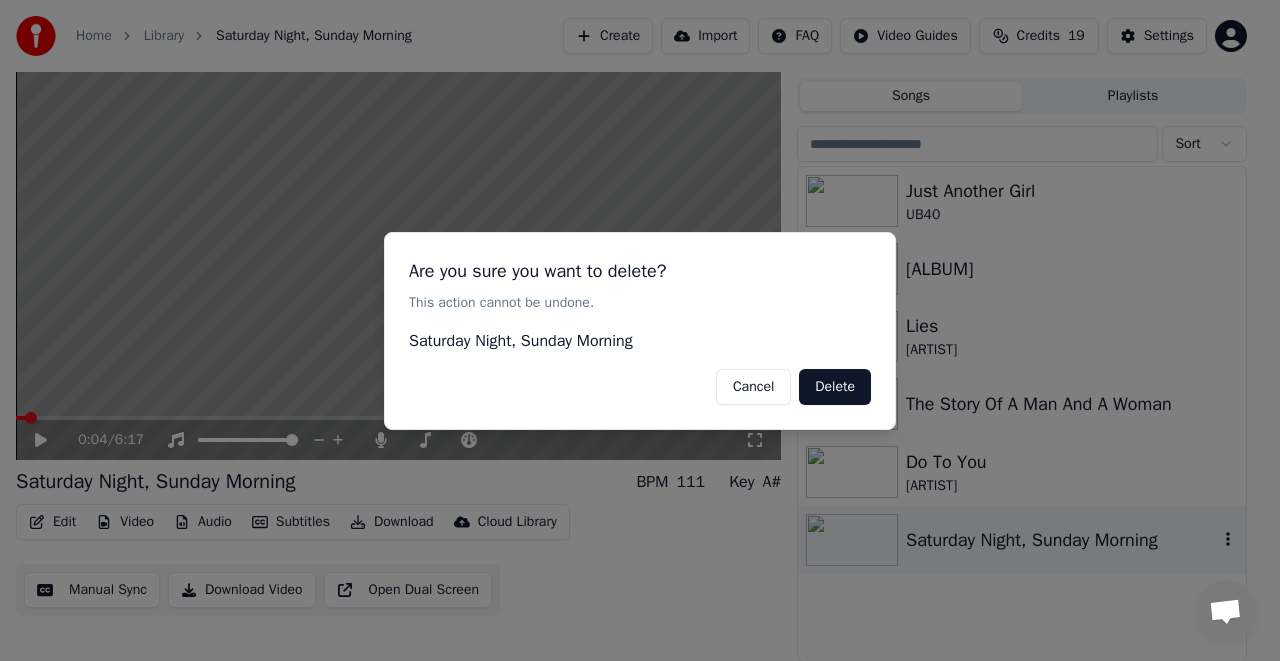 click on "Delete" at bounding box center [835, 386] 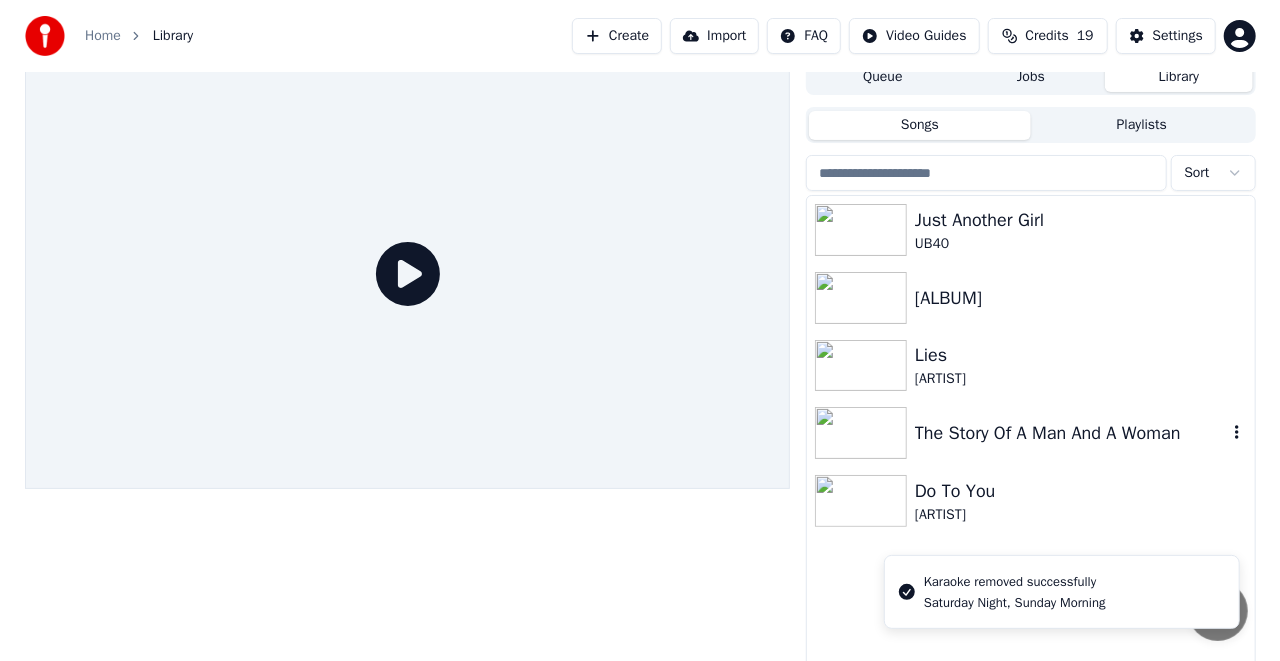 scroll, scrollTop: 0, scrollLeft: 0, axis: both 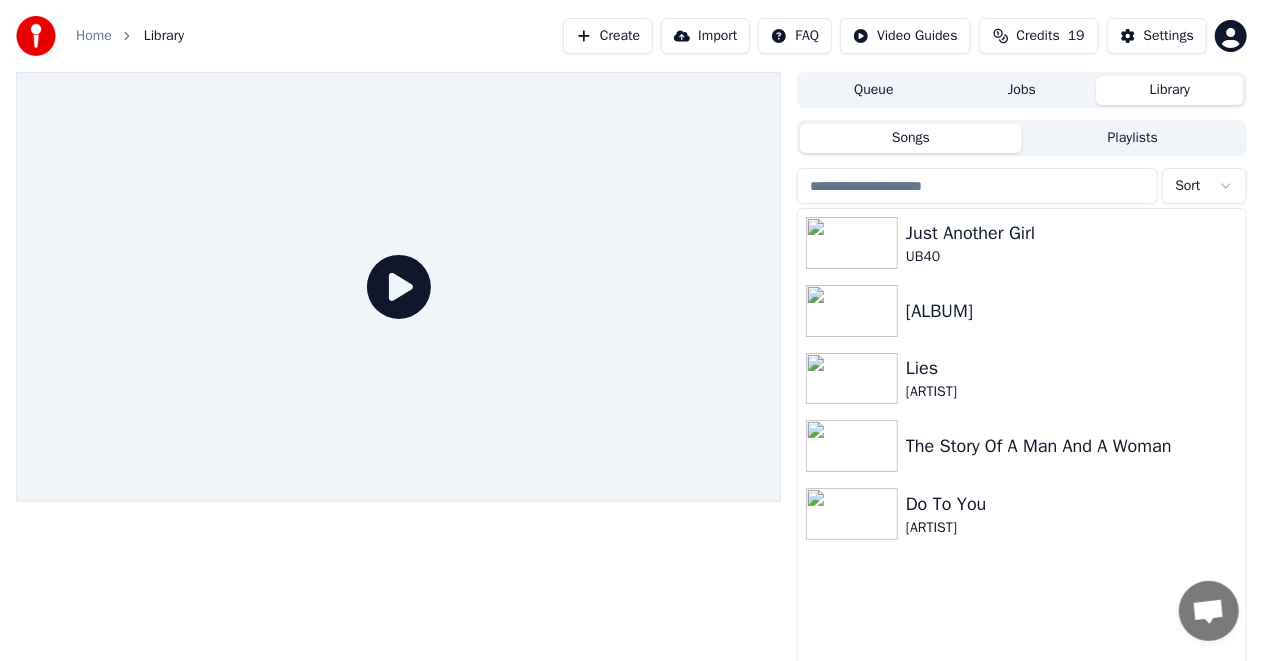 click on "Create" at bounding box center [608, 36] 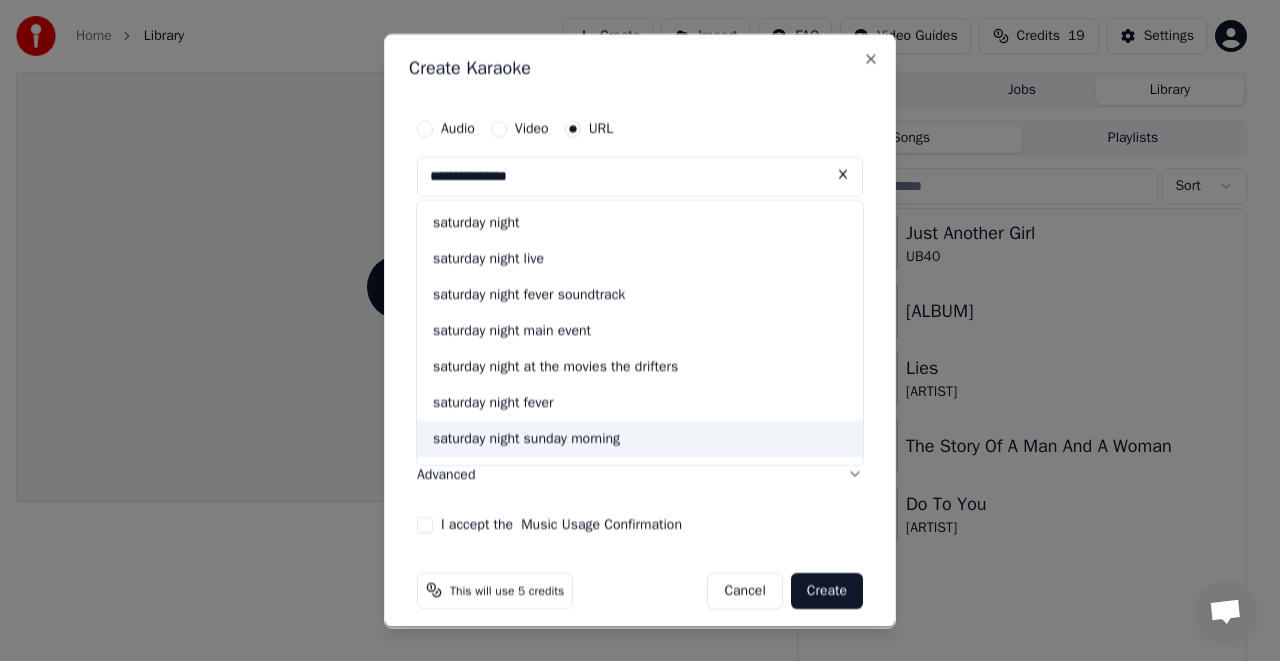 click on "saturday night sunday morning" at bounding box center (640, 438) 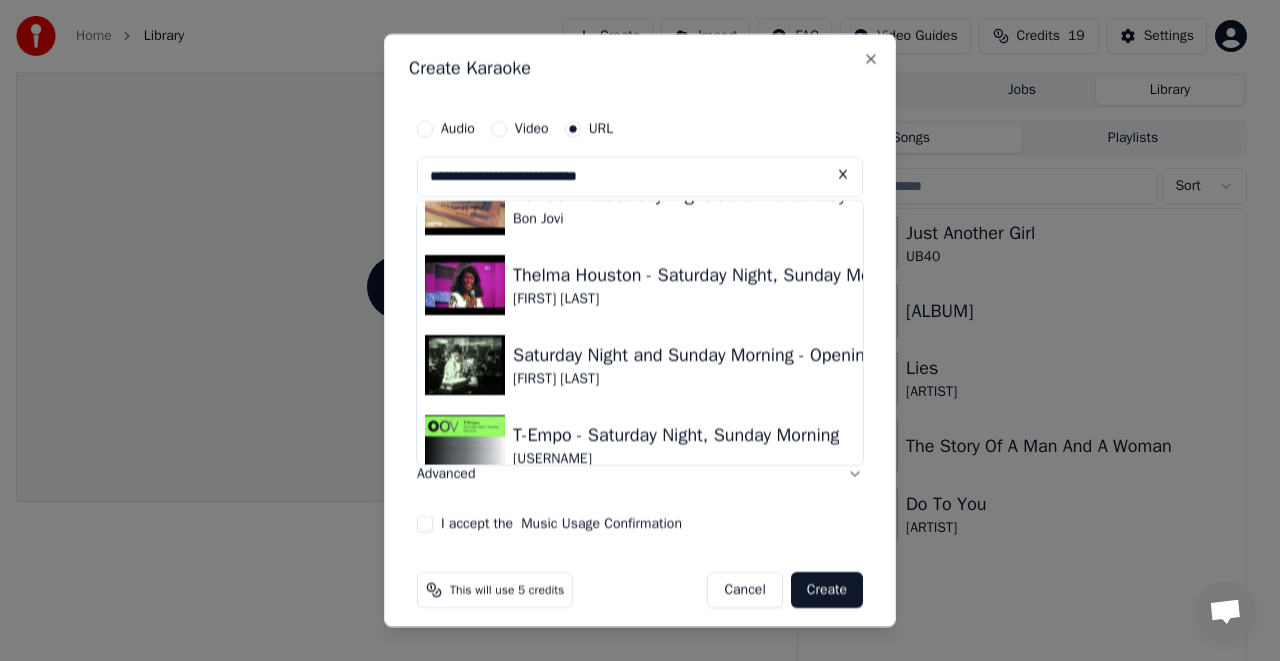scroll, scrollTop: 0, scrollLeft: 0, axis: both 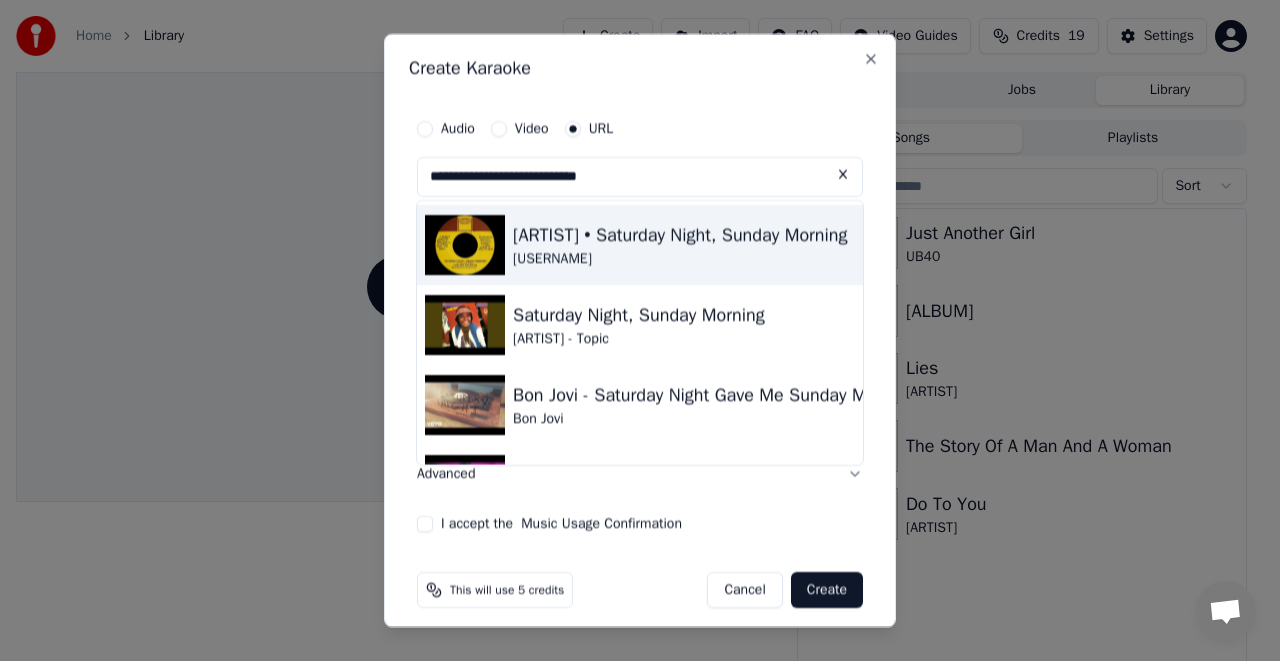 click on "[ARTIST] • Saturday Night, Sunday Morning" at bounding box center [680, 234] 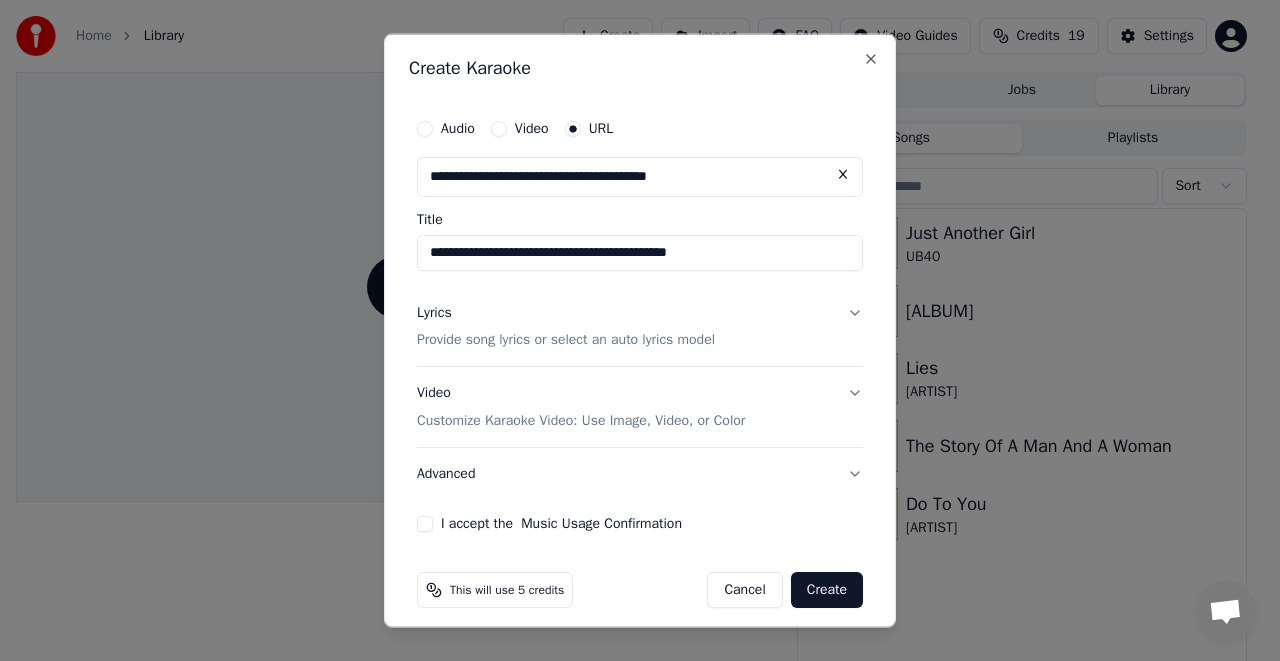 type on "**********" 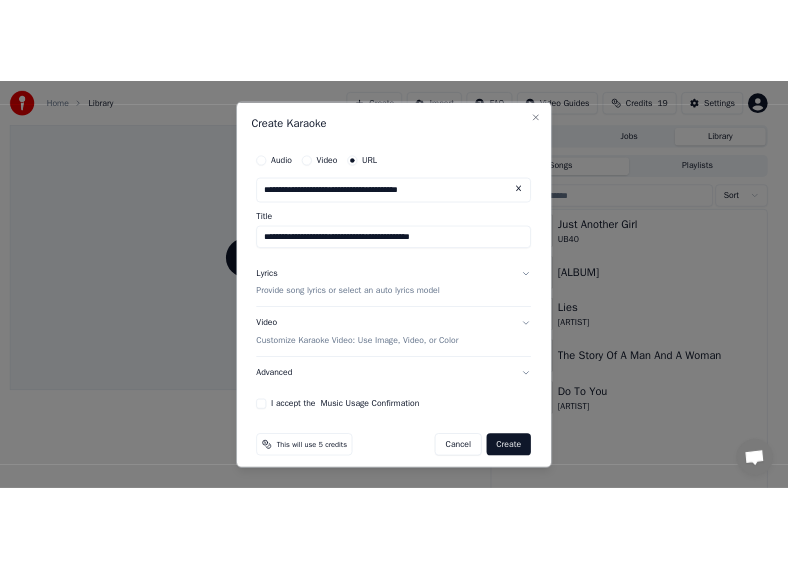 scroll, scrollTop: 11, scrollLeft: 0, axis: vertical 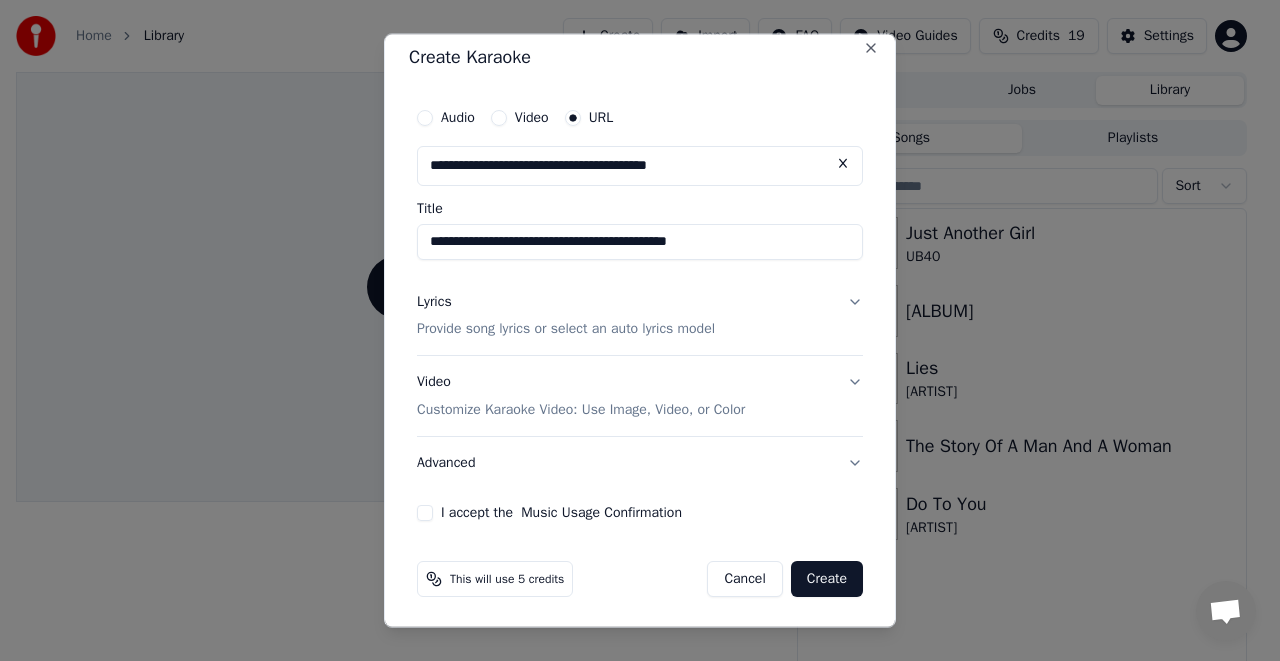 click at bounding box center [843, 163] 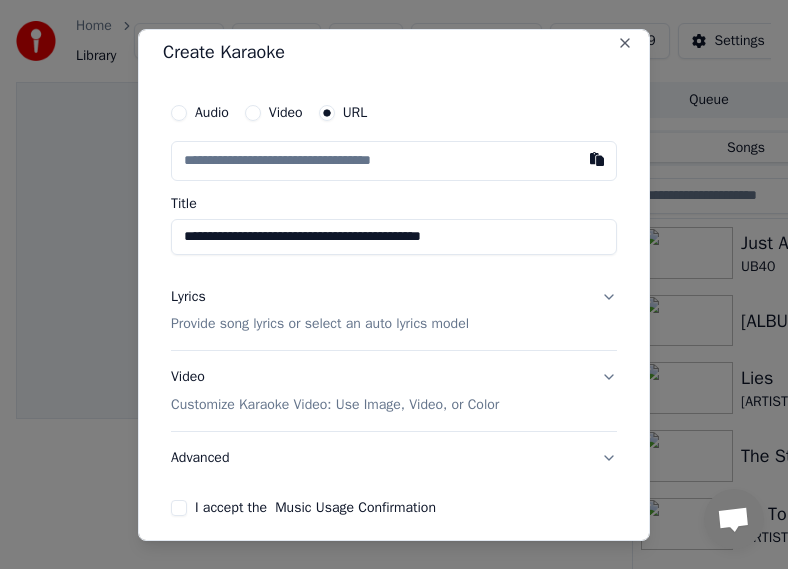 click on "Provide song lyrics or select an auto lyrics model" at bounding box center [320, 324] 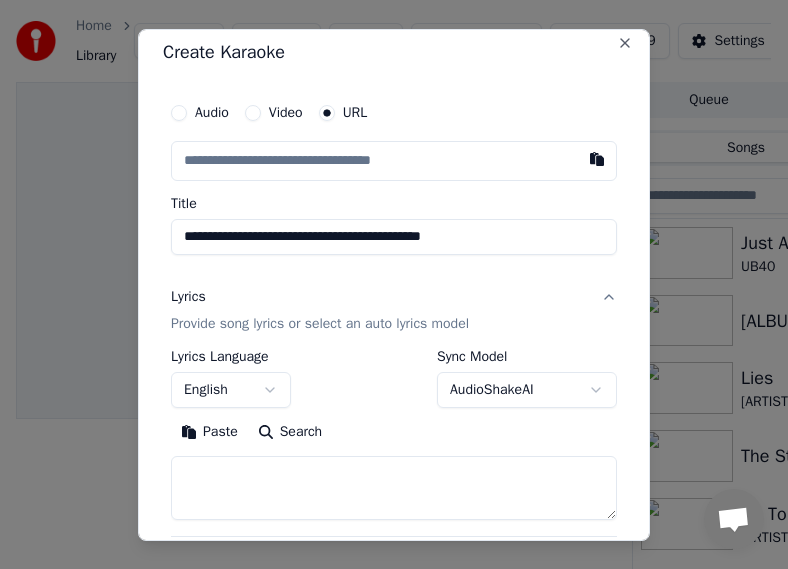 click on "Provide song lyrics or select an auto lyrics model" at bounding box center (320, 324) 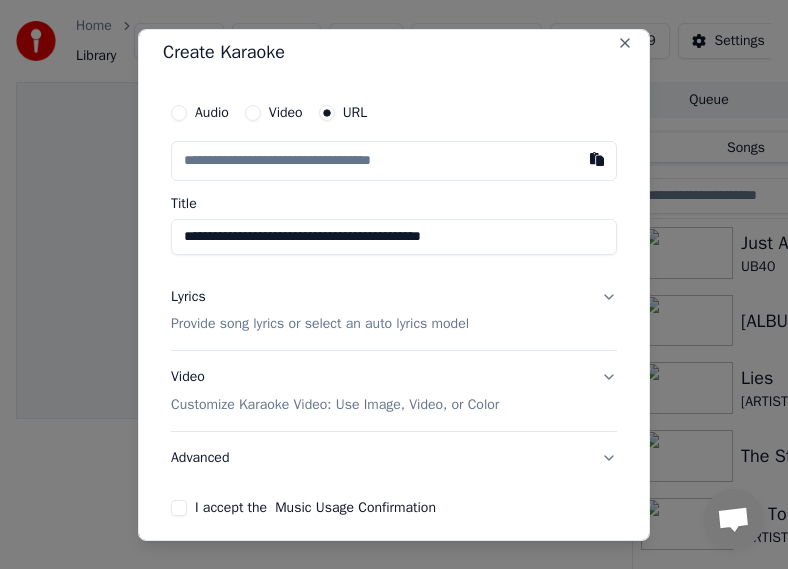 click on "Provide song lyrics or select an auto lyrics model" at bounding box center (320, 324) 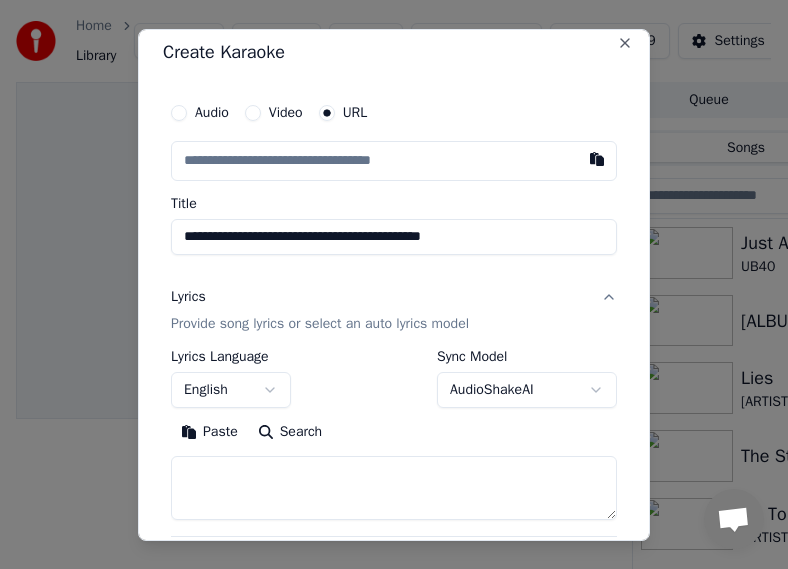 click at bounding box center (394, 488) 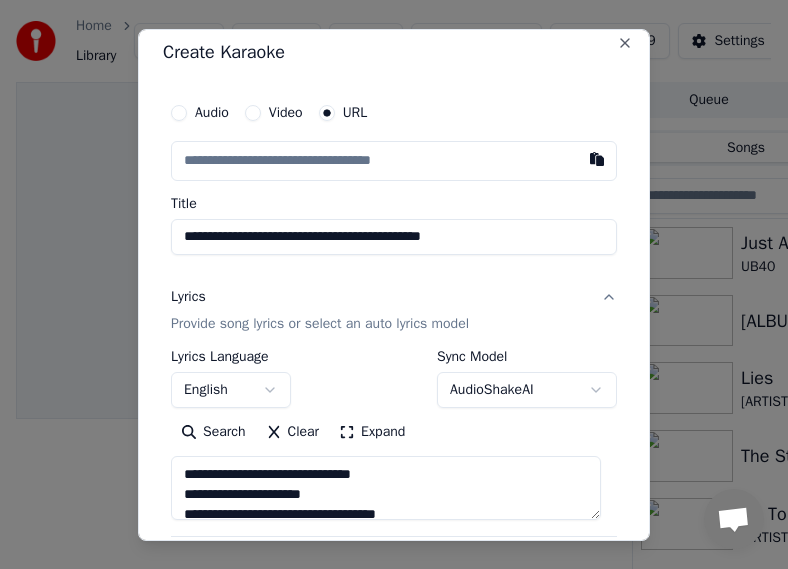 type on "**********" 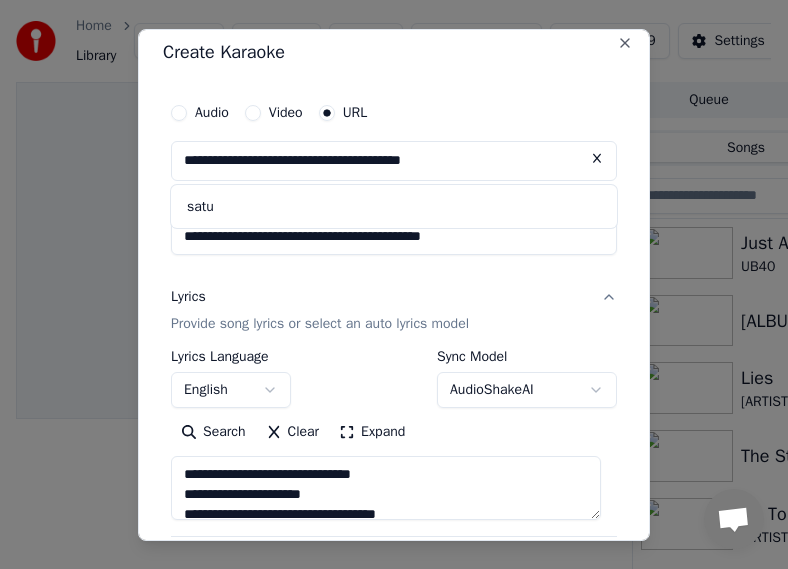 click on "**********" at bounding box center (394, 236) 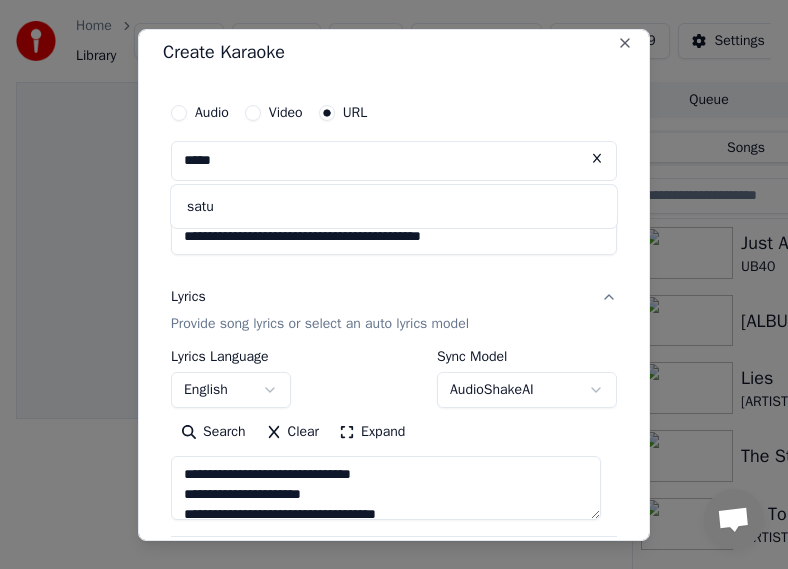 click on "*****" at bounding box center [394, 160] 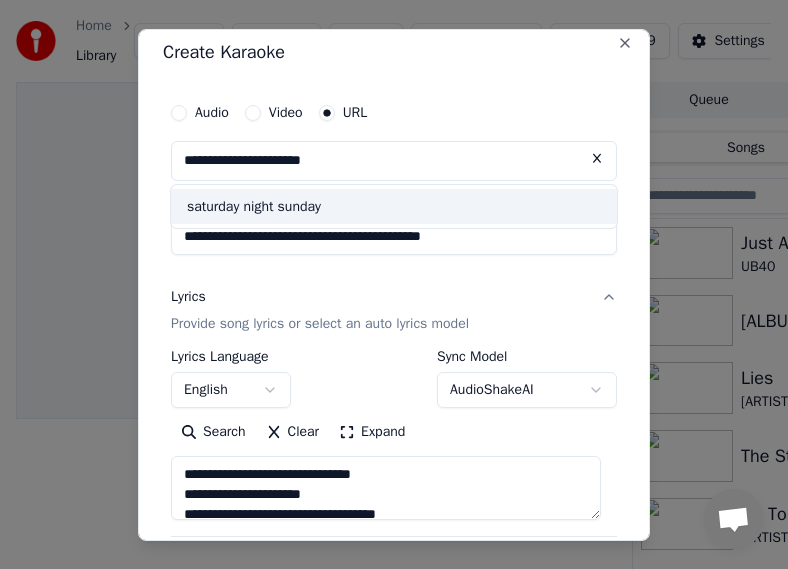 type on "**********" 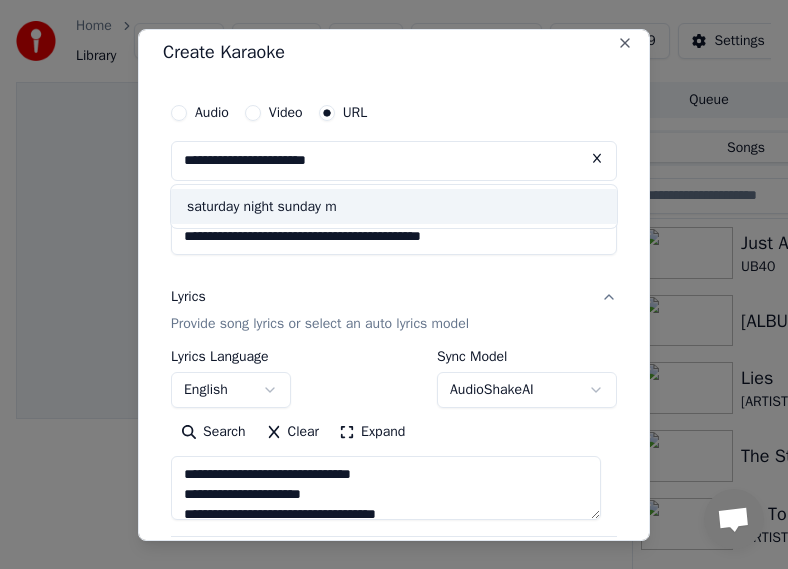 type on "**********" 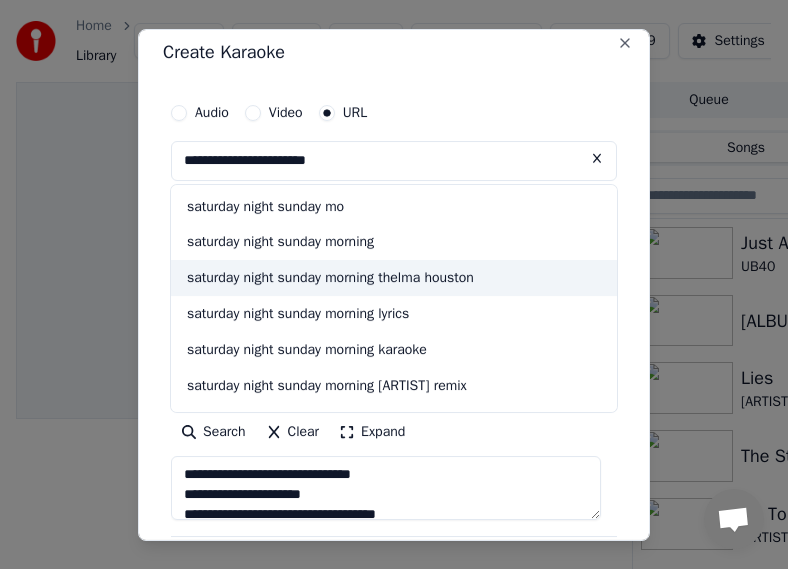 click on "saturday night sunday morning thelma houston" at bounding box center (394, 278) 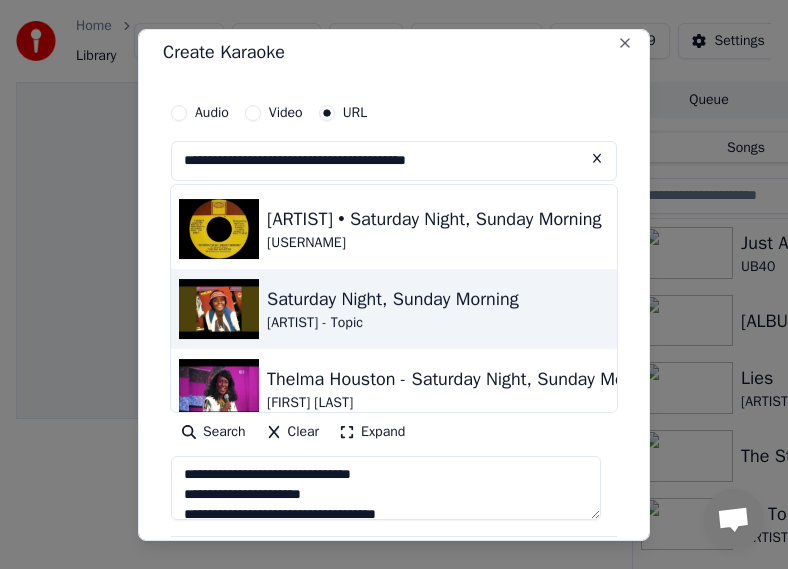 click at bounding box center [219, 308] 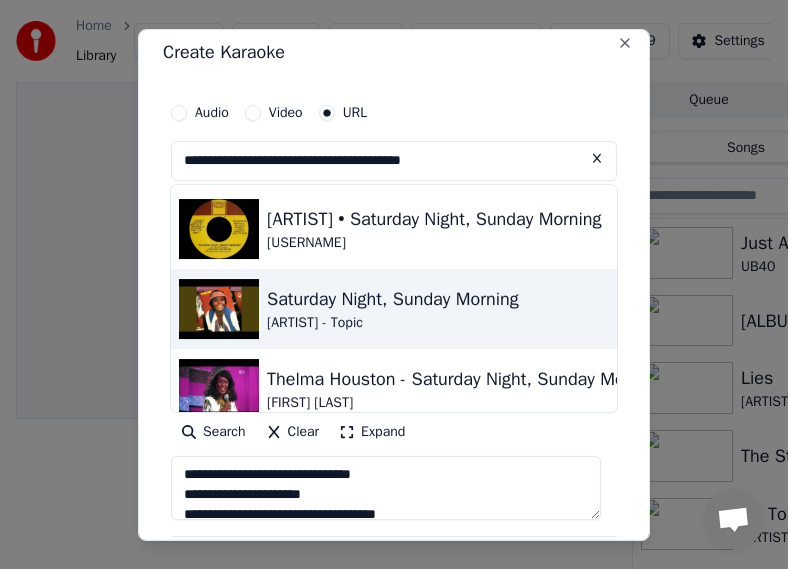 type on "**********" 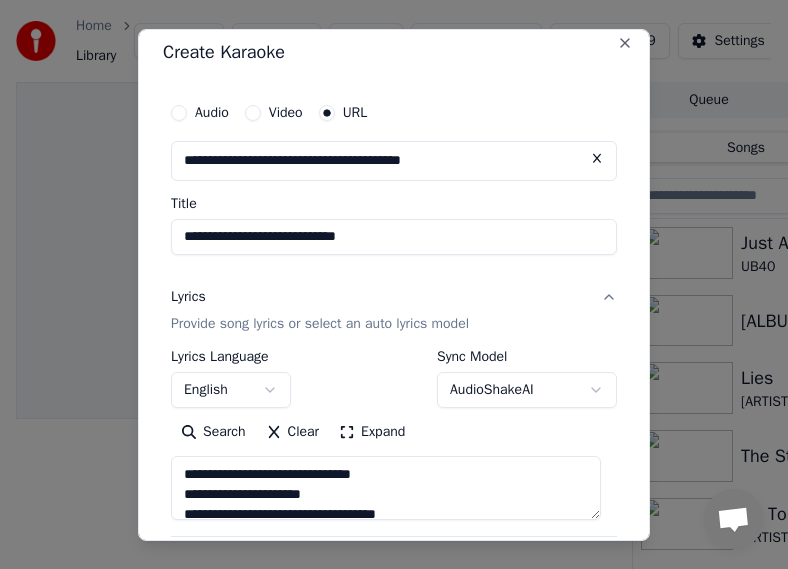 scroll, scrollTop: 111, scrollLeft: 0, axis: vertical 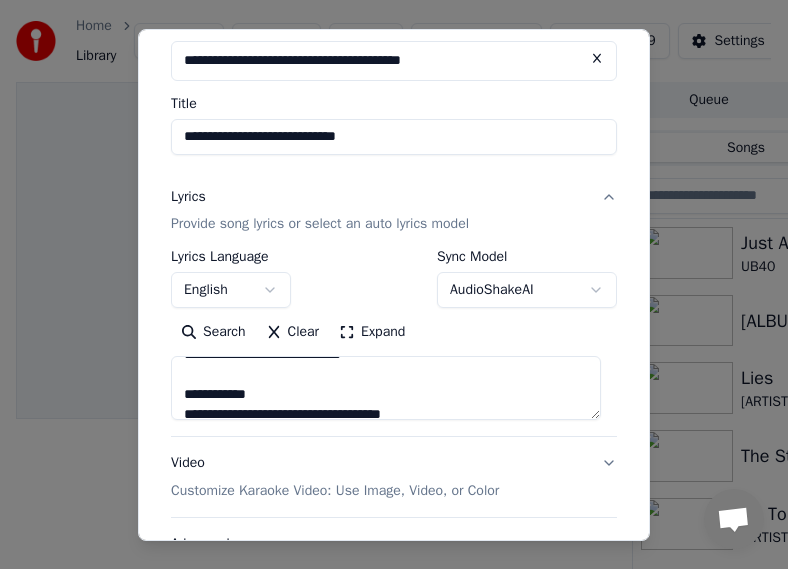 click on "**********" at bounding box center [386, 388] 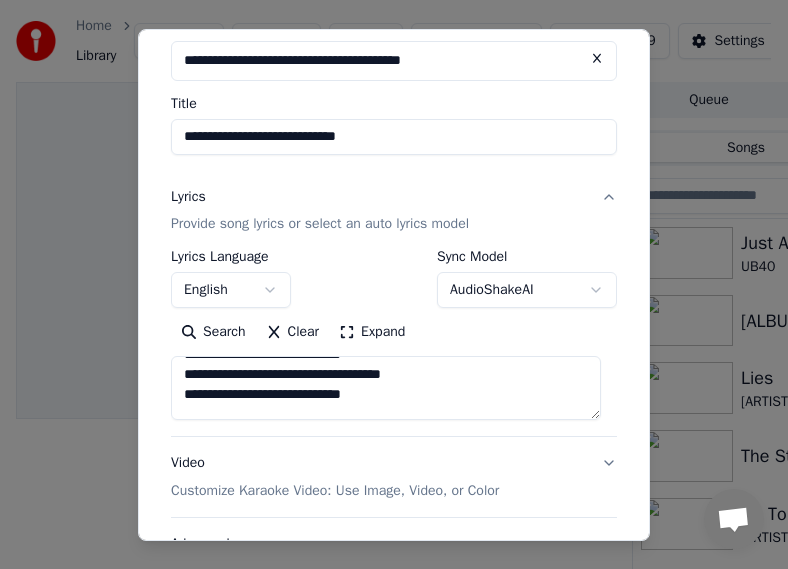 scroll, scrollTop: 147, scrollLeft: 0, axis: vertical 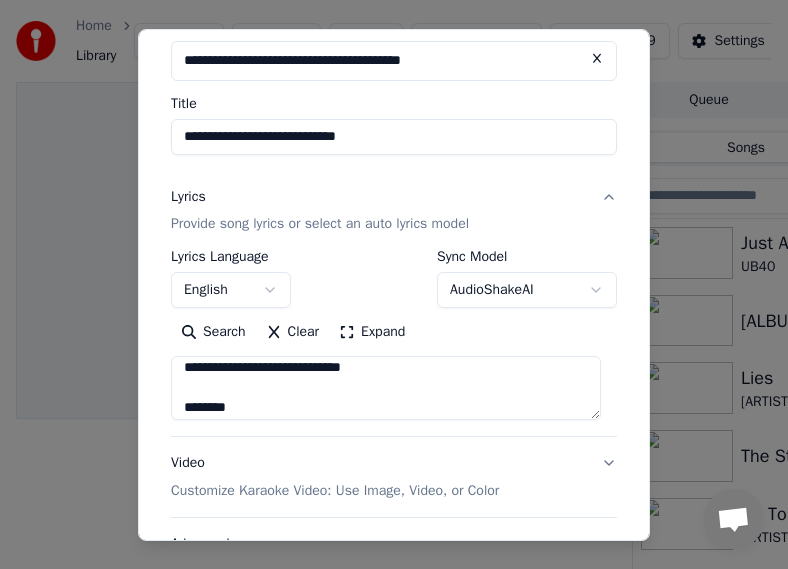 click on "**********" at bounding box center [386, 388] 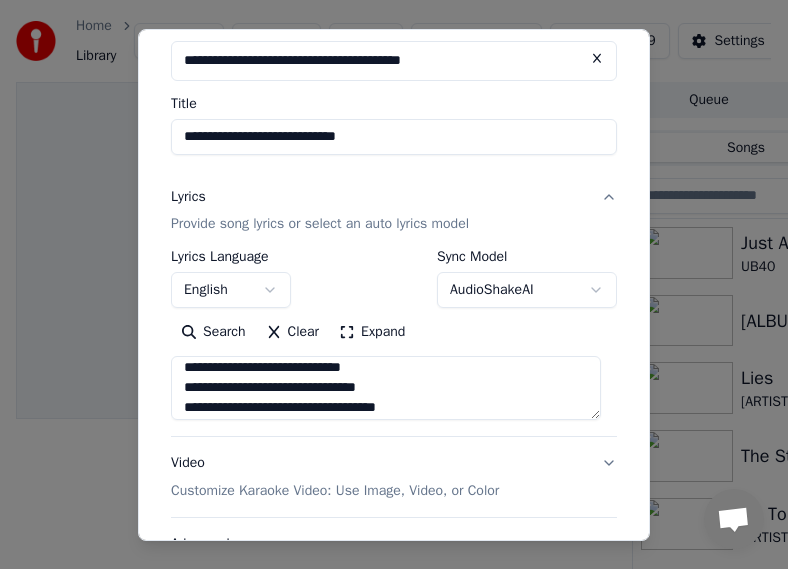 click on "**********" at bounding box center [386, 388] 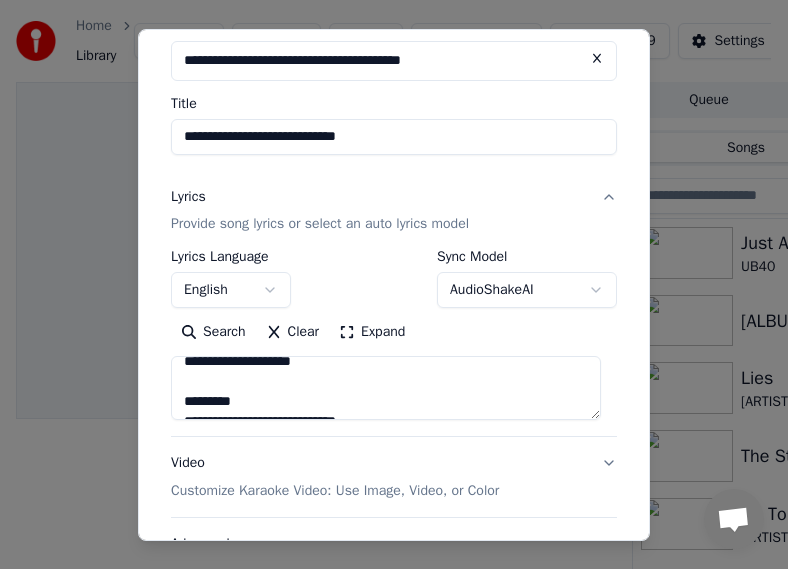 scroll, scrollTop: 307, scrollLeft: 0, axis: vertical 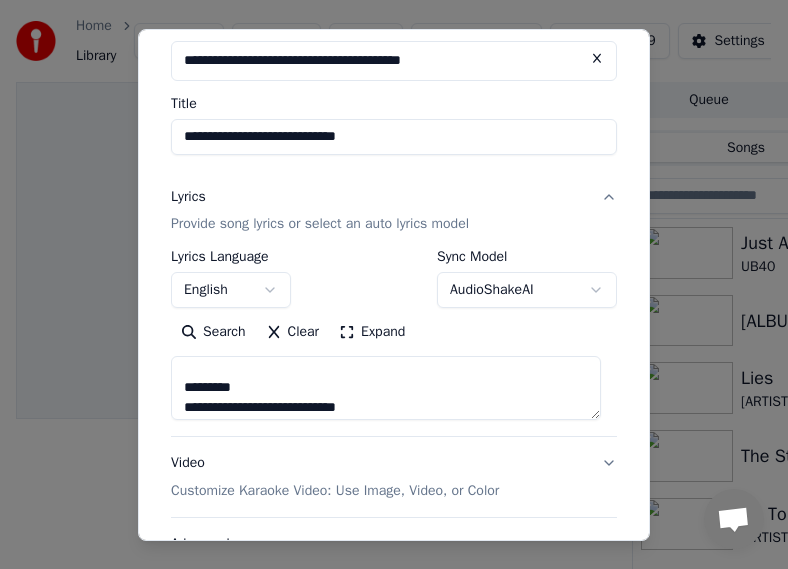 click on "**********" at bounding box center [386, 388] 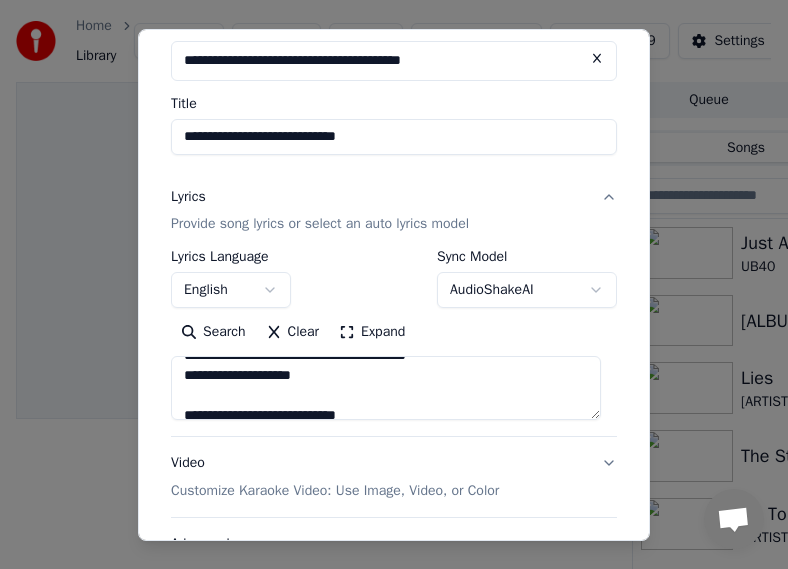 scroll, scrollTop: 267, scrollLeft: 0, axis: vertical 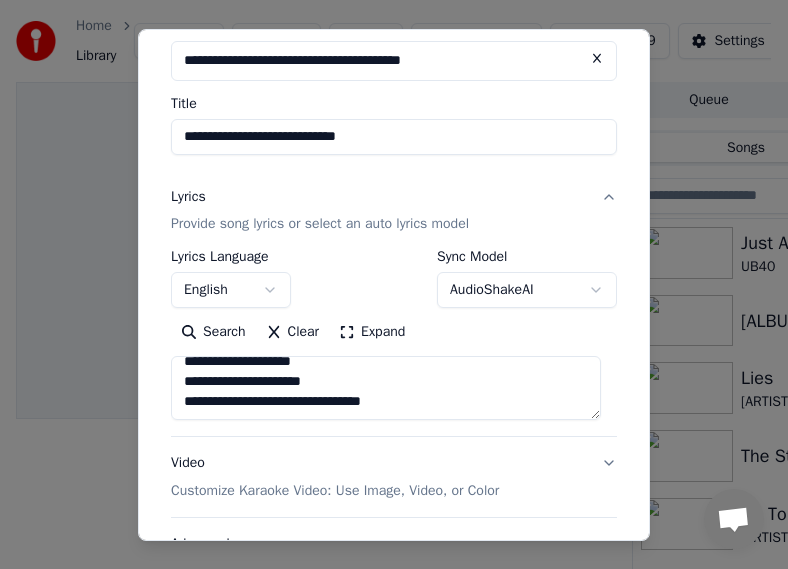 click on "**********" at bounding box center (386, 388) 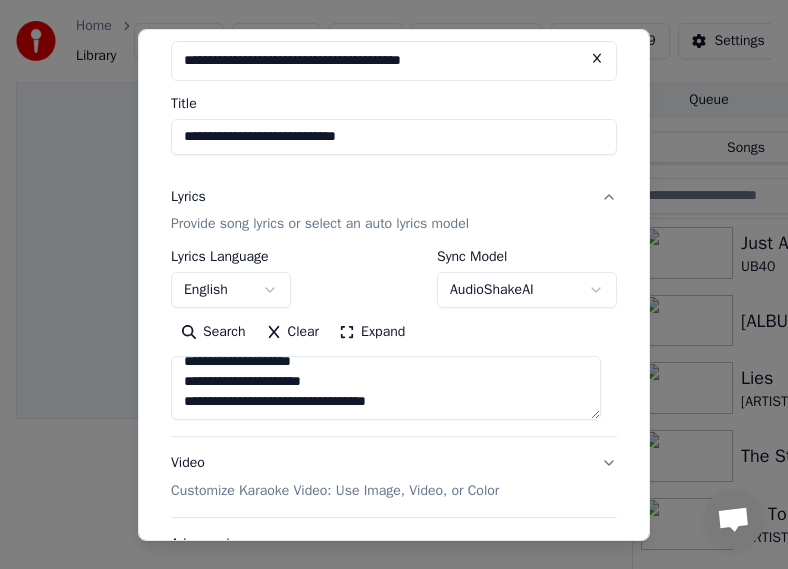 scroll, scrollTop: 404, scrollLeft: 0, axis: vertical 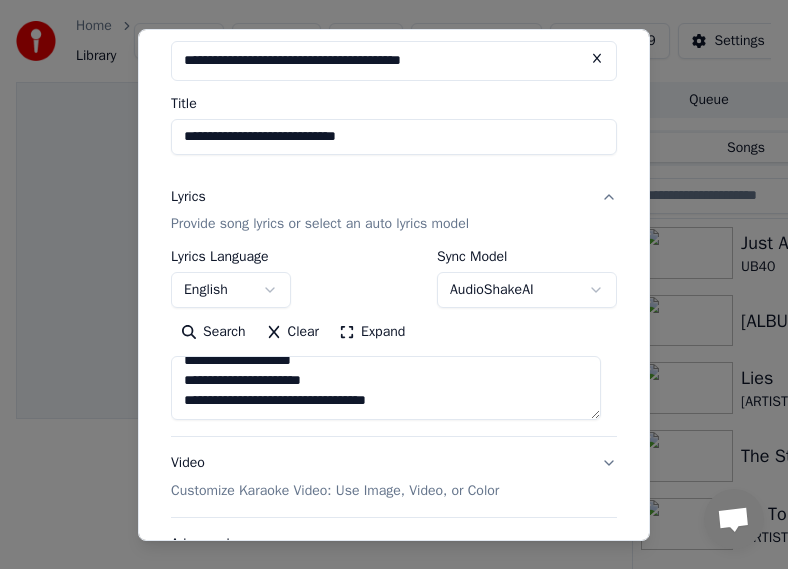 click on "Search Clear Expand" at bounding box center [394, 332] 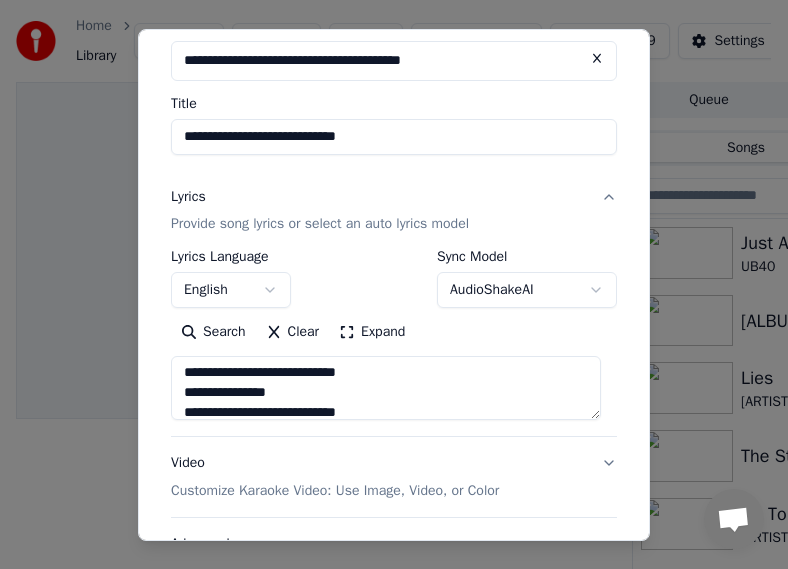 scroll, scrollTop: 333, scrollLeft: 0, axis: vertical 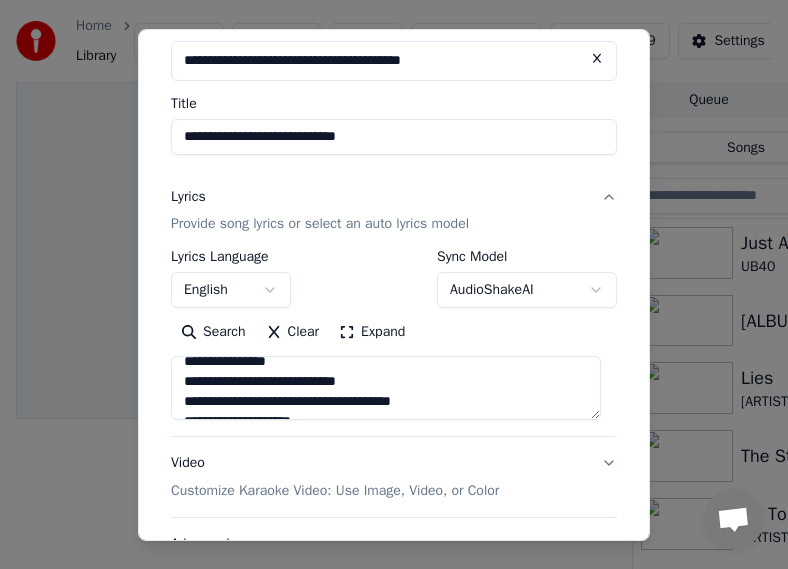 click on "Expand" at bounding box center [372, 332] 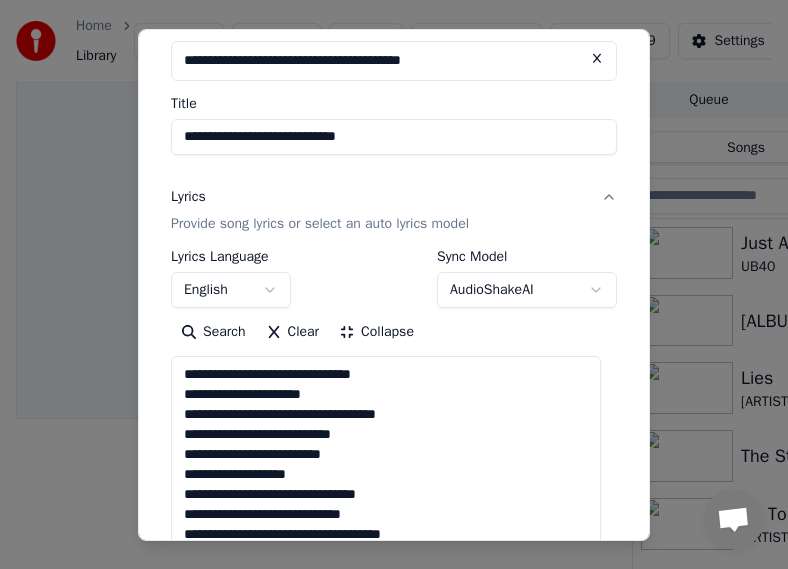 scroll, scrollTop: 1, scrollLeft: 0, axis: vertical 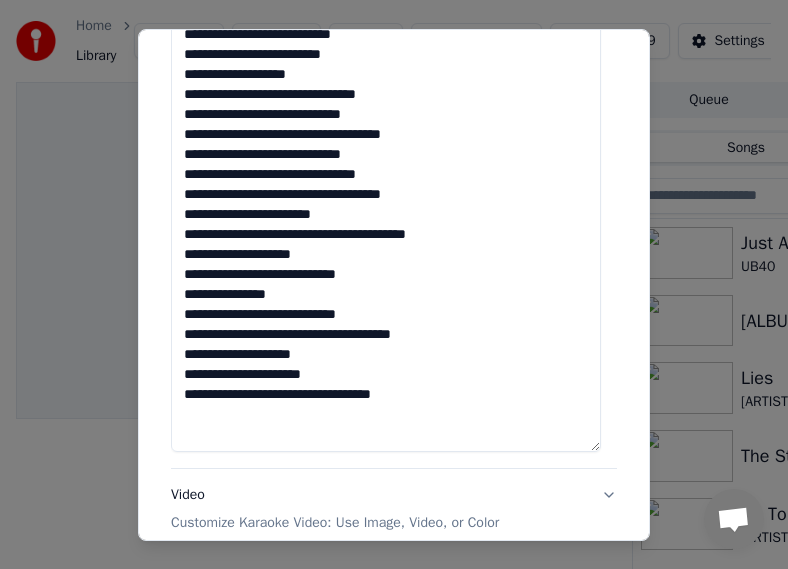 click on "**********" at bounding box center [386, 204] 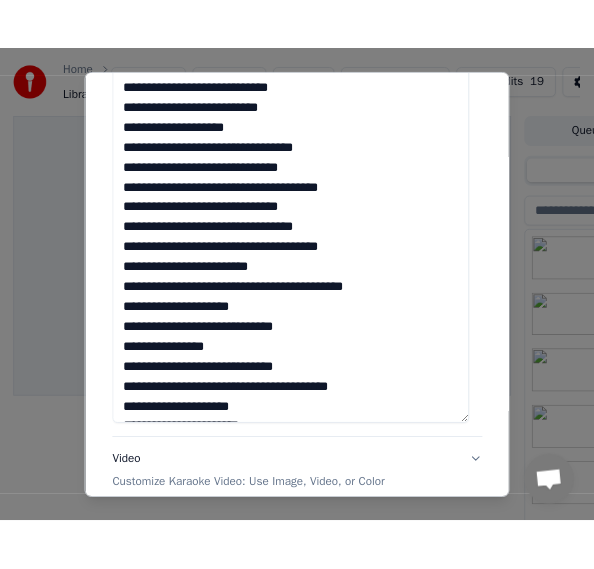 scroll, scrollTop: 512, scrollLeft: 0, axis: vertical 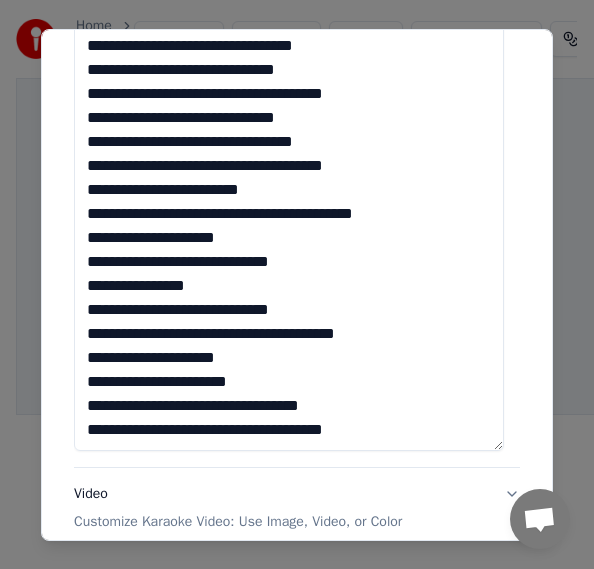 click on "**********" at bounding box center (289, 203) 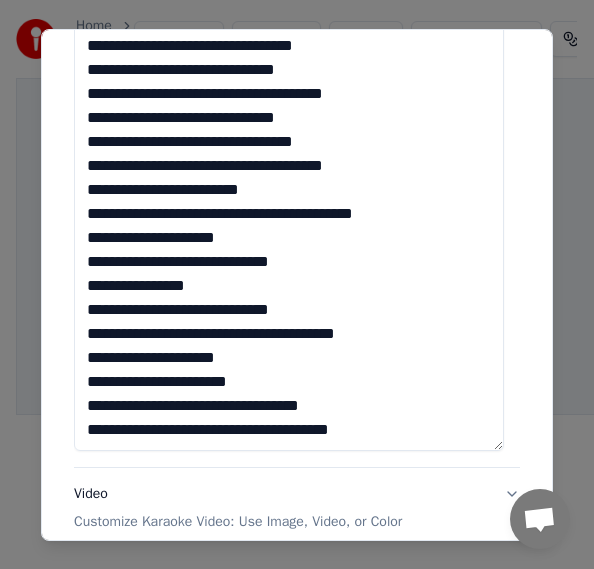 drag, startPoint x: 360, startPoint y: 407, endPoint x: 390, endPoint y: 406, distance: 30.016663 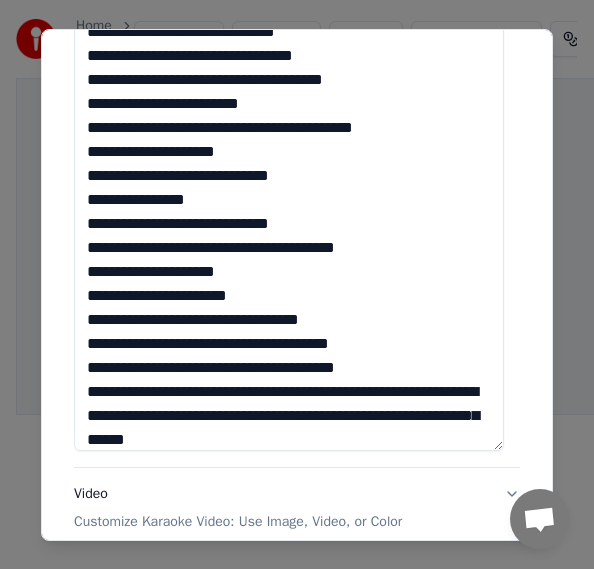 scroll, scrollTop: 184, scrollLeft: 0, axis: vertical 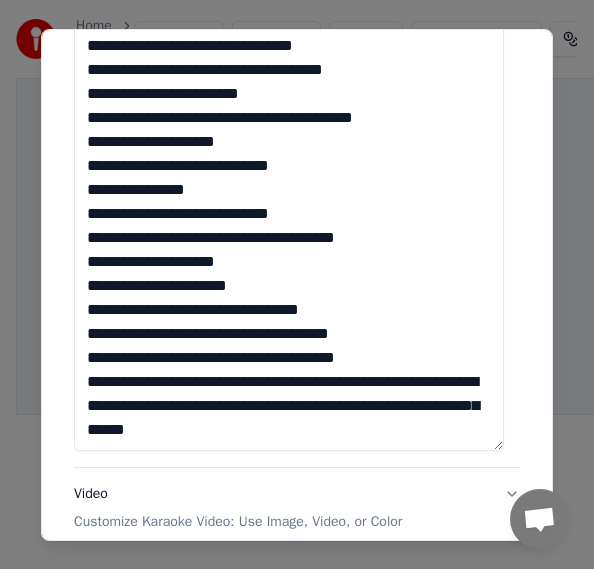 click on "**********" at bounding box center (289, 203) 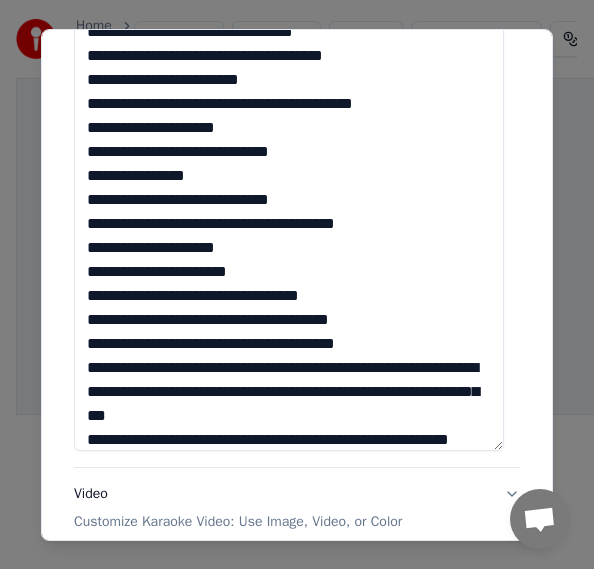 scroll, scrollTop: 208, scrollLeft: 0, axis: vertical 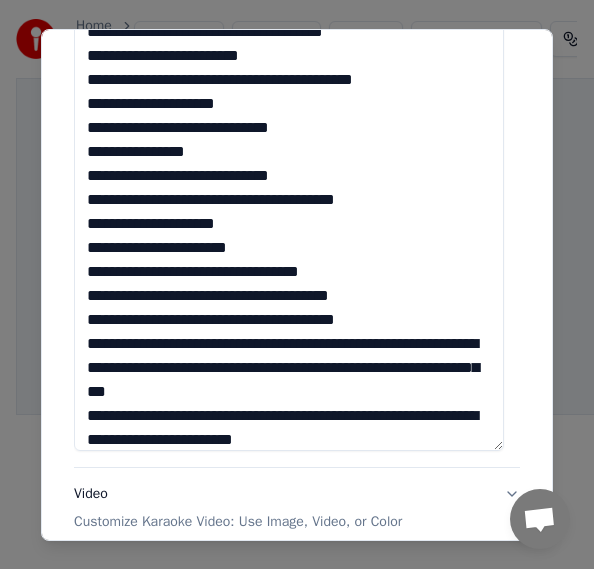 drag, startPoint x: 324, startPoint y: 437, endPoint x: 358, endPoint y: 446, distance: 35.17101 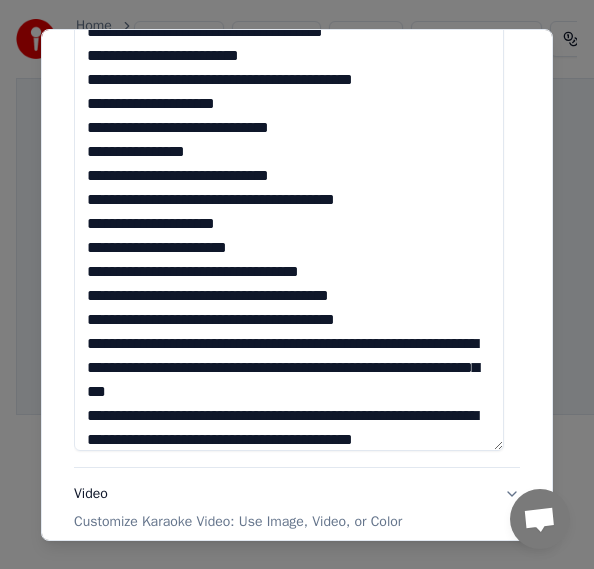 scroll, scrollTop: 232, scrollLeft: 0, axis: vertical 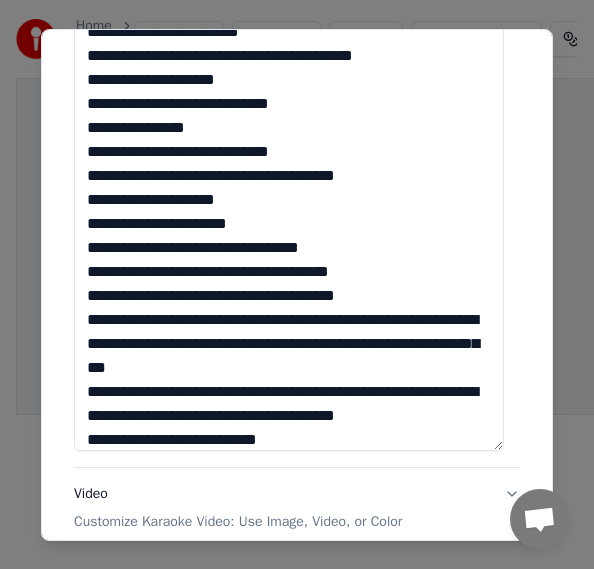 click at bounding box center [289, 203] 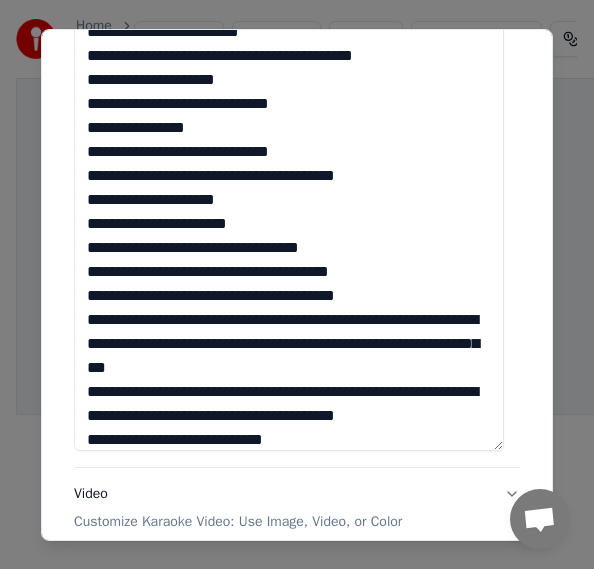click at bounding box center [289, 203] 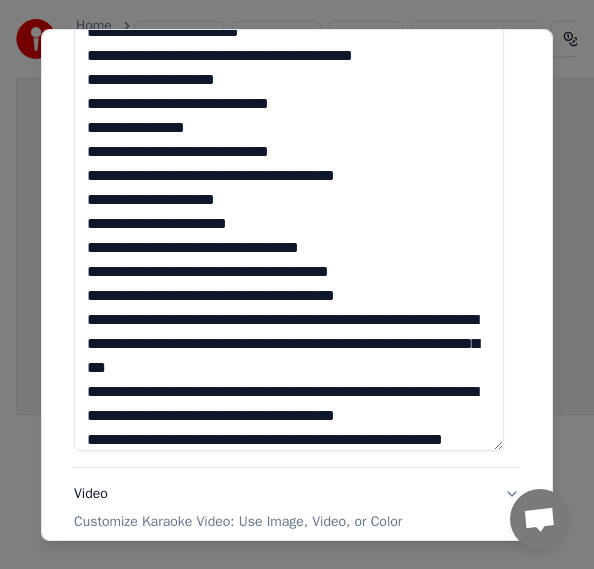 scroll, scrollTop: 256, scrollLeft: 0, axis: vertical 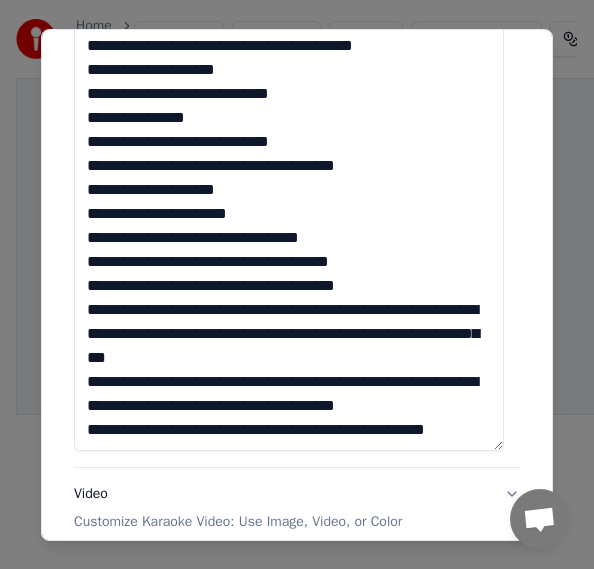 click at bounding box center [289, 203] 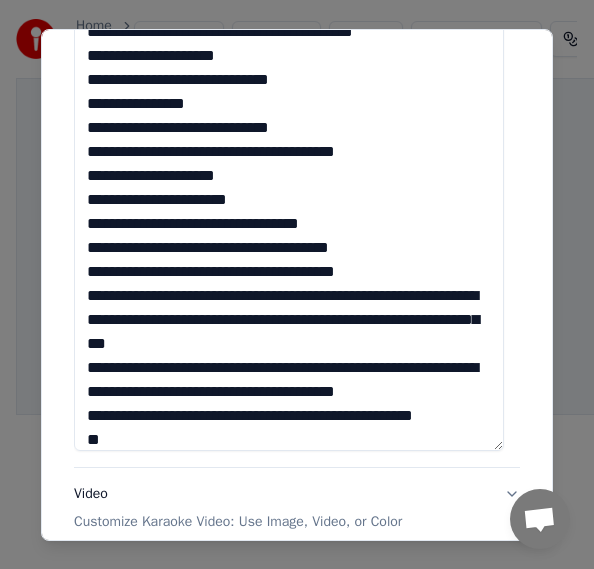 drag, startPoint x: 115, startPoint y: 296, endPoint x: 434, endPoint y: 339, distance: 321.88507 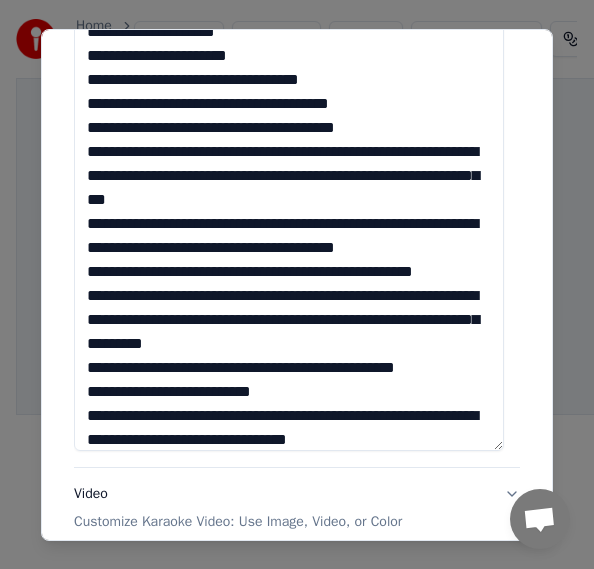 scroll, scrollTop: 424, scrollLeft: 0, axis: vertical 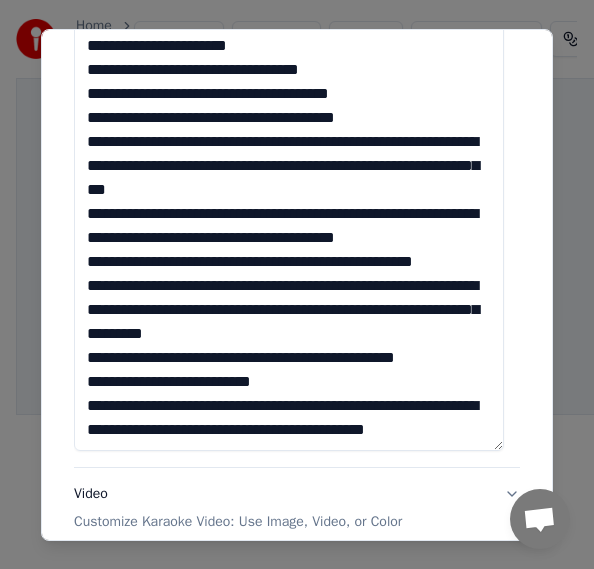 click at bounding box center [289, 203] 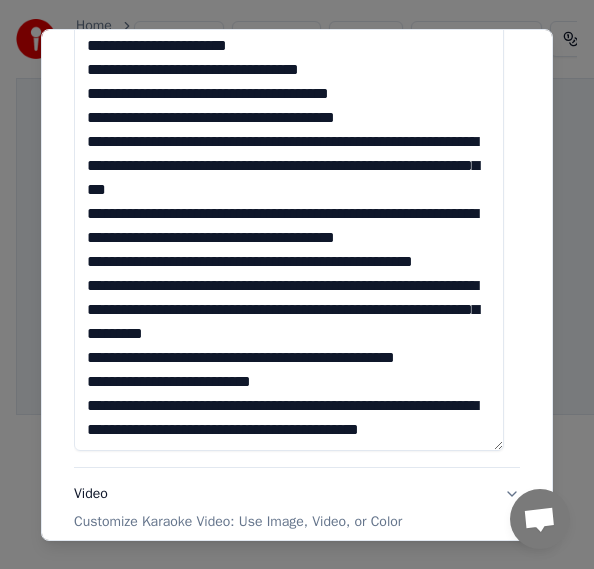 click at bounding box center (289, 203) 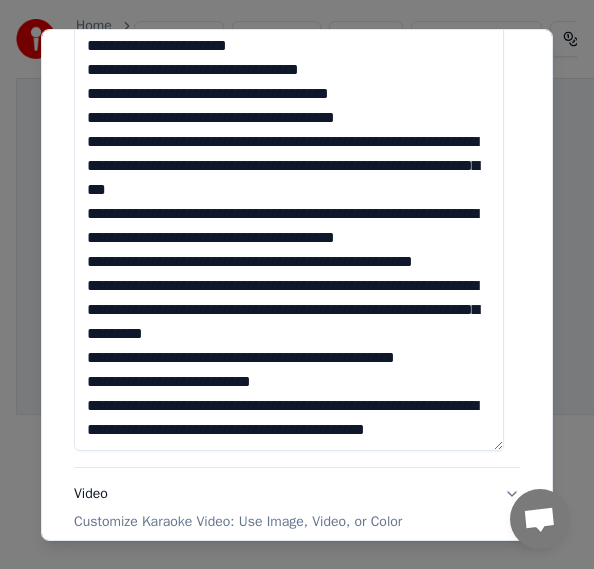 scroll, scrollTop: 448, scrollLeft: 0, axis: vertical 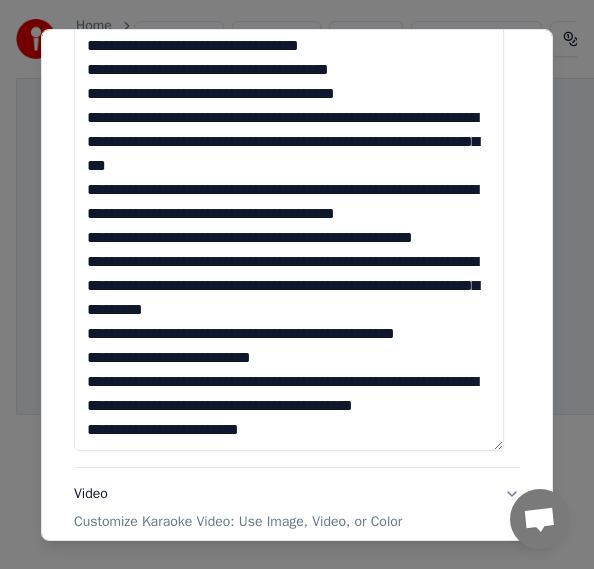 click at bounding box center (289, 203) 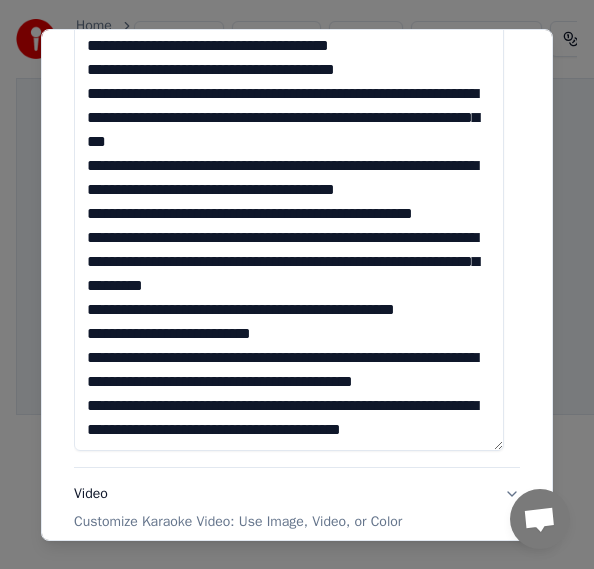scroll, scrollTop: 496, scrollLeft: 0, axis: vertical 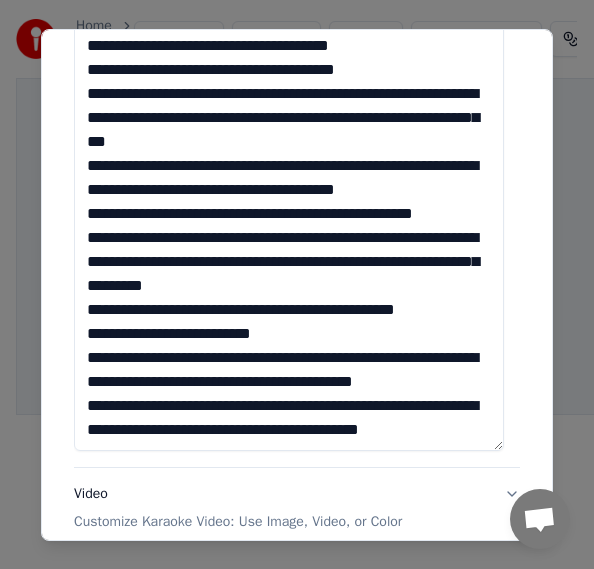 click at bounding box center (289, 203) 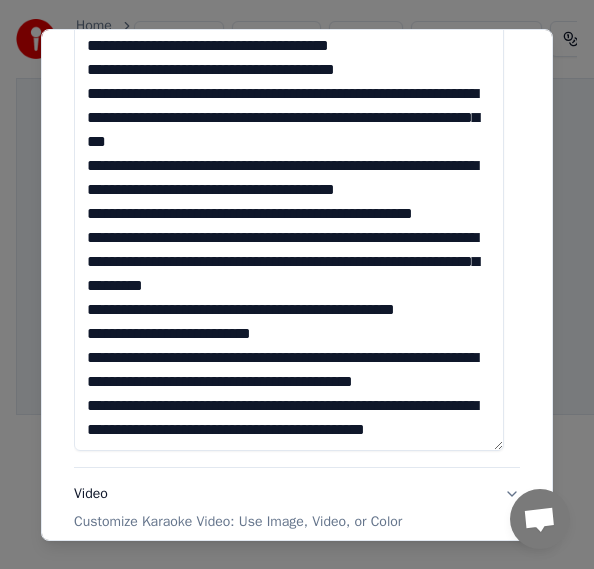click at bounding box center [289, 203] 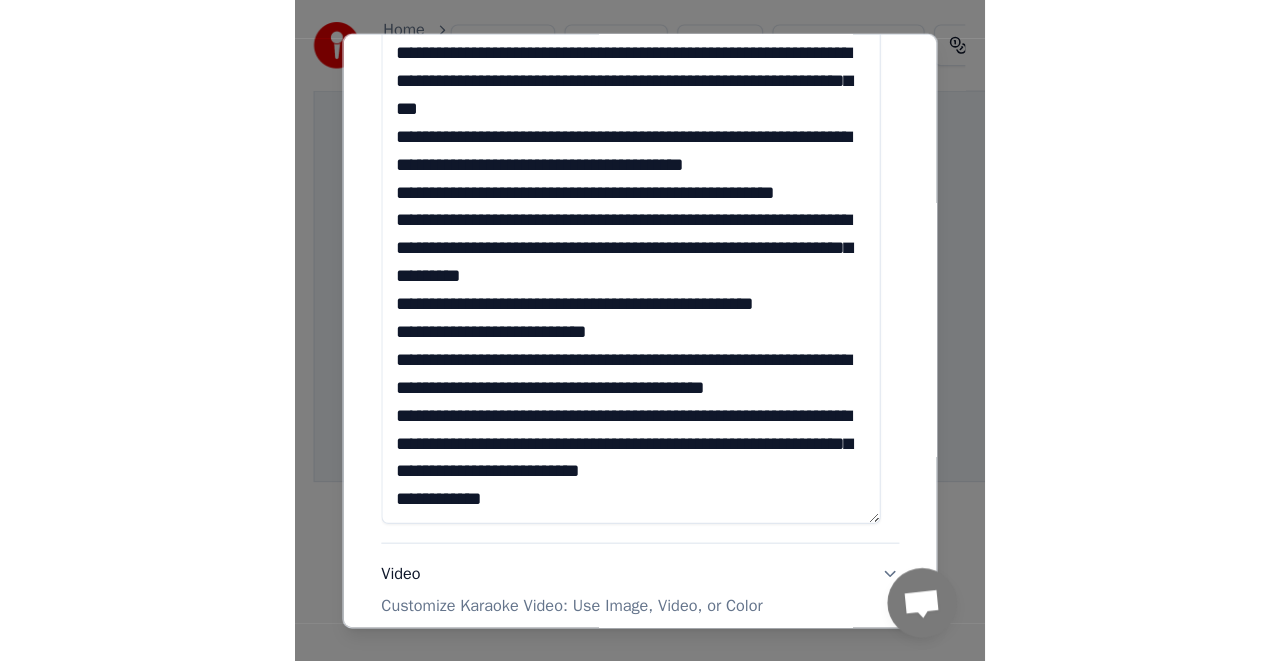 scroll, scrollTop: 553, scrollLeft: 0, axis: vertical 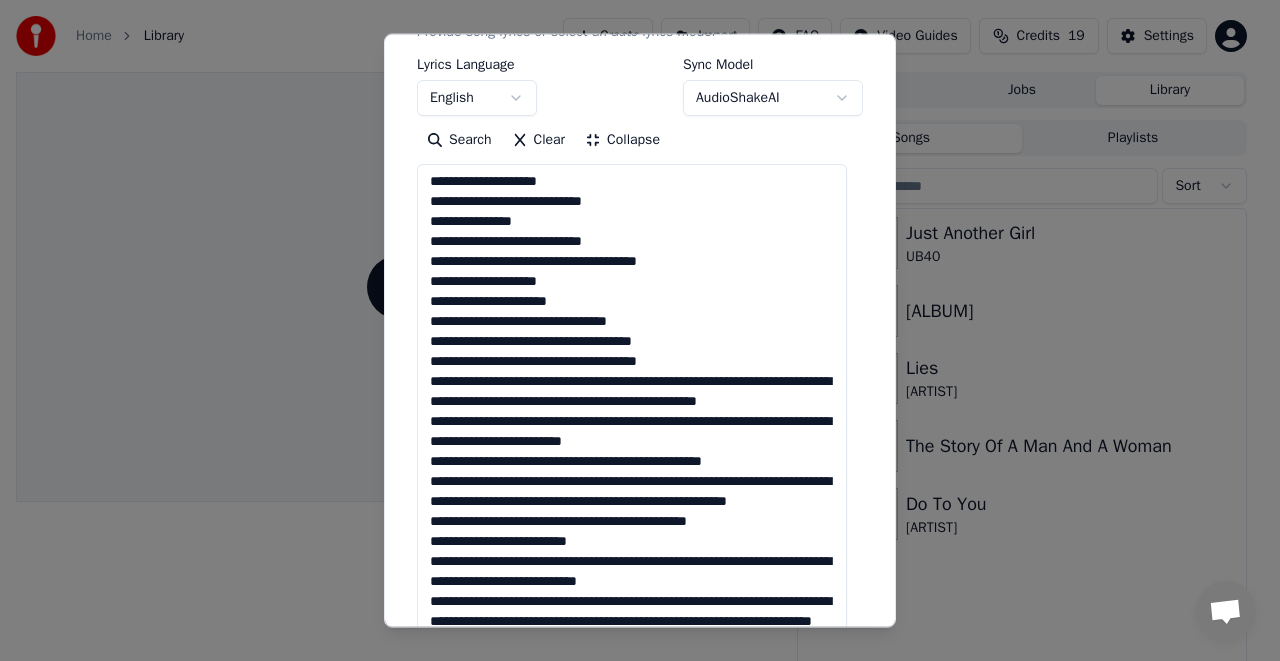 click at bounding box center (632, 412) 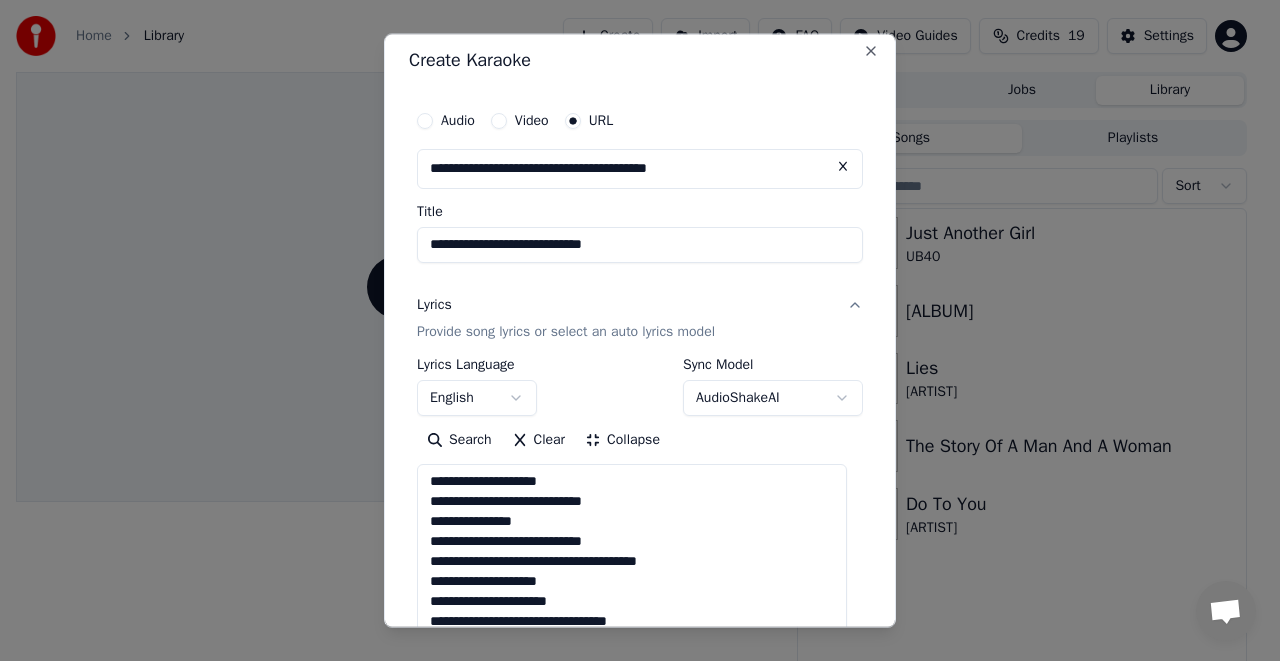 scroll, scrollTop: 8, scrollLeft: 0, axis: vertical 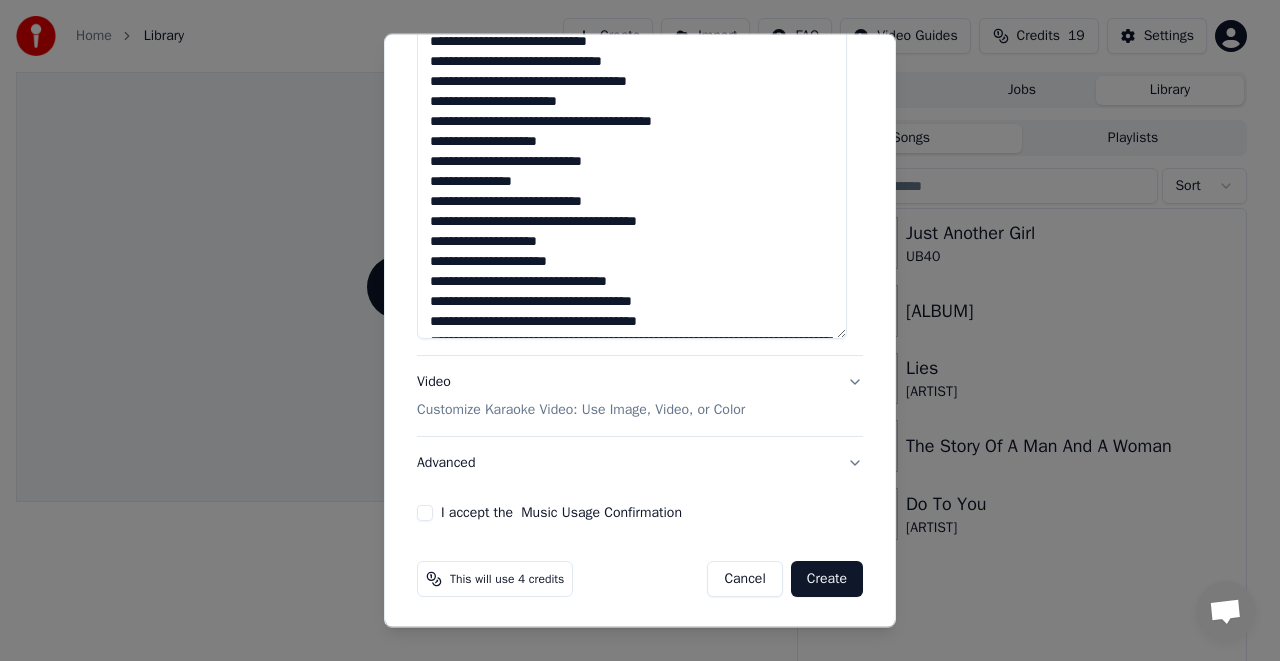 type on "**********" 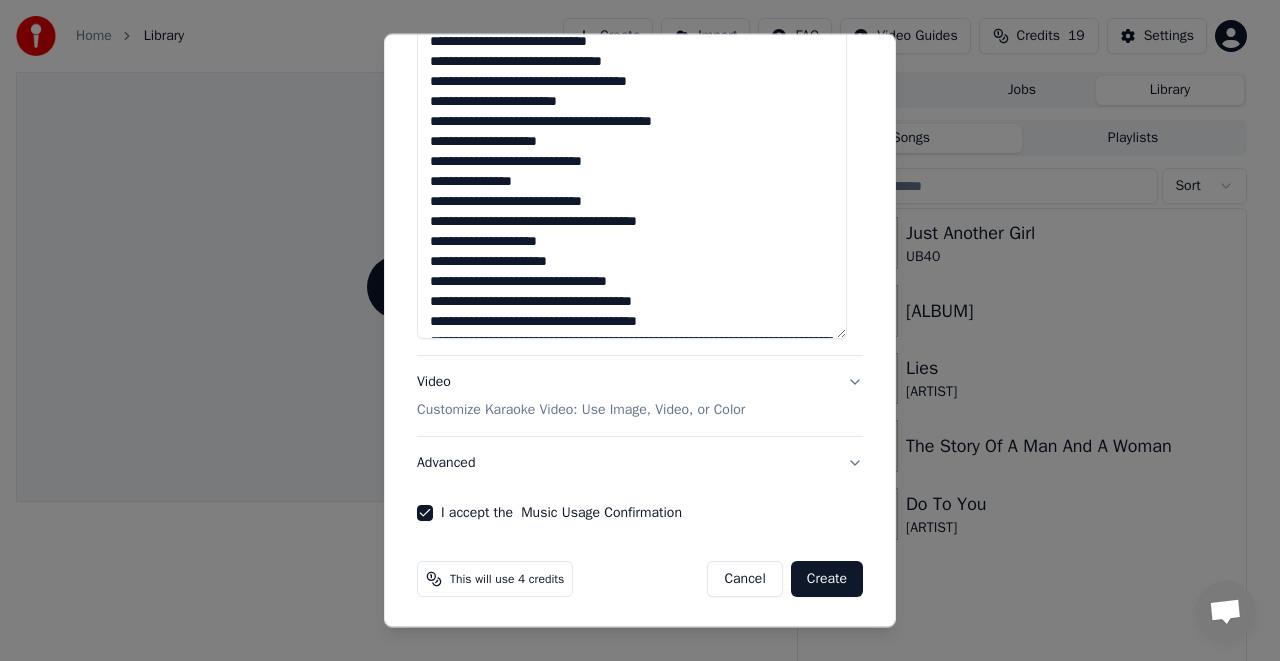 click on "Create" at bounding box center (827, 579) 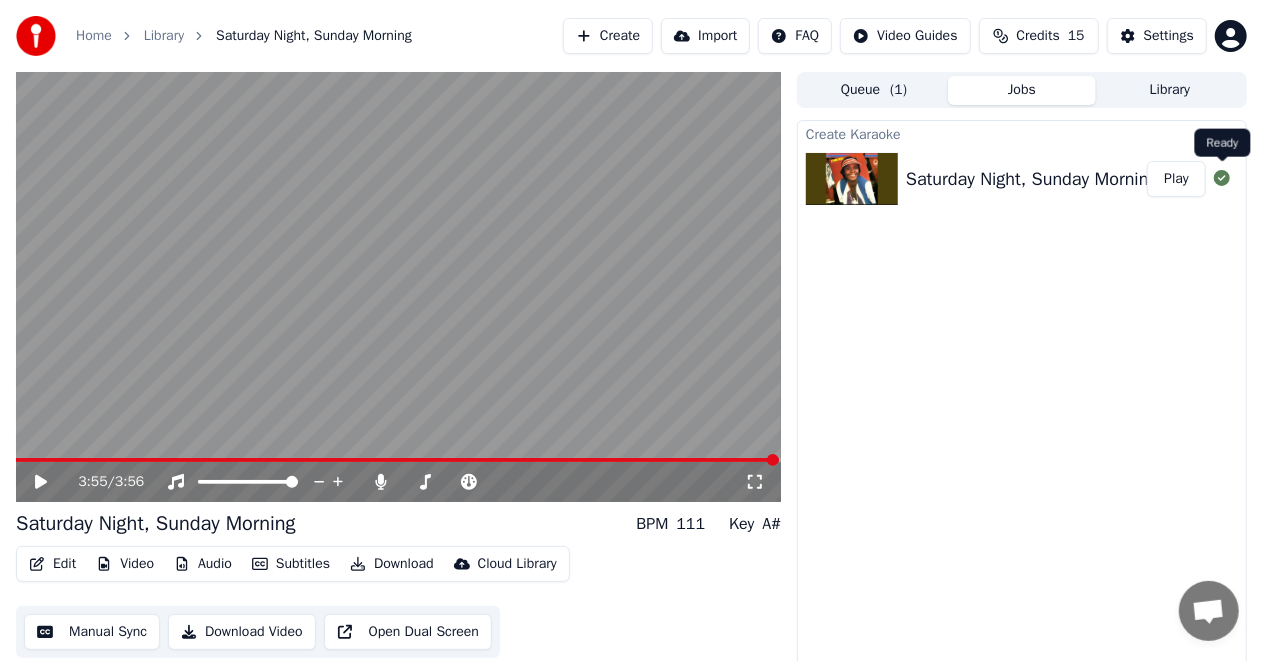 click 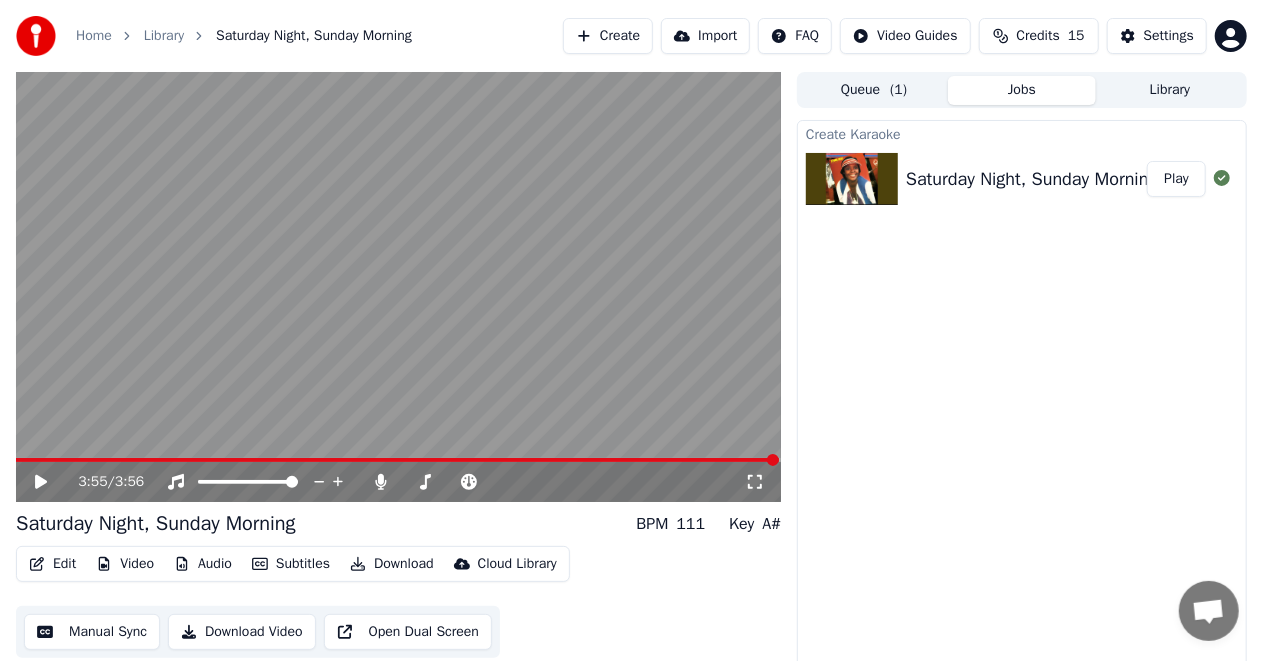 click on "Play" at bounding box center [1176, 179] 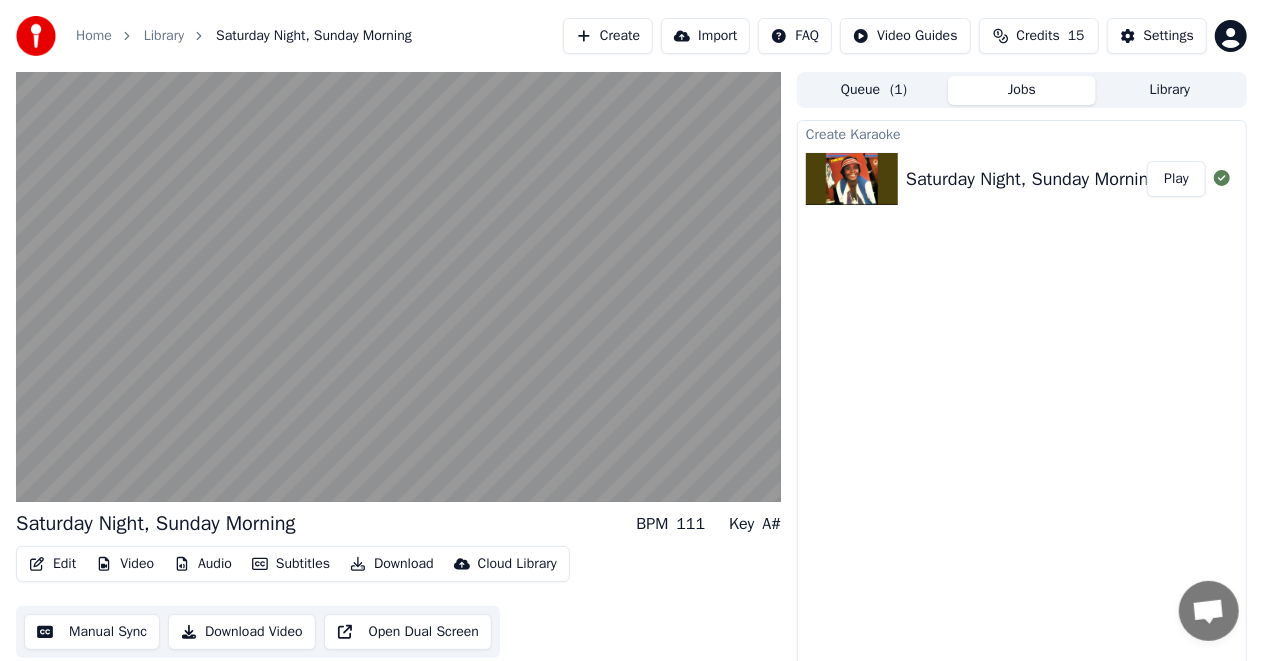 click on "Saturday Night, Sunday Morning" at bounding box center [1032, 179] 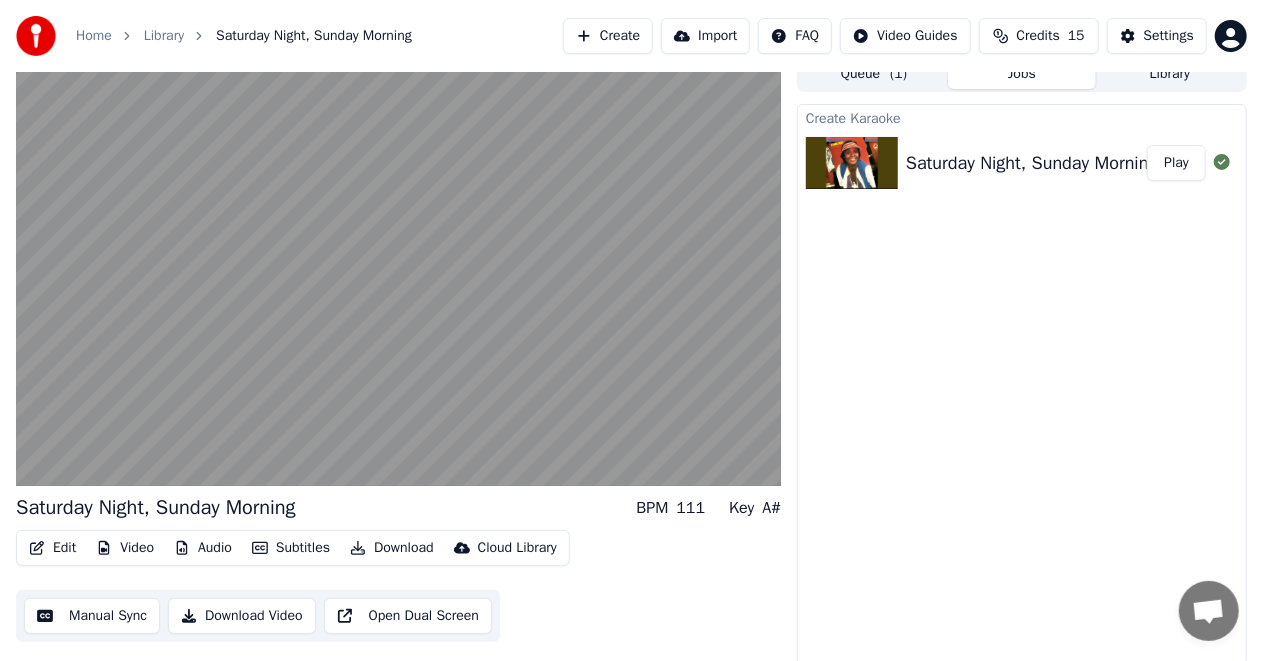 scroll, scrollTop: 20, scrollLeft: 0, axis: vertical 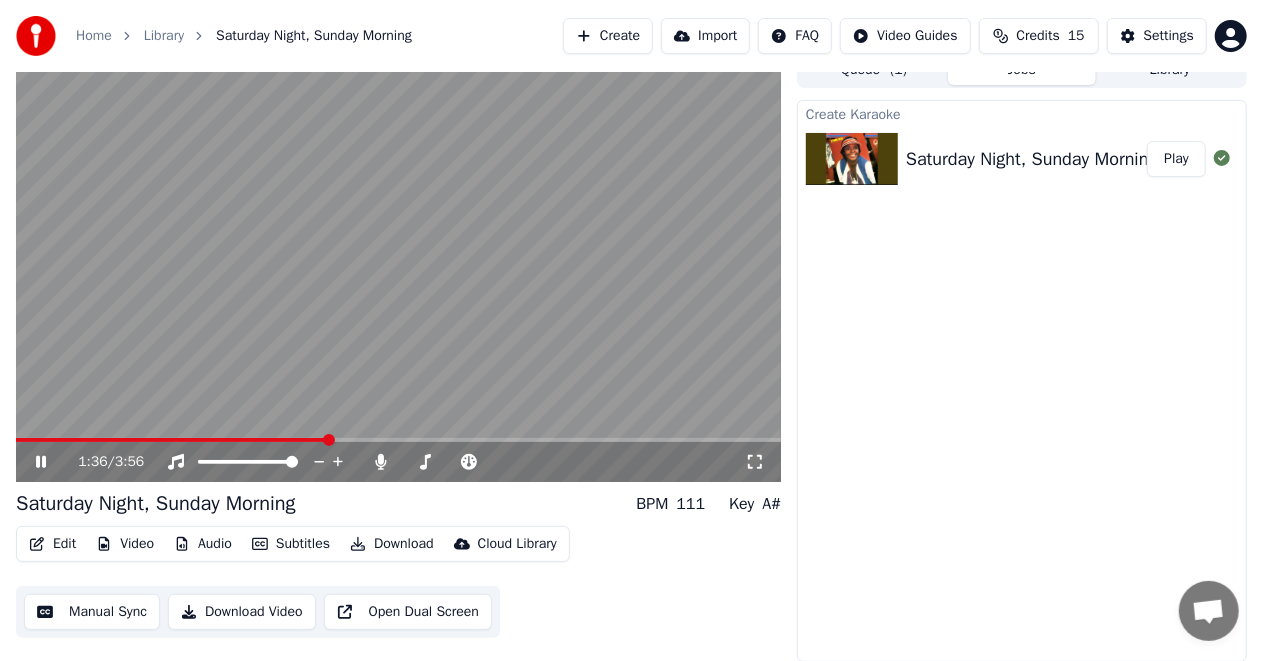 click on "Create Karaoke Saturday Night, Sunday Morning Play" at bounding box center [1022, 381] 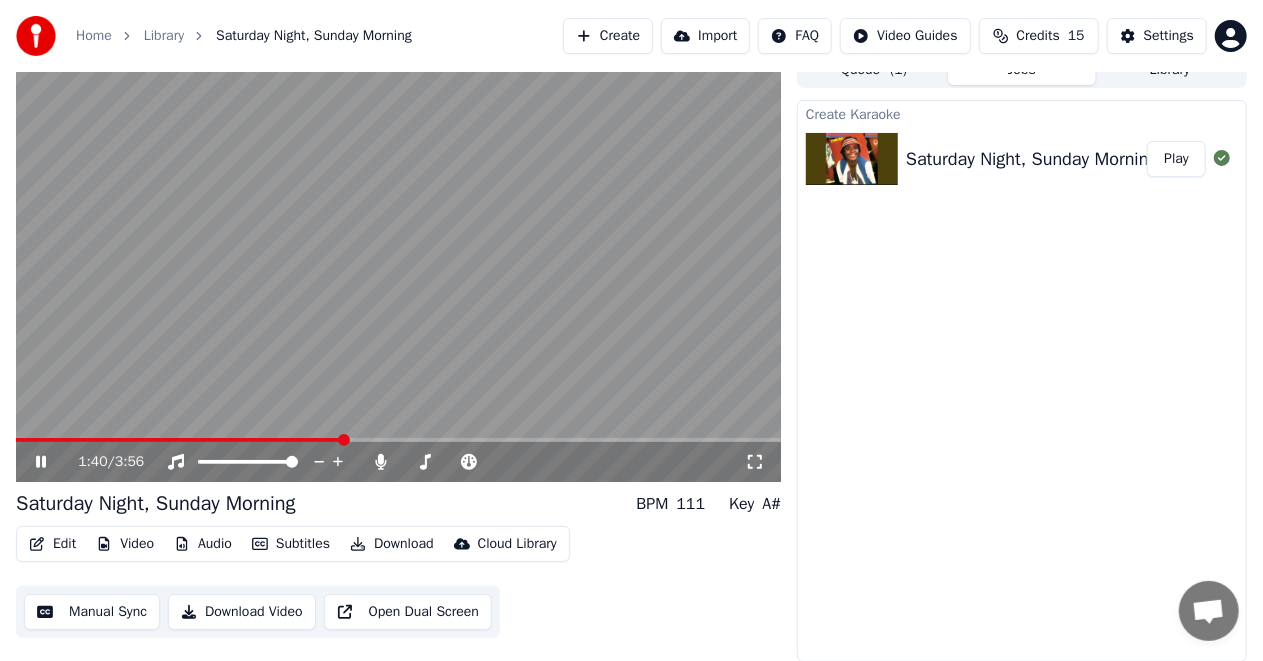 click 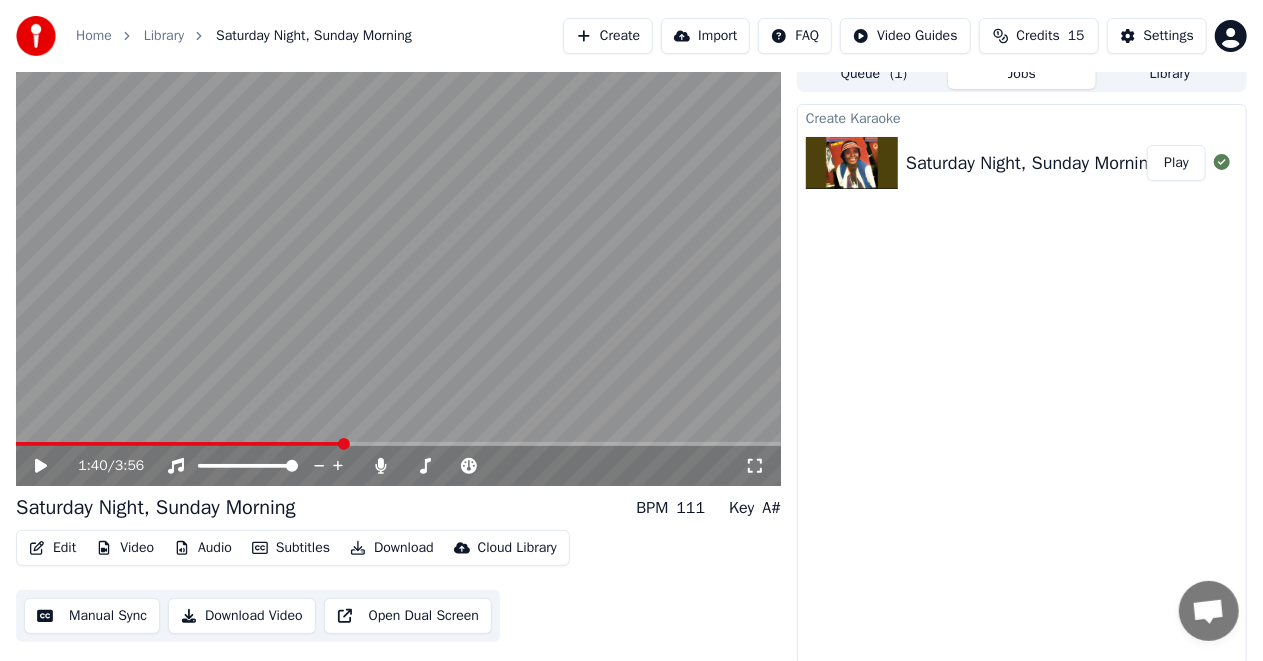 scroll, scrollTop: 20, scrollLeft: 0, axis: vertical 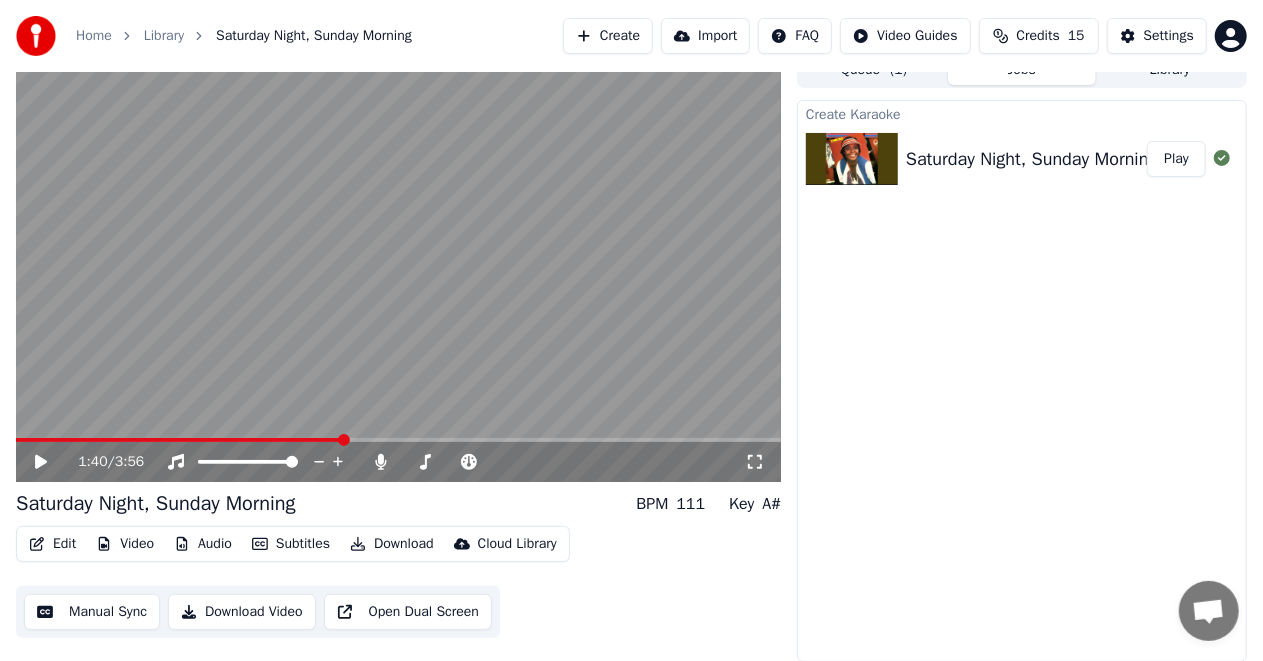 click on "Play" at bounding box center (1176, 159) 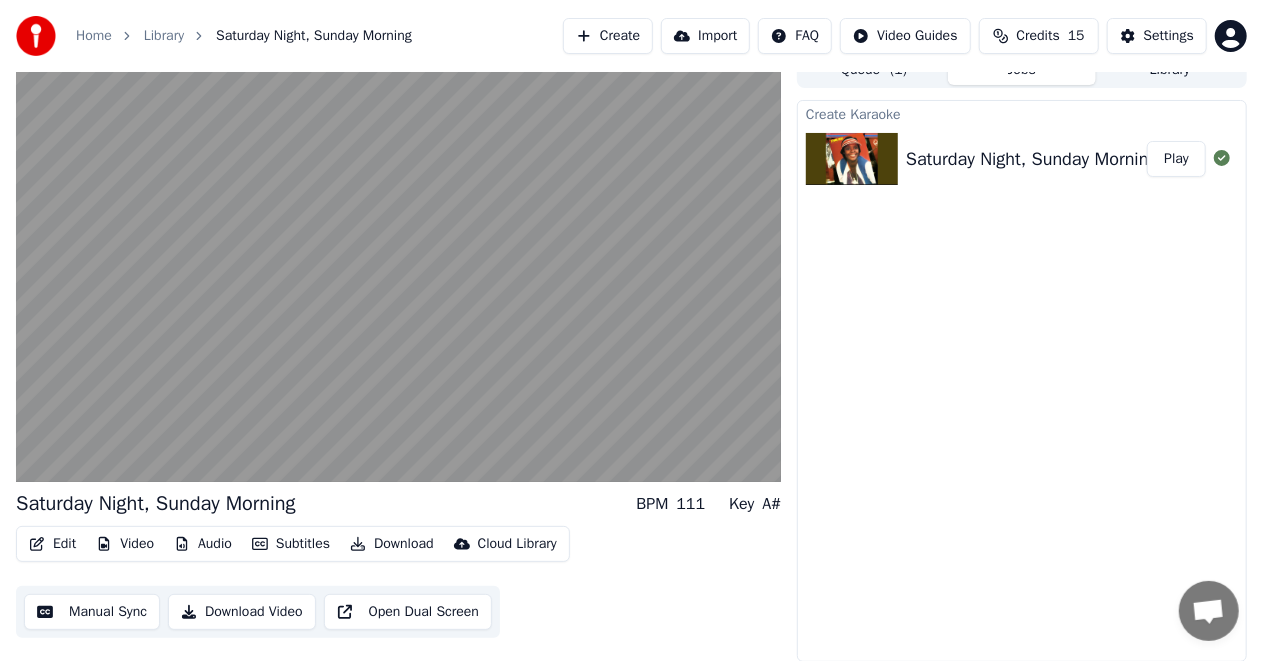 click on "Download" at bounding box center (392, 544) 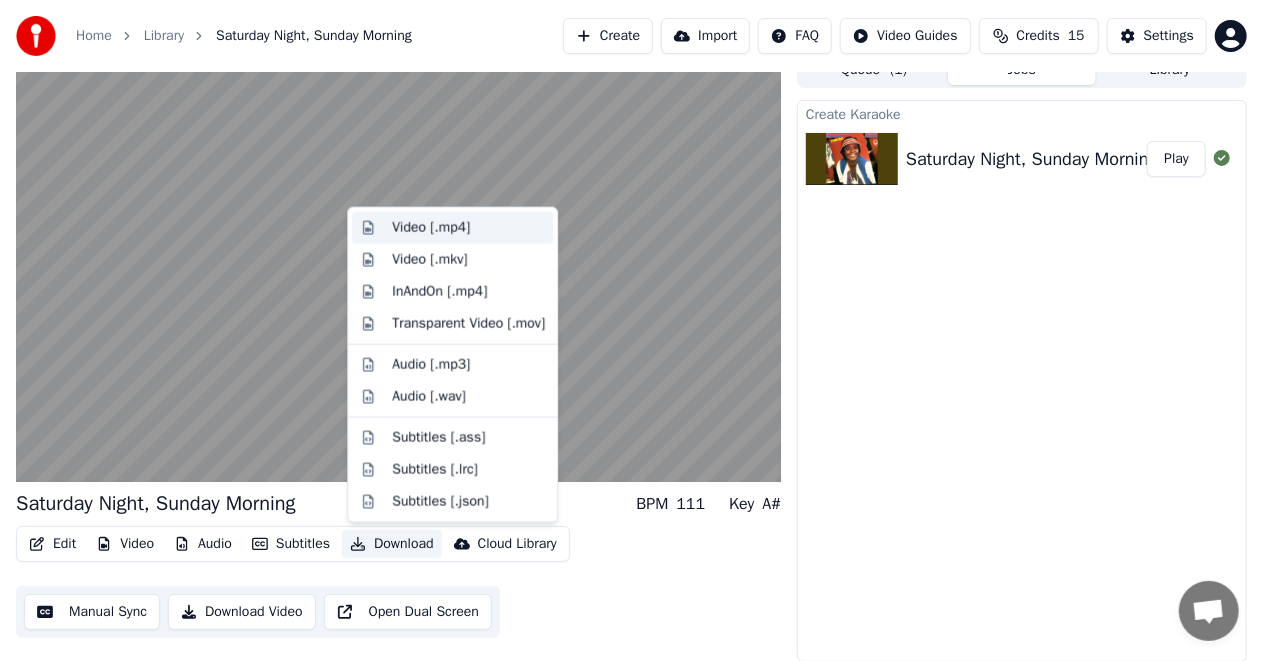 click on "Video [.mp4]" at bounding box center [431, 228] 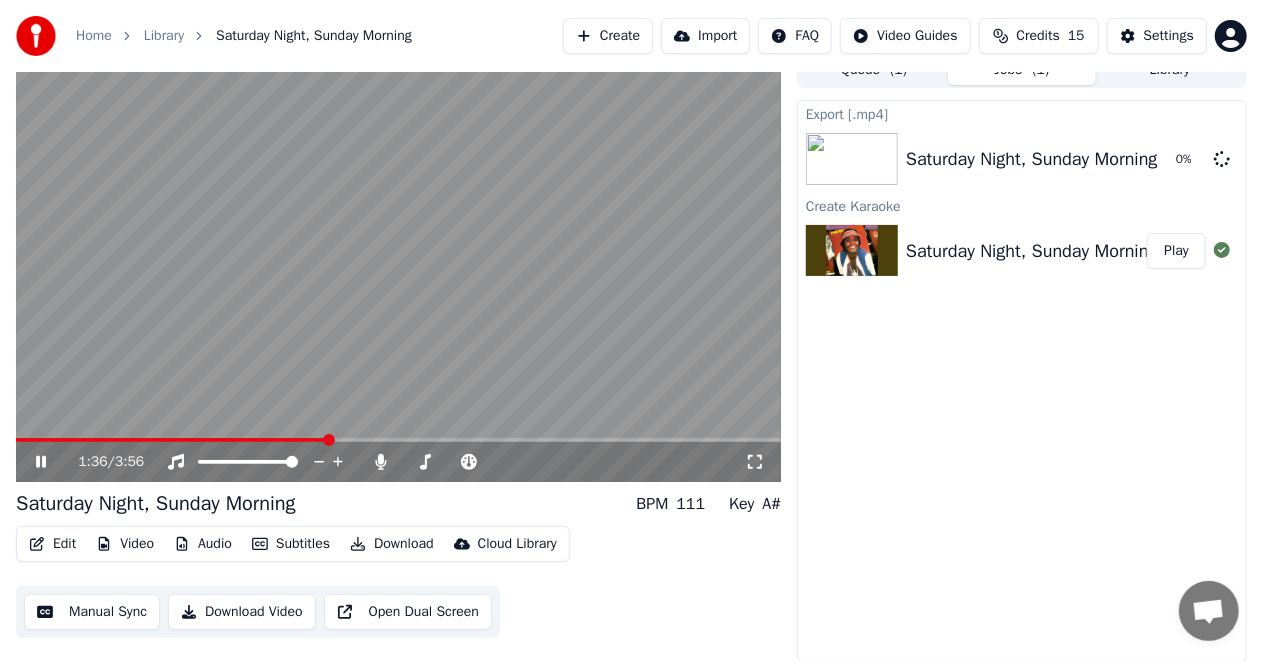click 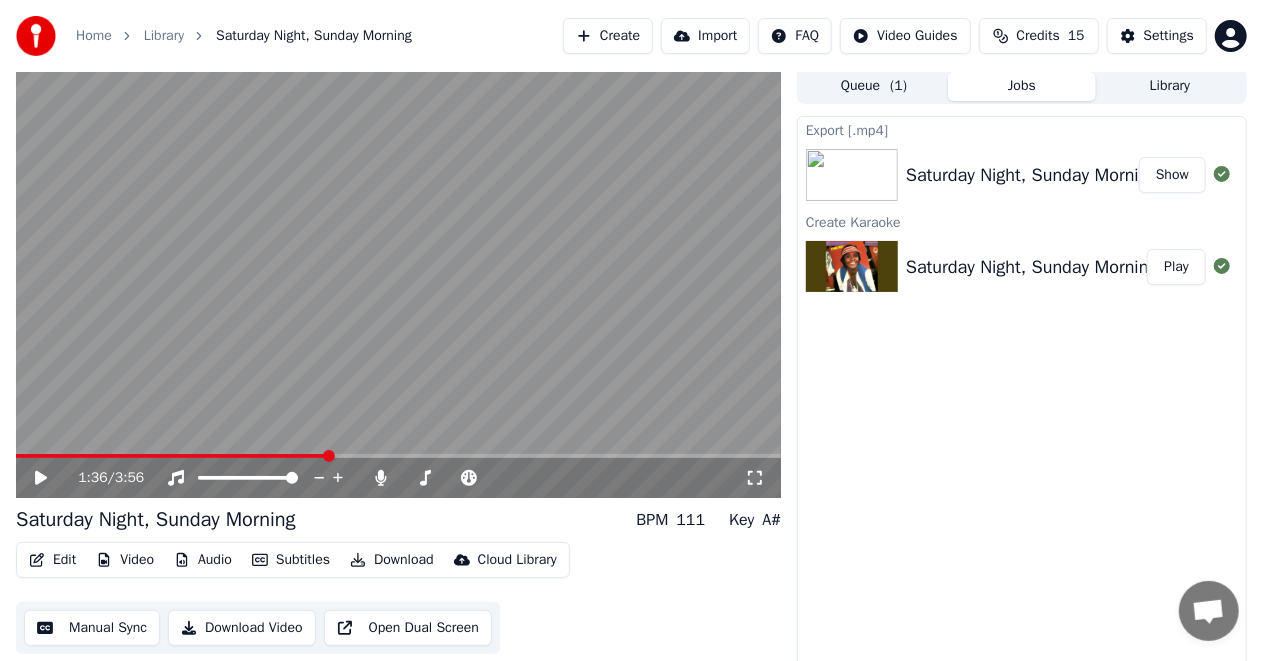 scroll, scrollTop: 0, scrollLeft: 0, axis: both 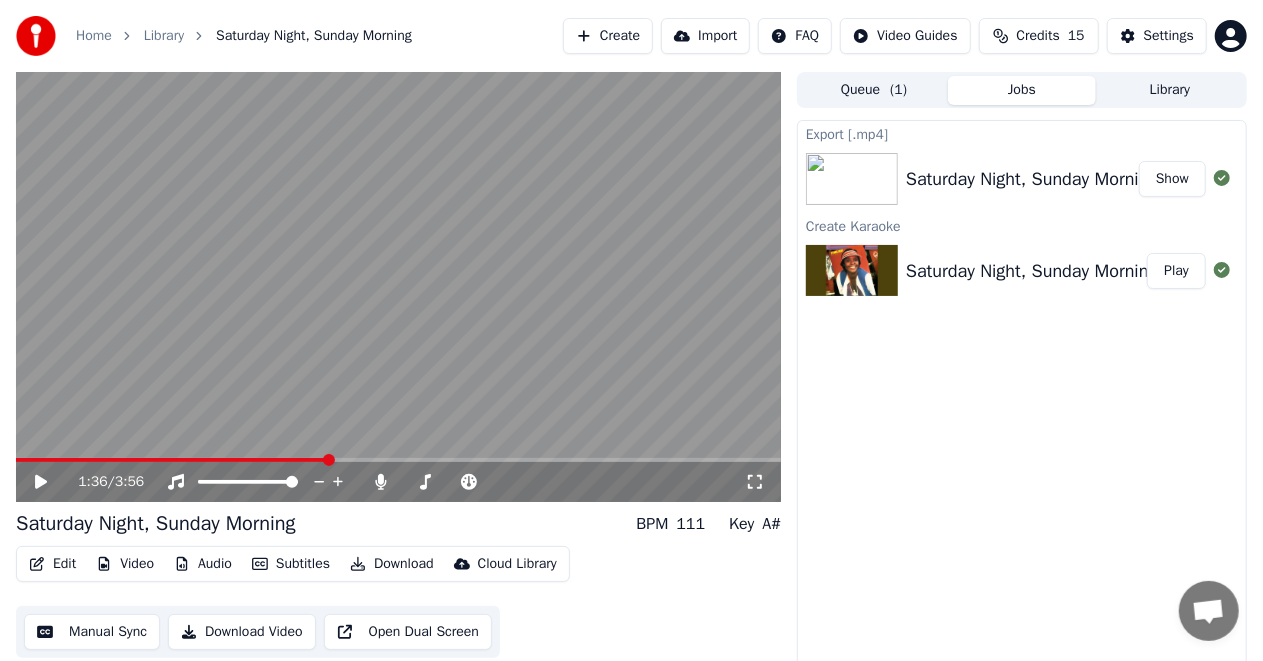 click on "Show" at bounding box center [1172, 179] 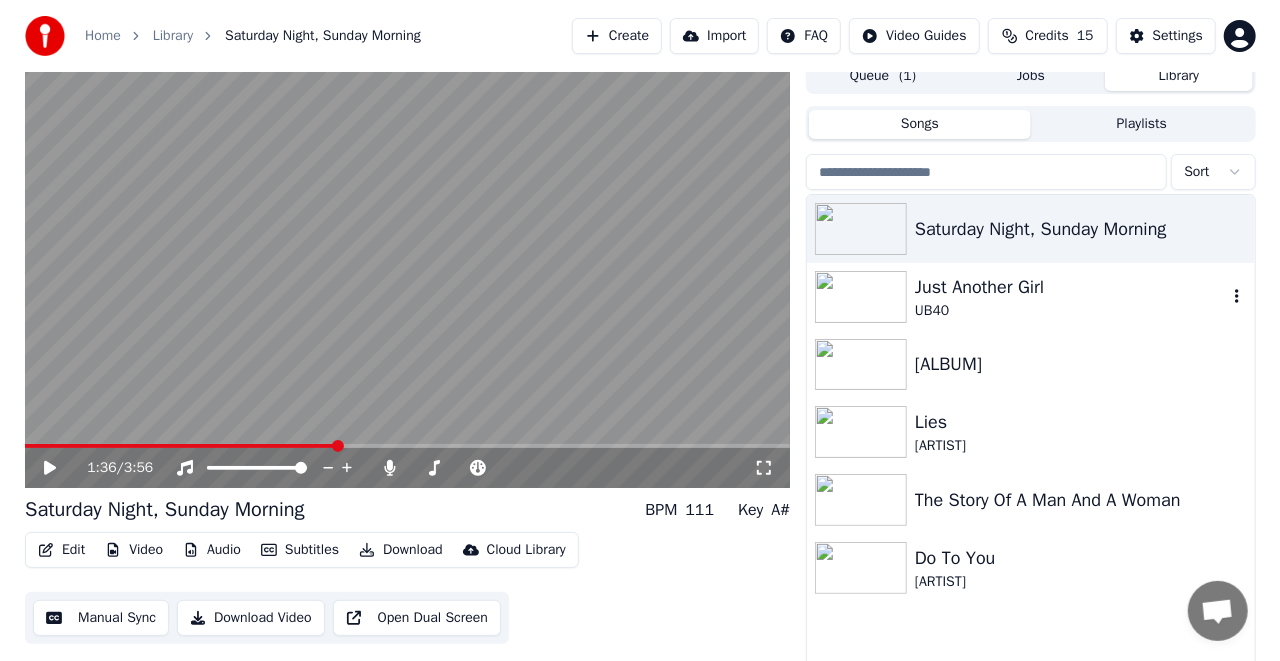 scroll, scrollTop: 0, scrollLeft: 0, axis: both 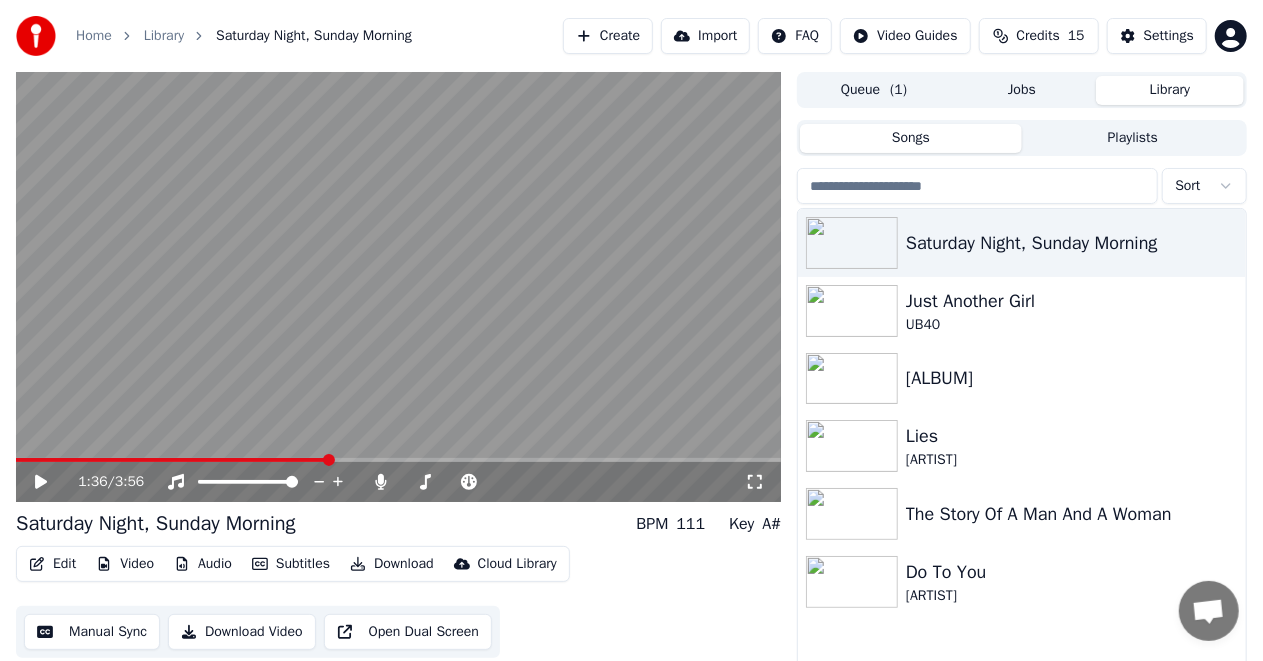 click on "Create" at bounding box center [608, 36] 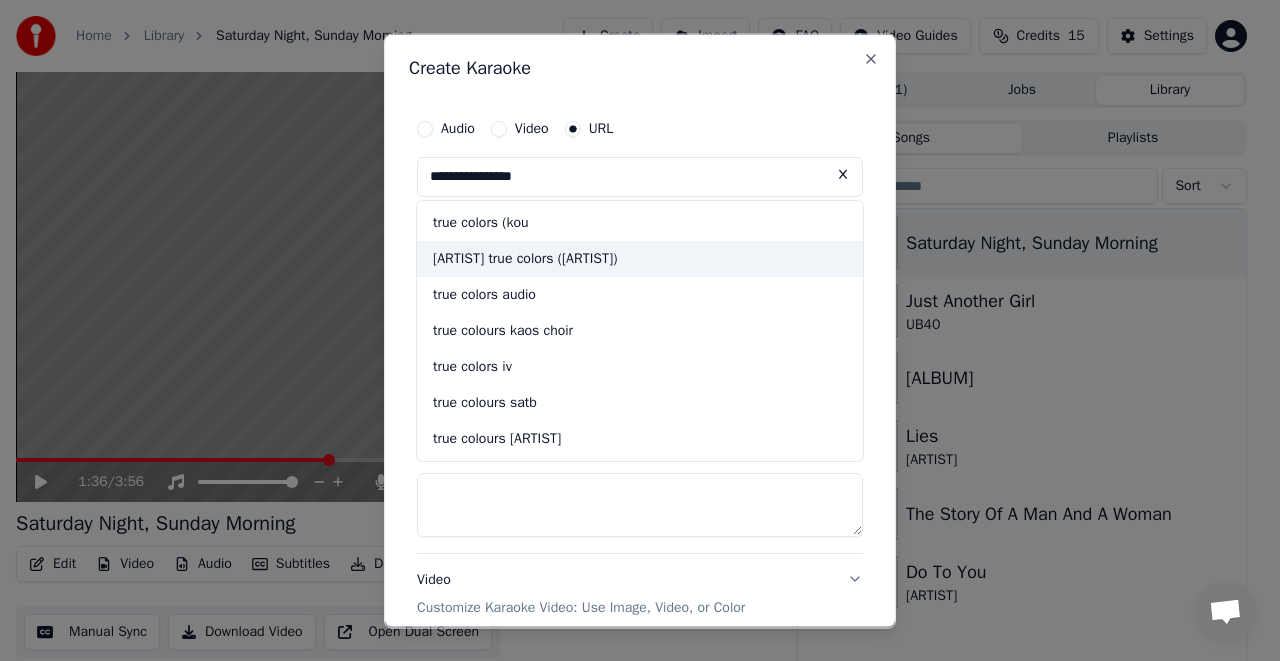 click on "[ARTIST] true colors ([ARTIST])" at bounding box center [640, 258] 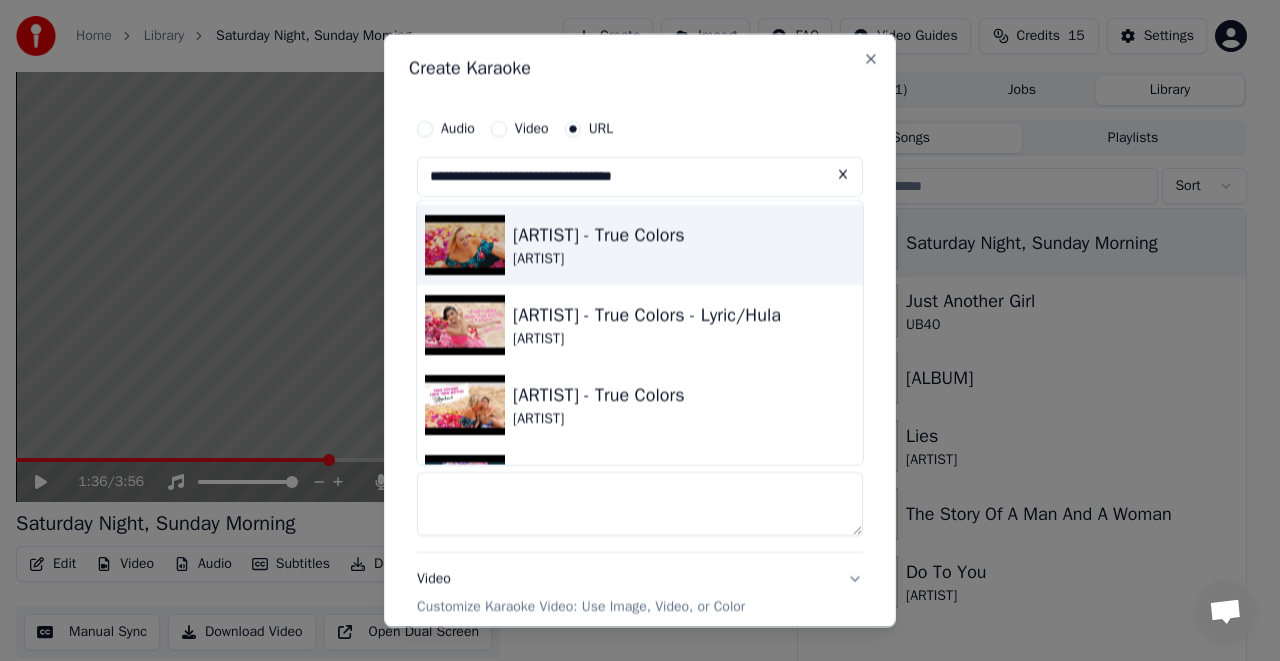 click on "[ARTIST]" at bounding box center (599, 258) 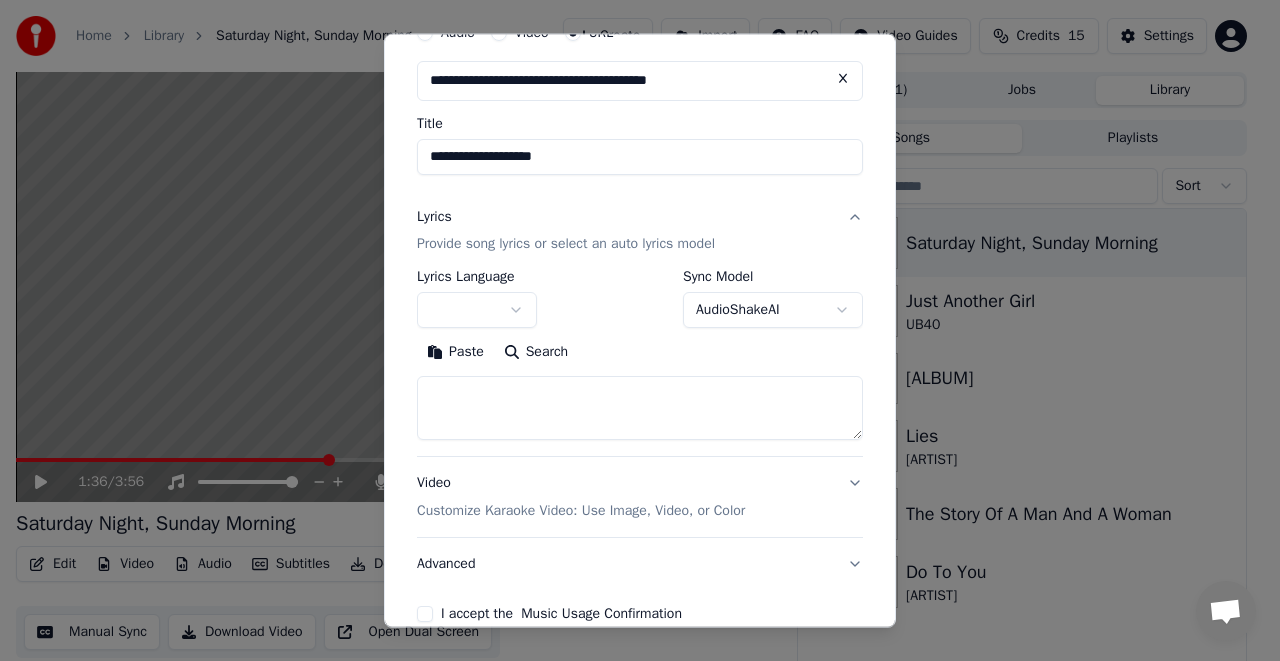 scroll, scrollTop: 0, scrollLeft: 0, axis: both 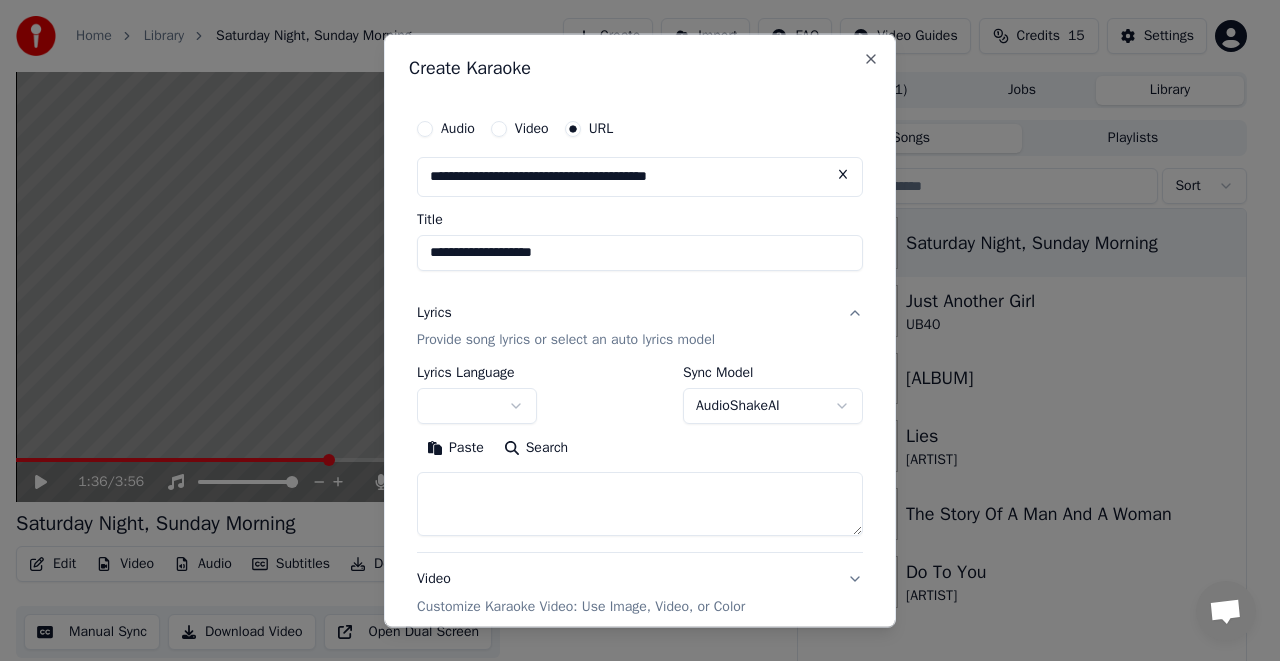 click on "Provide song lyrics or select an auto lyrics model" at bounding box center [566, 340] 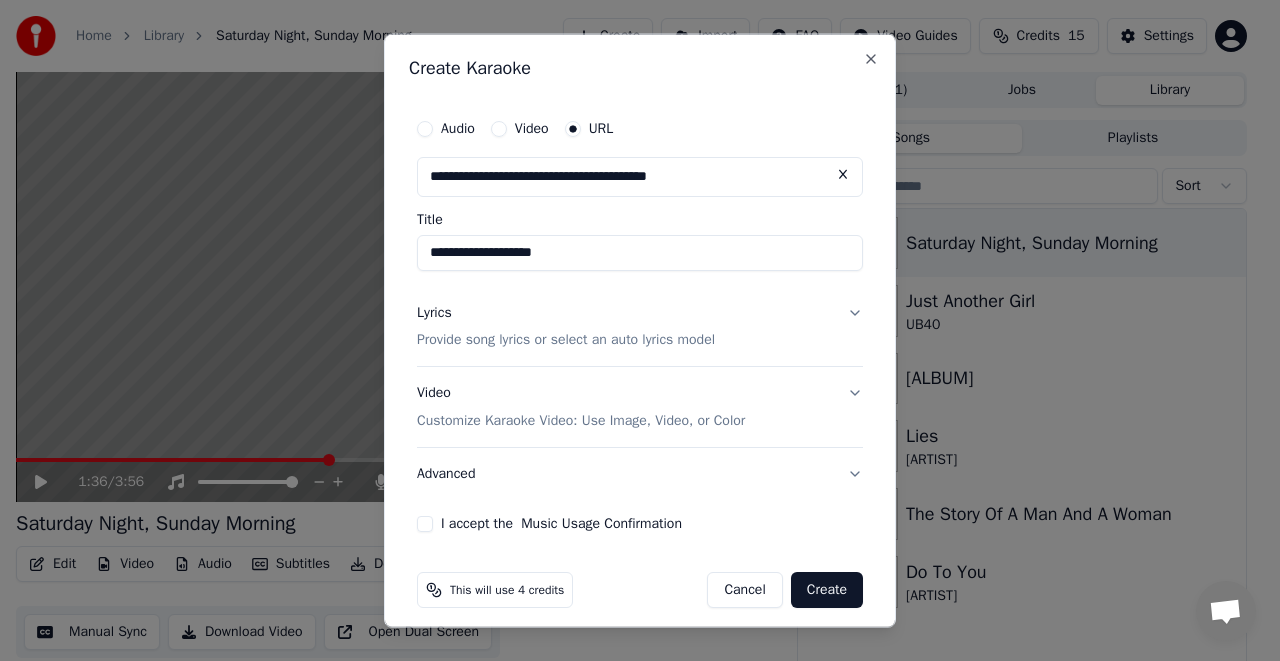 click on "Video Customize Karaoke Video: Use Image, Video, or Color" at bounding box center (640, 407) 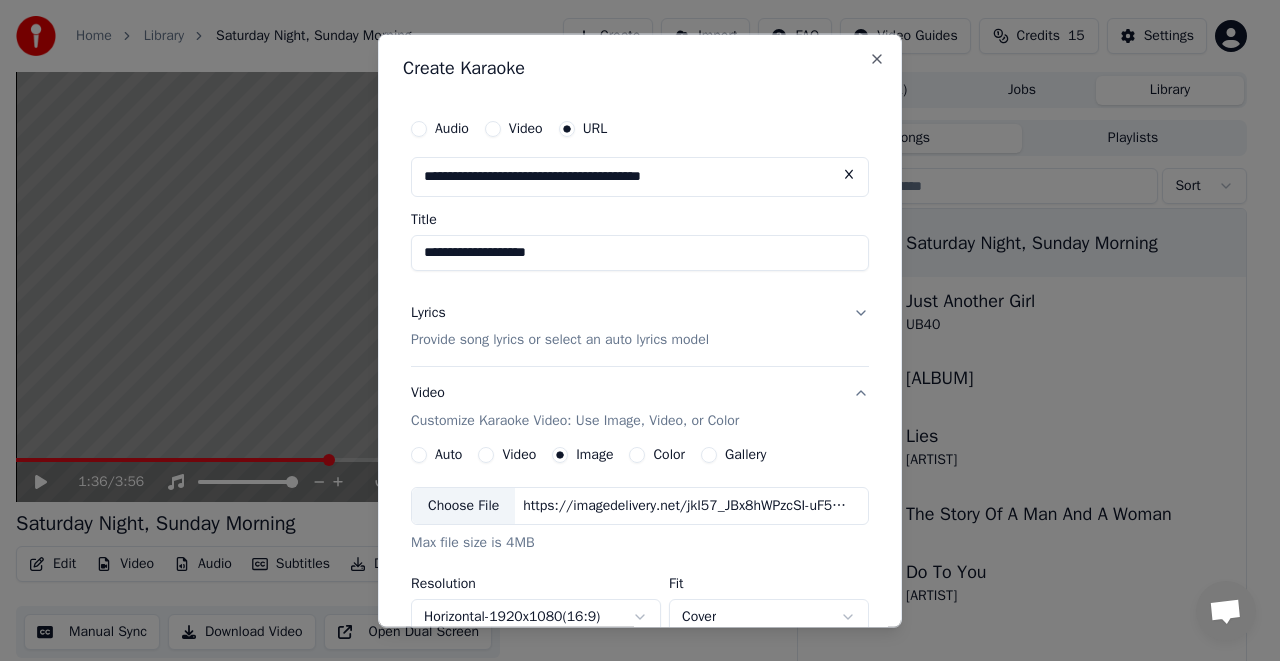 click on "Auto" at bounding box center [419, 455] 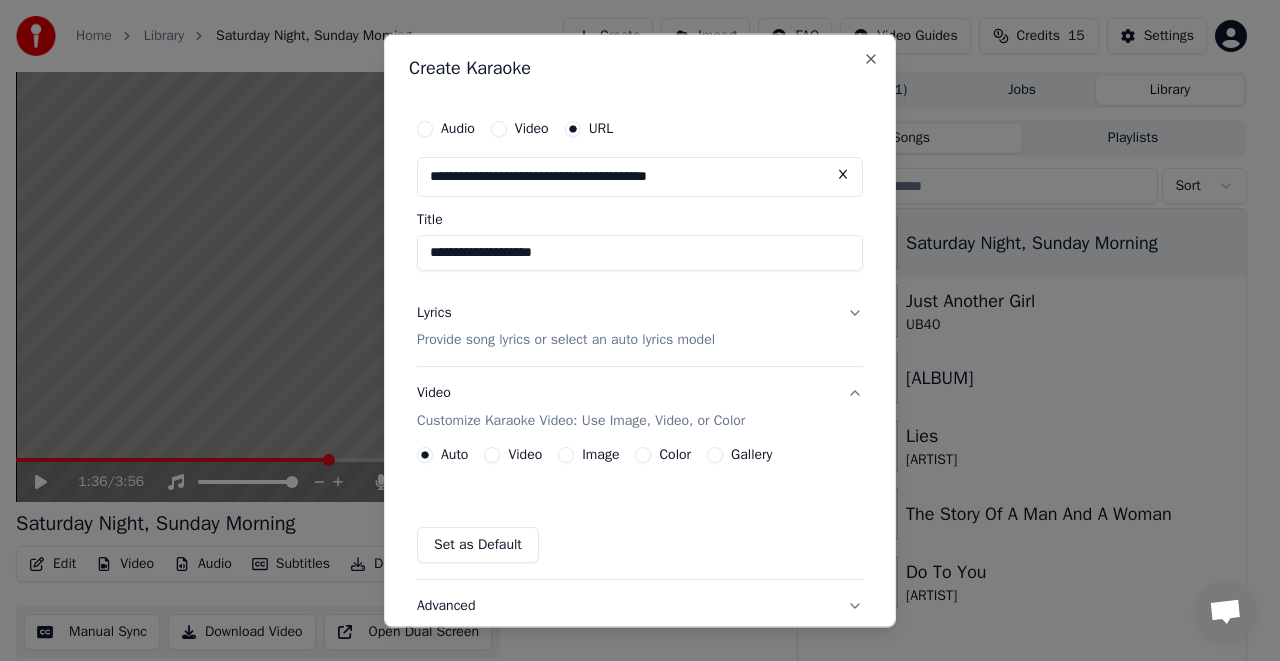 click on "Lyrics Provide song lyrics or select an auto lyrics model" at bounding box center (640, 326) 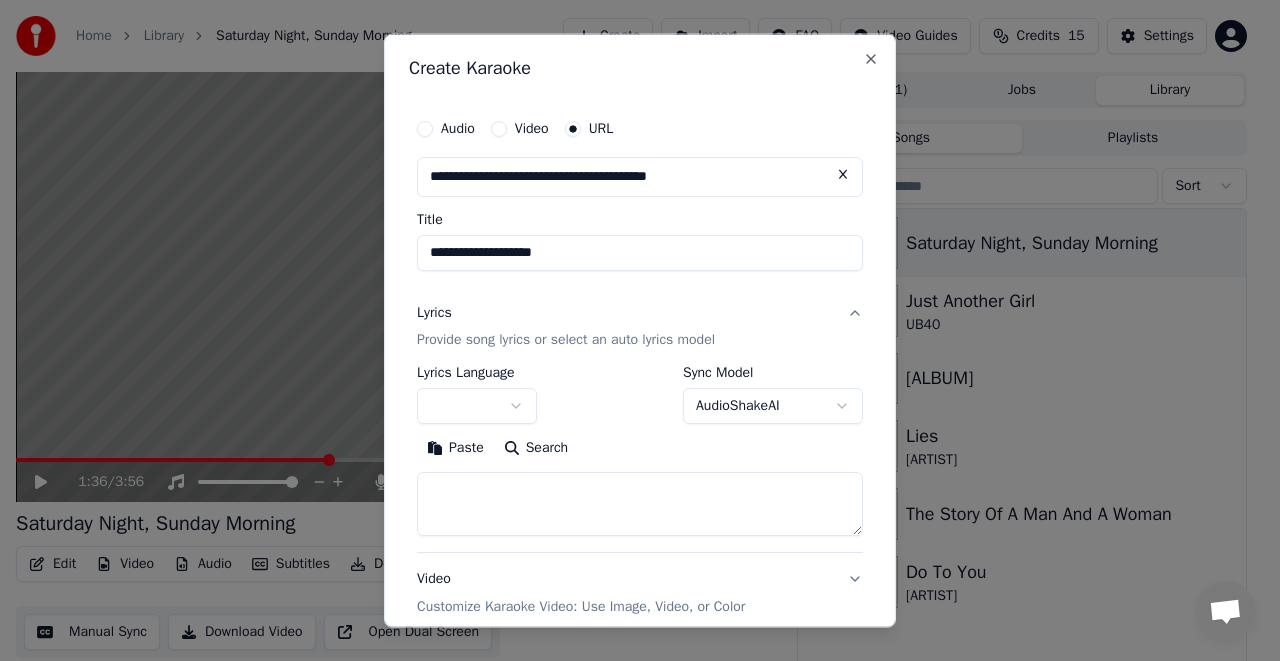 click on "Lyrics Provide song lyrics or select an auto lyrics model" at bounding box center (640, 326) 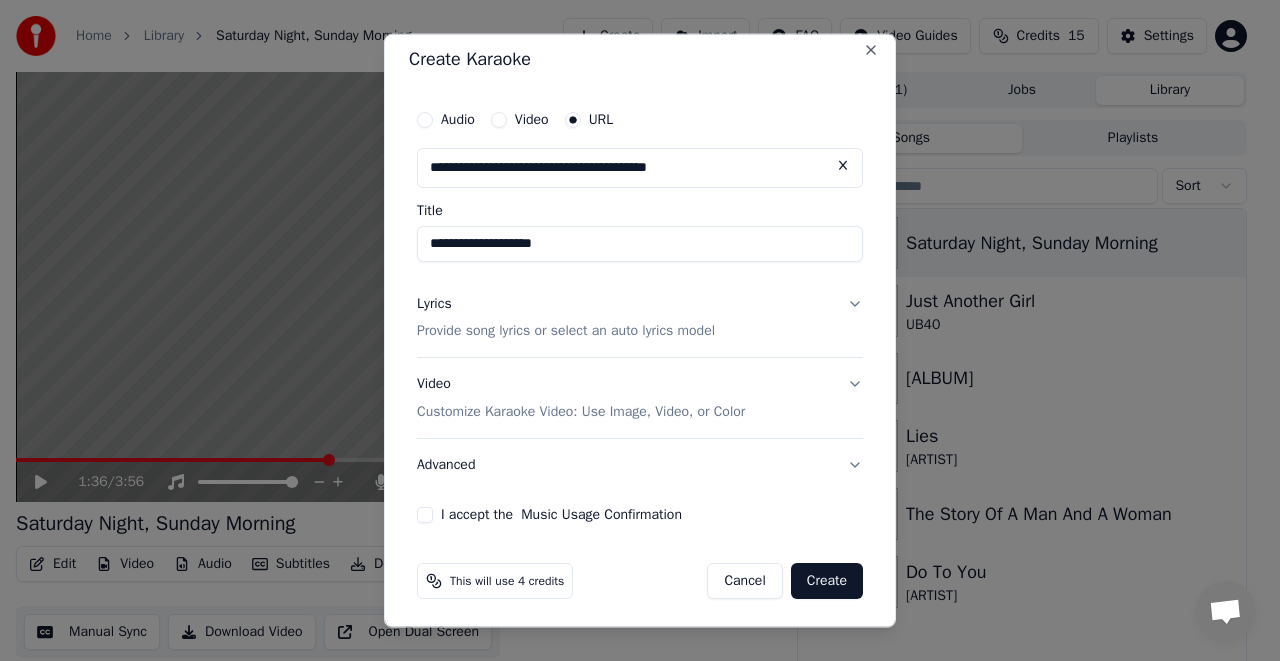 scroll, scrollTop: 11, scrollLeft: 0, axis: vertical 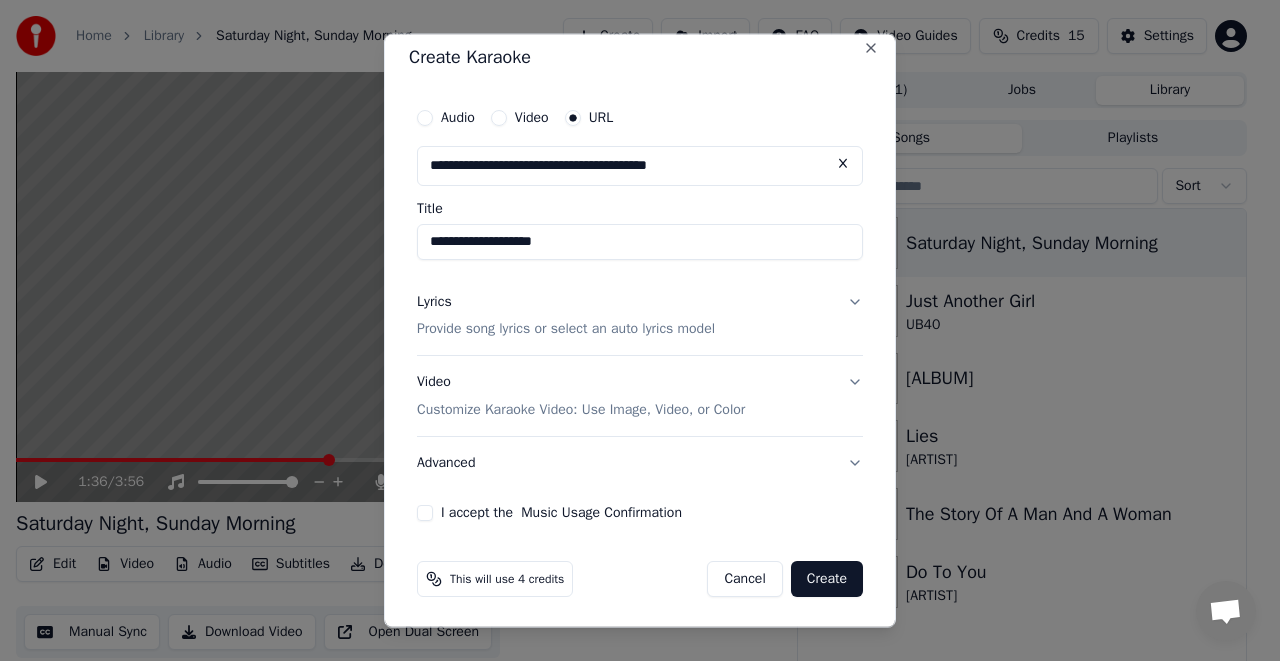 click on "I accept the   Music Usage Confirmation" at bounding box center (425, 513) 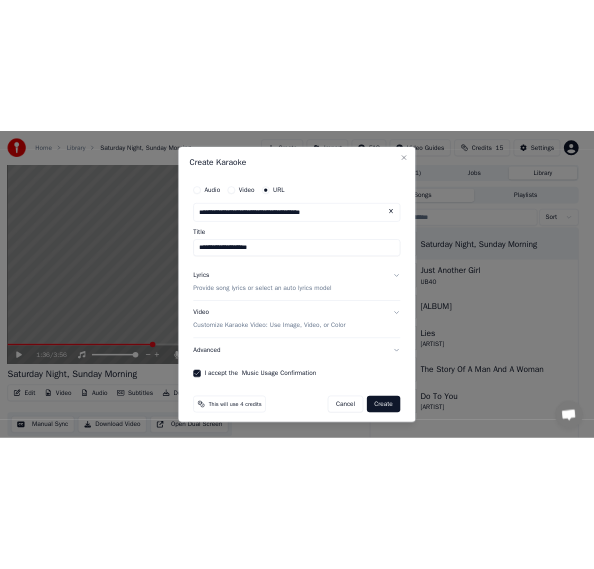 scroll, scrollTop: 0, scrollLeft: 0, axis: both 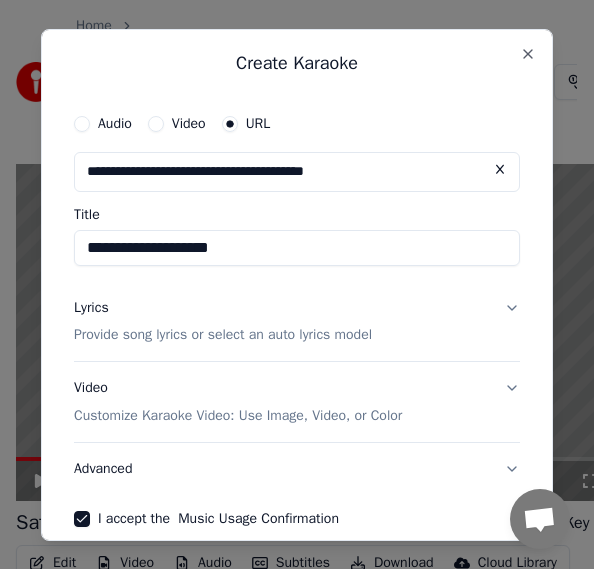 click on "Lyrics Provide song lyrics or select an auto lyrics model" at bounding box center (297, 321) 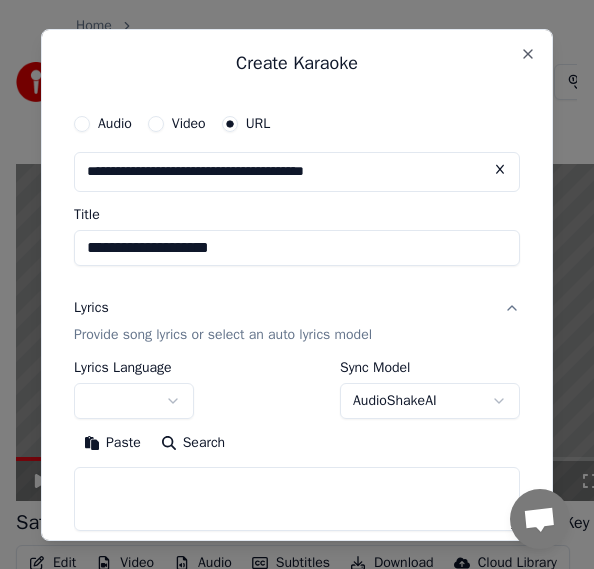 scroll, scrollTop: 100, scrollLeft: 0, axis: vertical 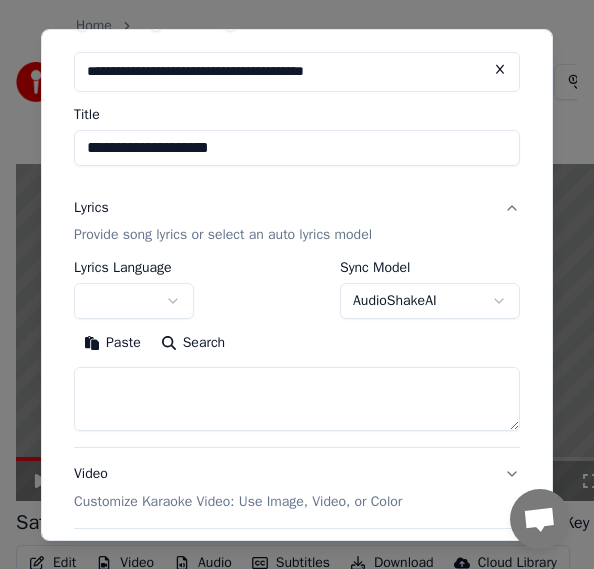 click at bounding box center (297, 399) 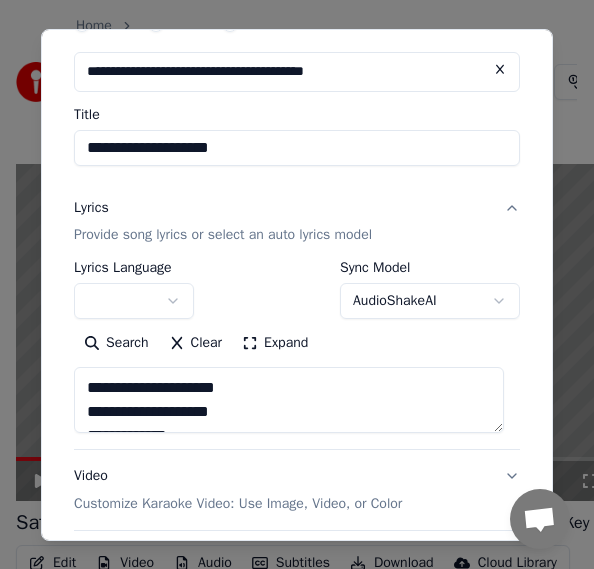 type on "**********" 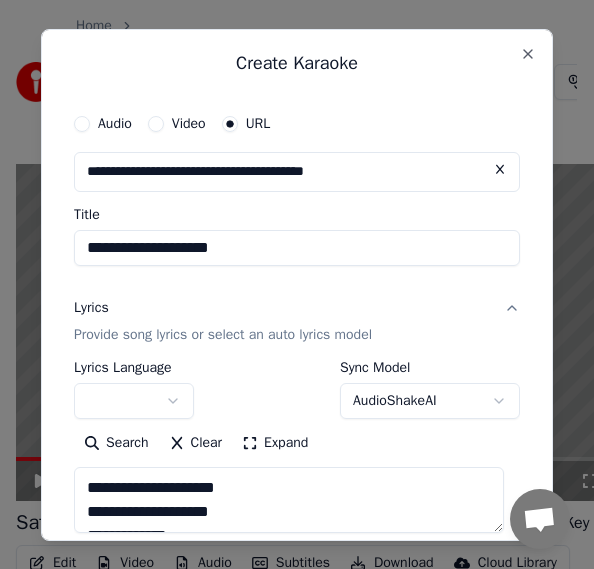 click on "**********" at bounding box center (297, 247) 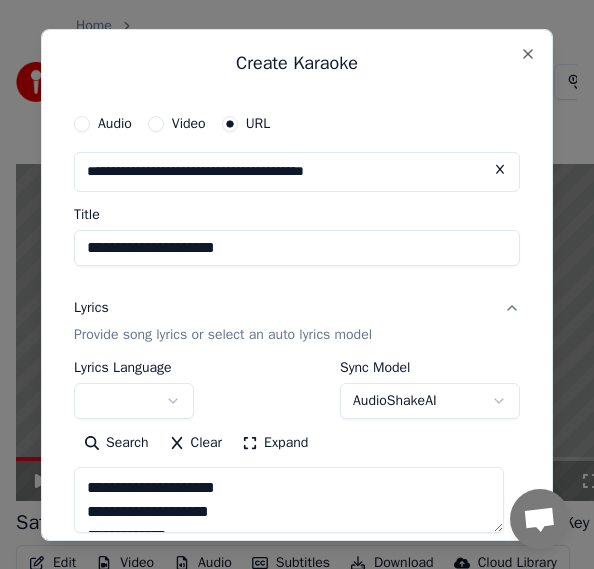 click on "**********" at bounding box center [297, 247] 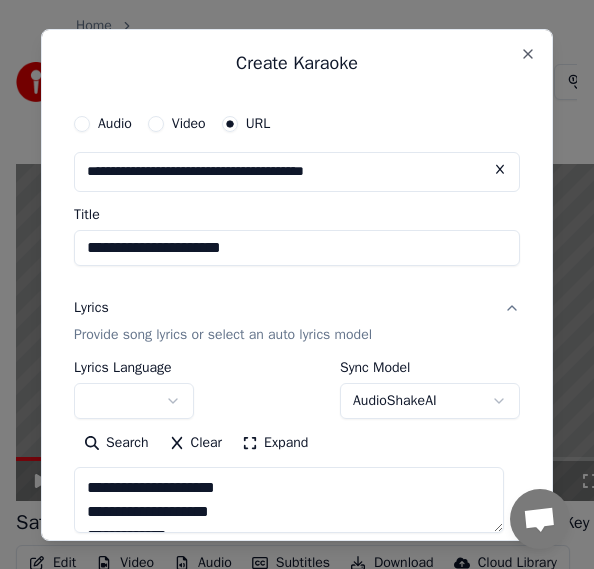 type on "**********" 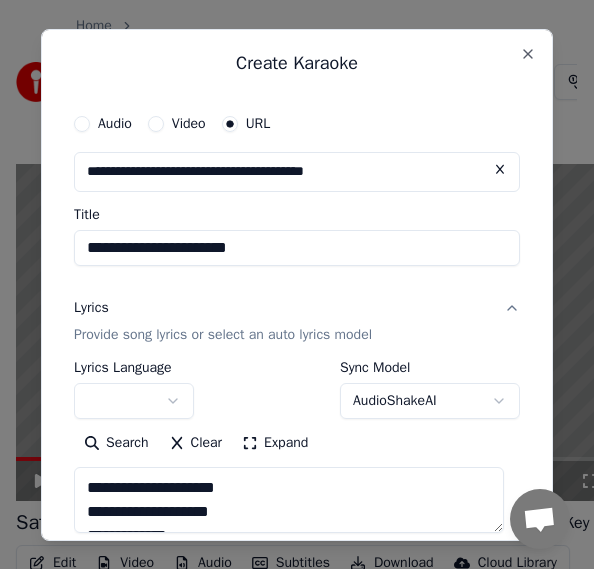 type on "**********" 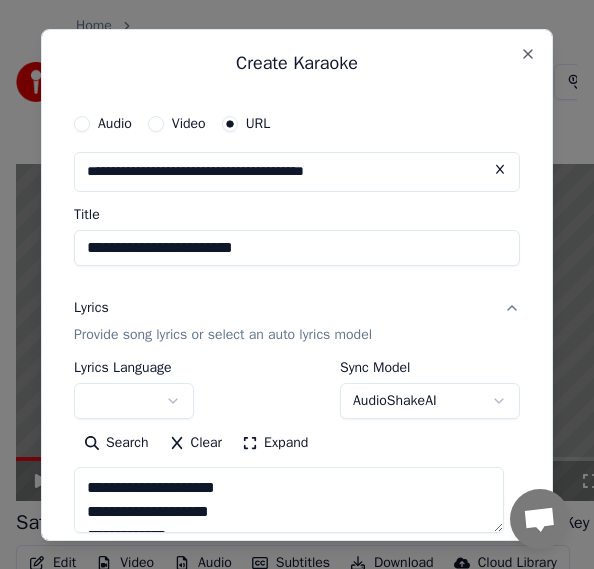 type on "**********" 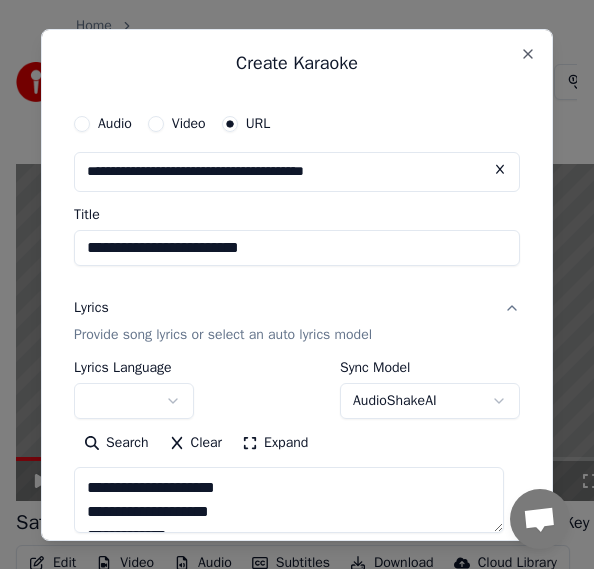 type on "**********" 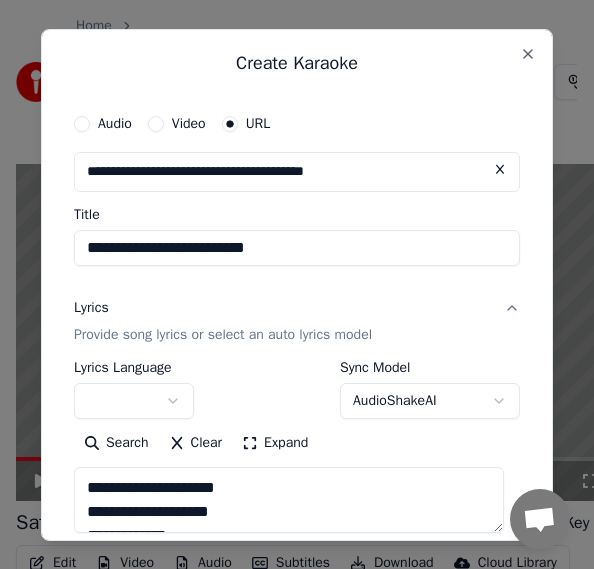 type on "**********" 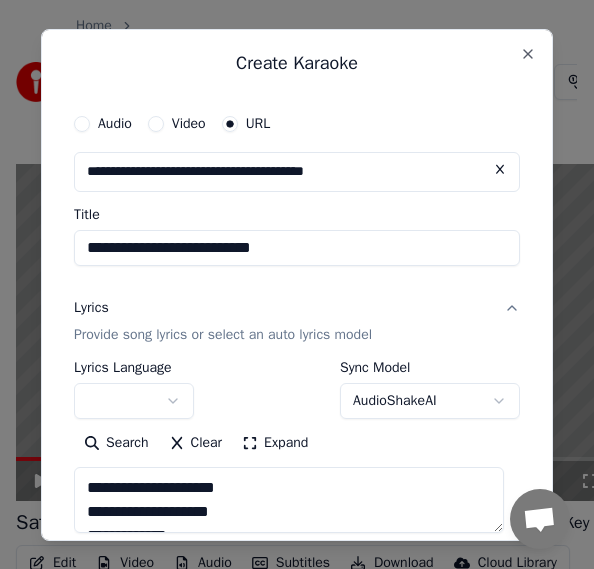 type on "**********" 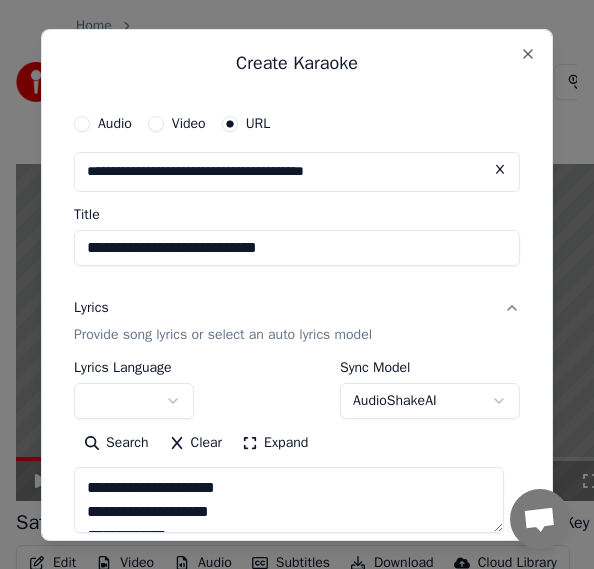 type on "**********" 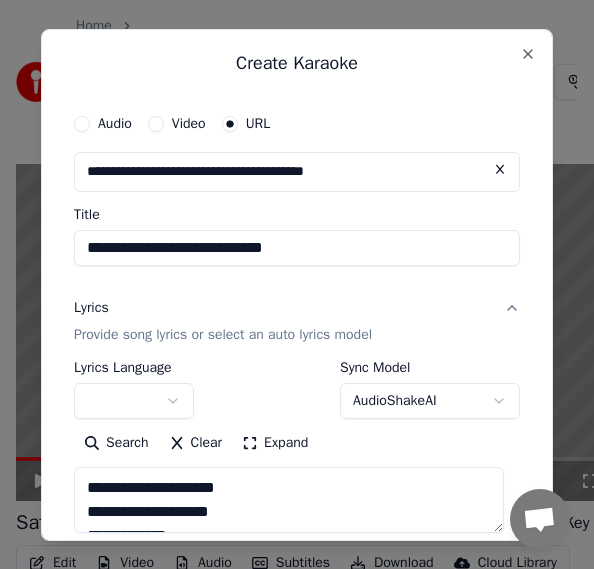 type on "**********" 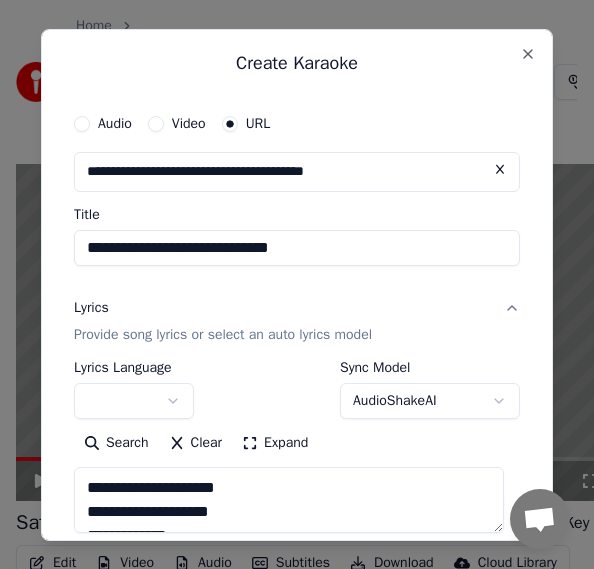type on "**********" 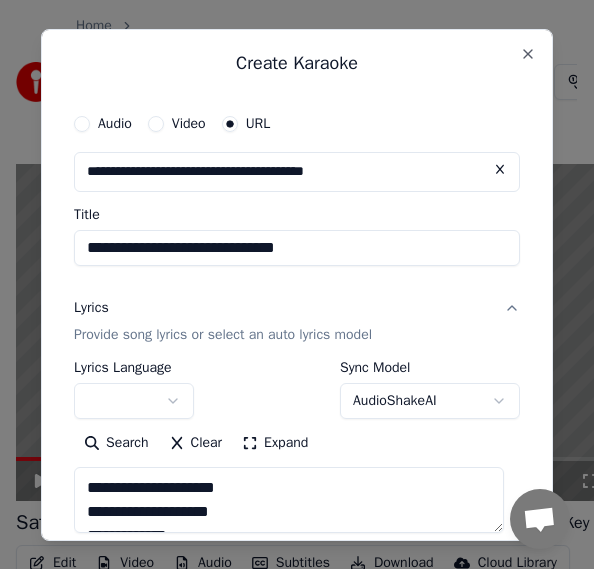 type on "**********" 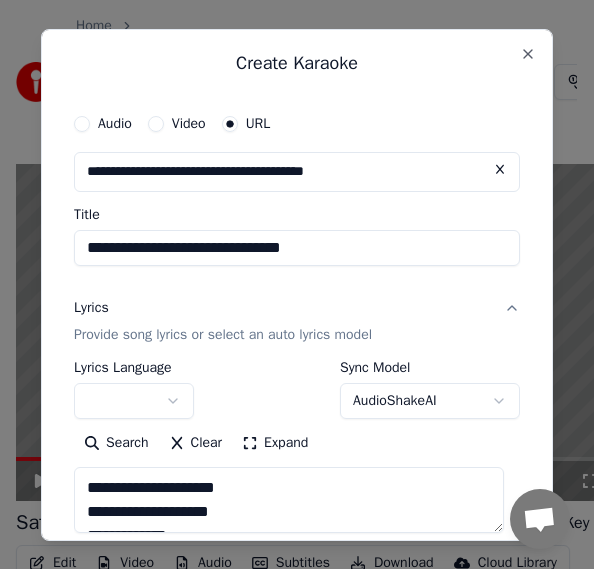 type on "**********" 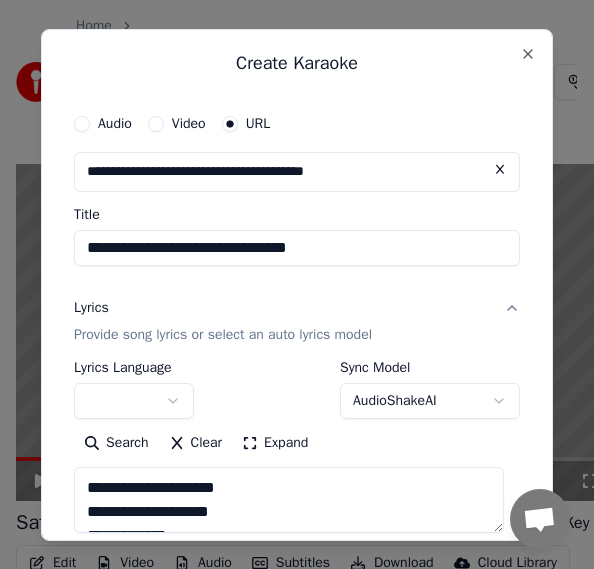 type on "**********" 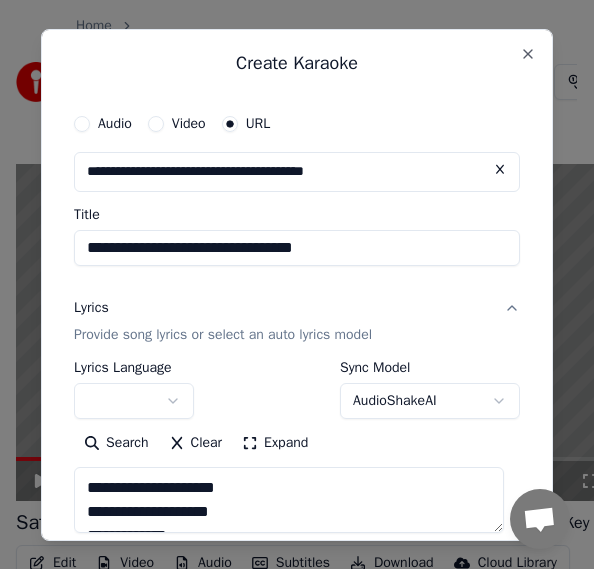 type on "**********" 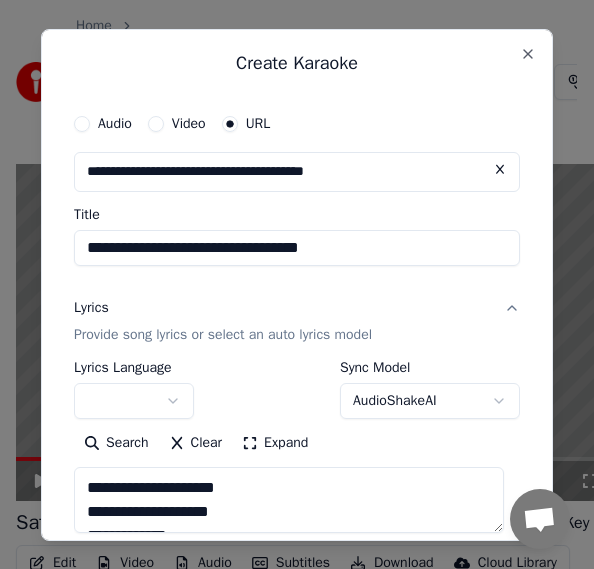 type on "**********" 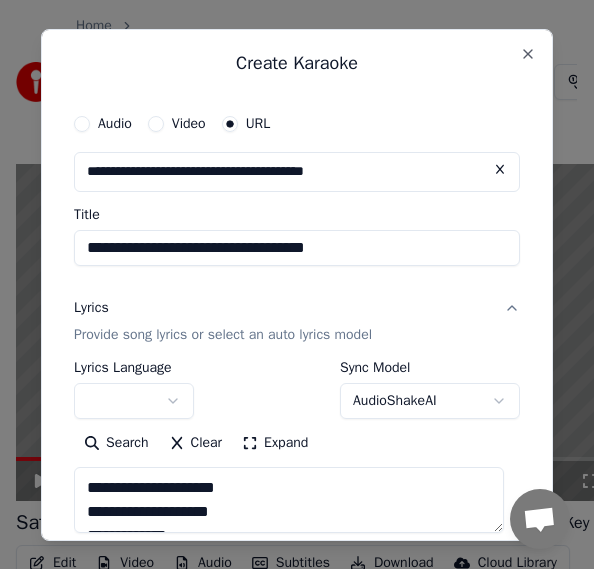 type on "**********" 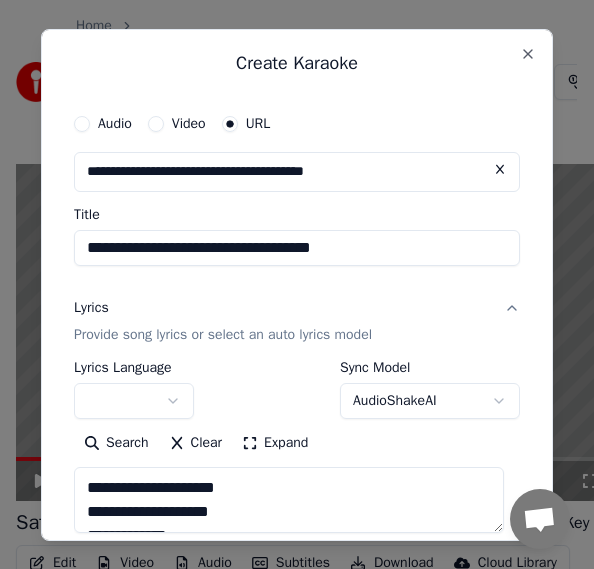 type on "**********" 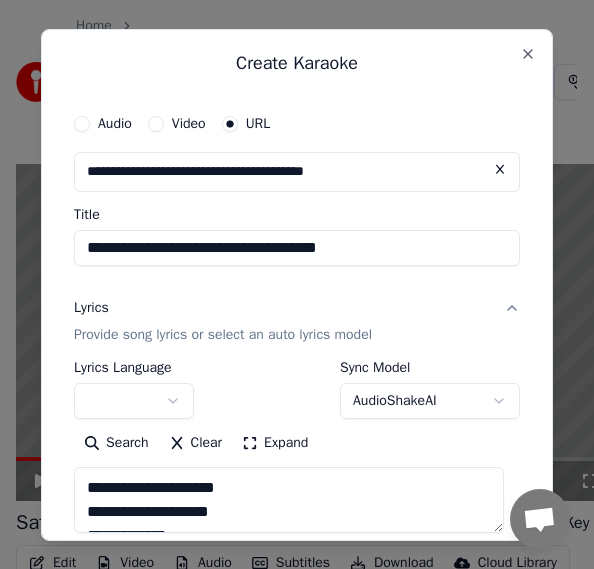 type on "**********" 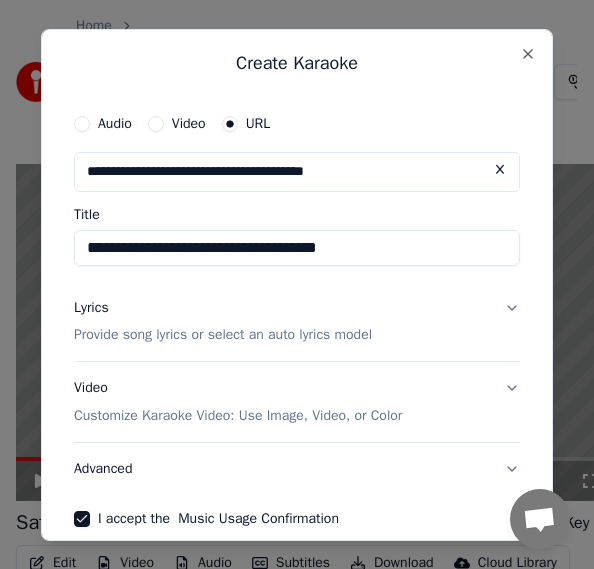 scroll, scrollTop: 94, scrollLeft: 0, axis: vertical 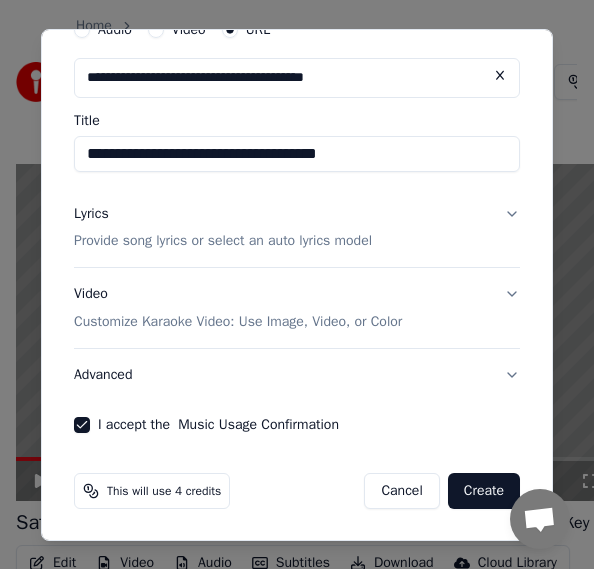 click on "Provide song lyrics or select an auto lyrics model" at bounding box center (223, 241) 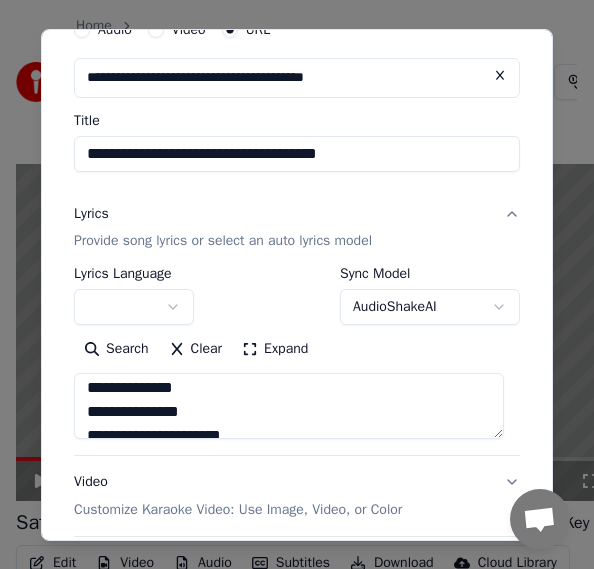scroll, scrollTop: 864, scrollLeft: 0, axis: vertical 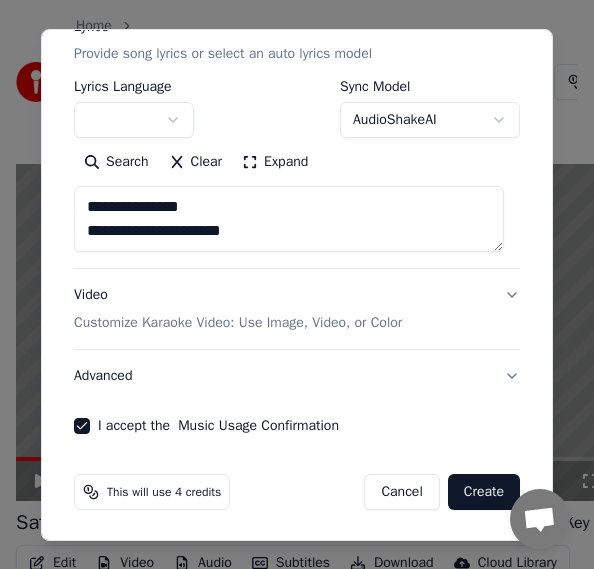 click on "Video Customize Karaoke Video: Use Image, Video, or Color" at bounding box center [297, 309] 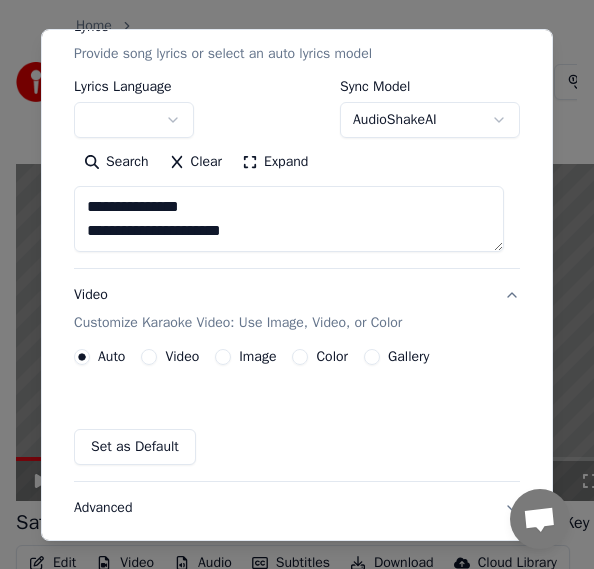 scroll, scrollTop: 226, scrollLeft: 0, axis: vertical 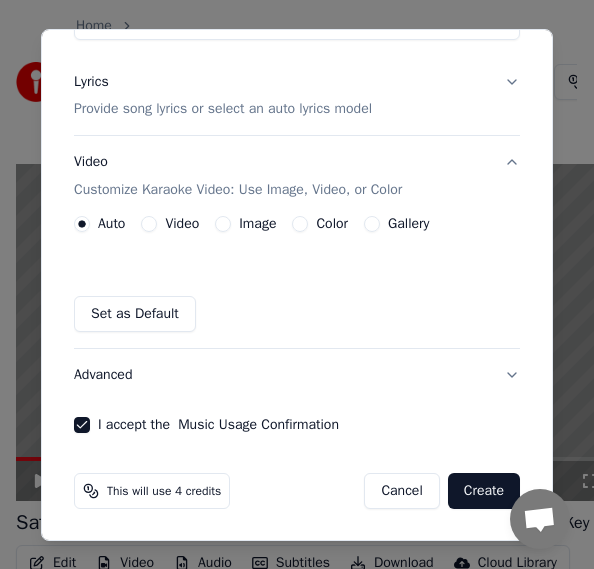 click on "Image" at bounding box center (223, 224) 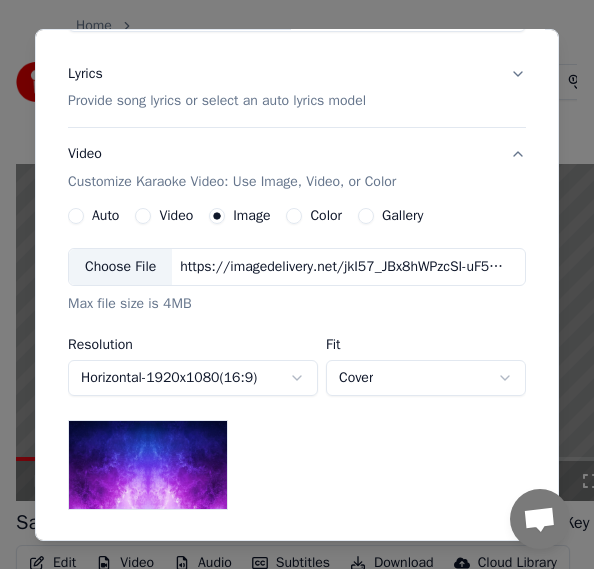 scroll, scrollTop: 226, scrollLeft: 0, axis: vertical 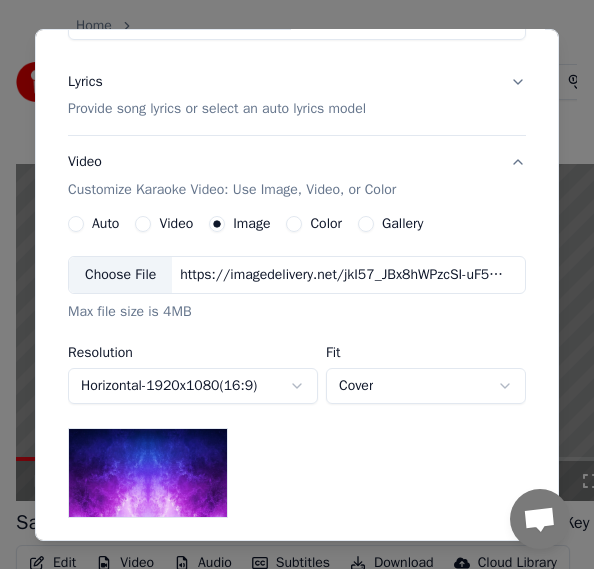 click on "Color" at bounding box center [294, 224] 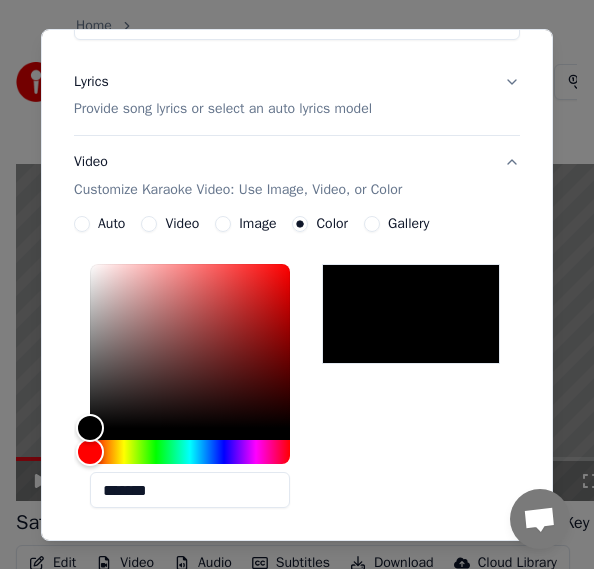 click on "Gallery" at bounding box center [408, 224] 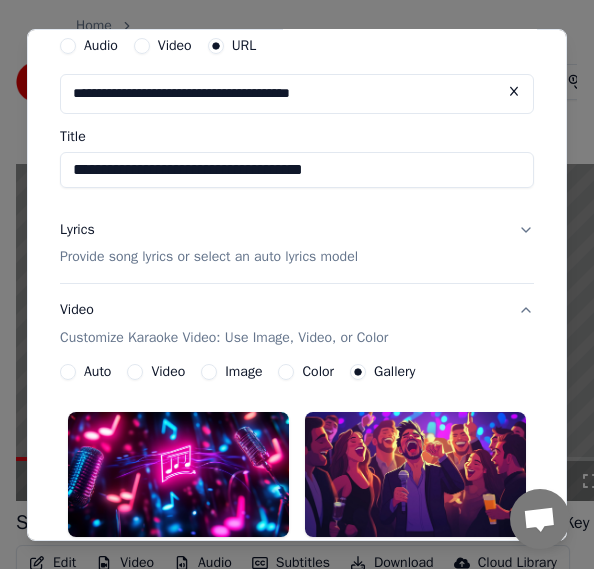 scroll, scrollTop: 50, scrollLeft: 0, axis: vertical 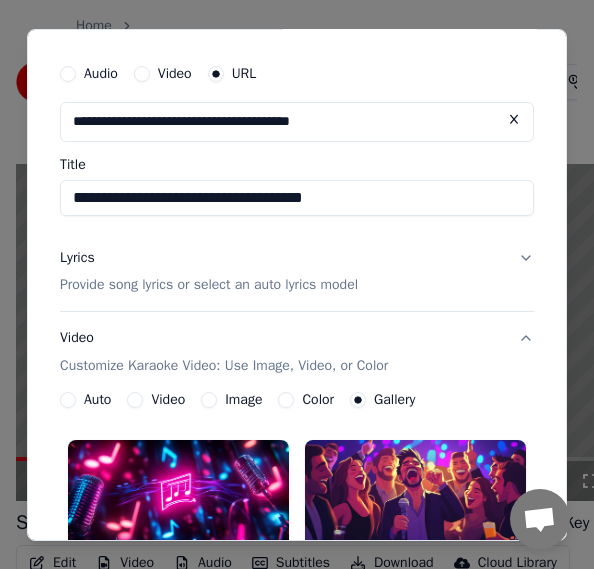 click on "Image" at bounding box center [243, 400] 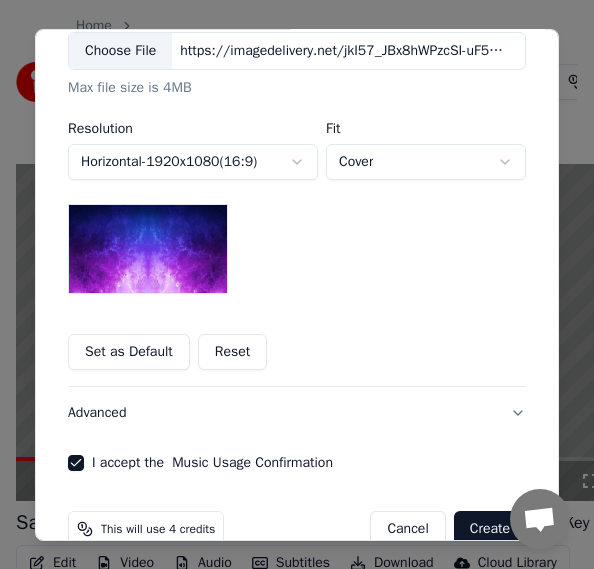 scroll, scrollTop: 250, scrollLeft: 0, axis: vertical 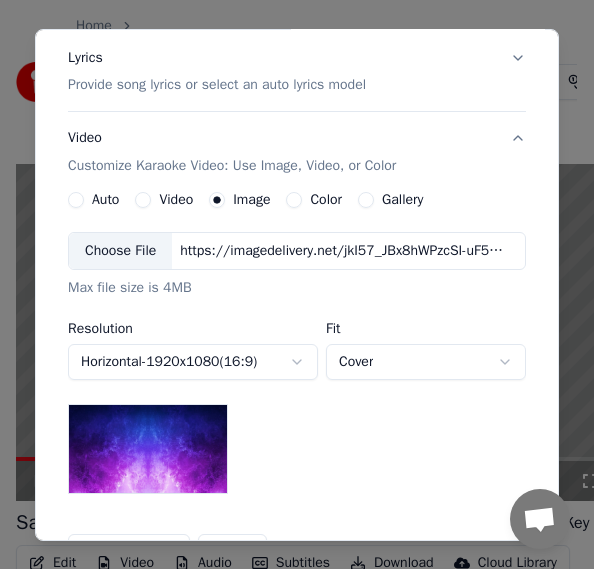 click on "Video" at bounding box center [143, 200] 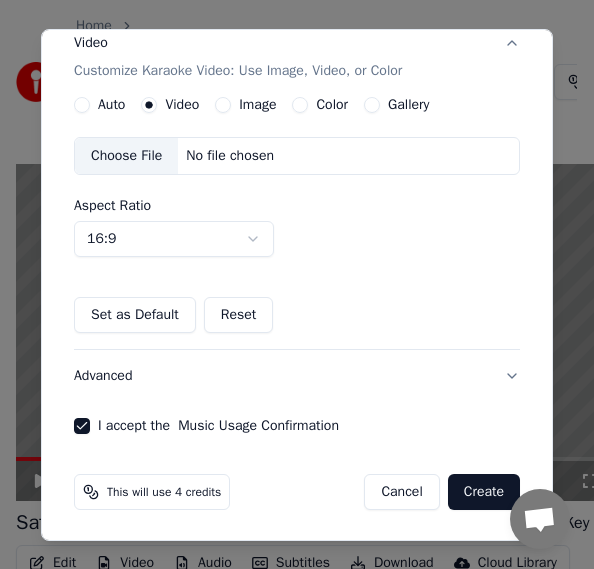 scroll, scrollTop: 145, scrollLeft: 0, axis: vertical 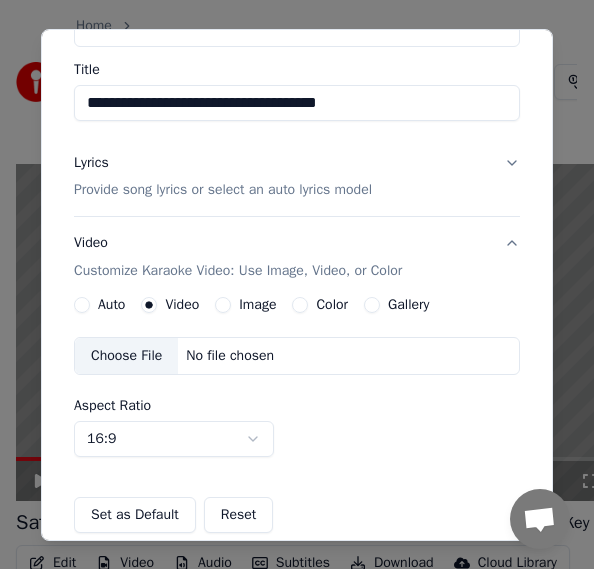 click on "Color" at bounding box center (332, 305) 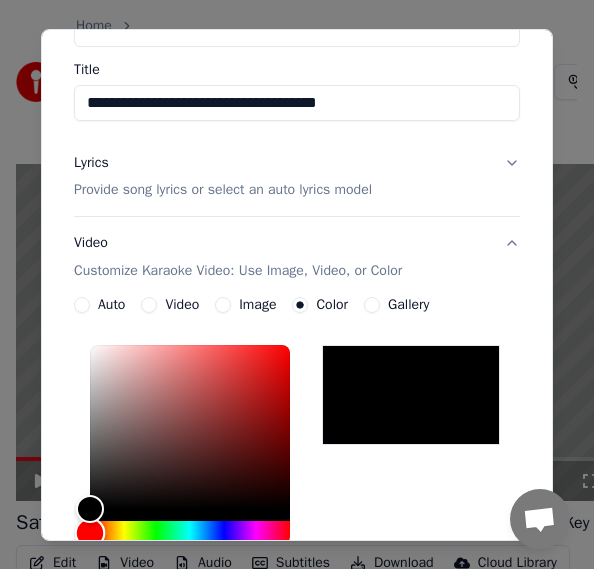 scroll, scrollTop: 149, scrollLeft: 0, axis: vertical 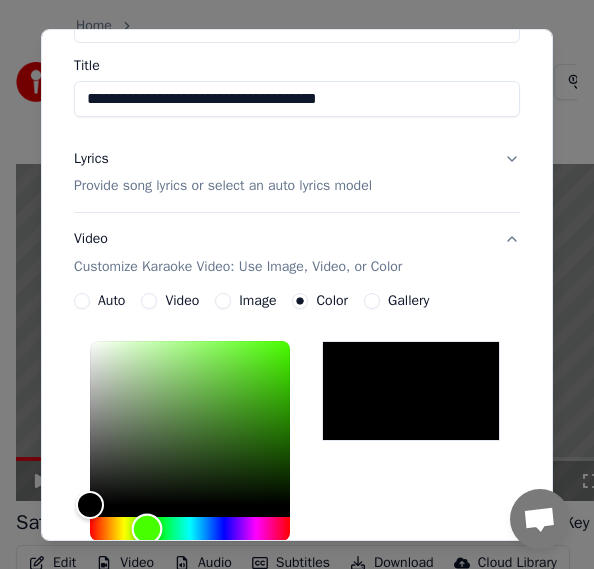 drag, startPoint x: 90, startPoint y: 530, endPoint x: 147, endPoint y: 526, distance: 57.14018 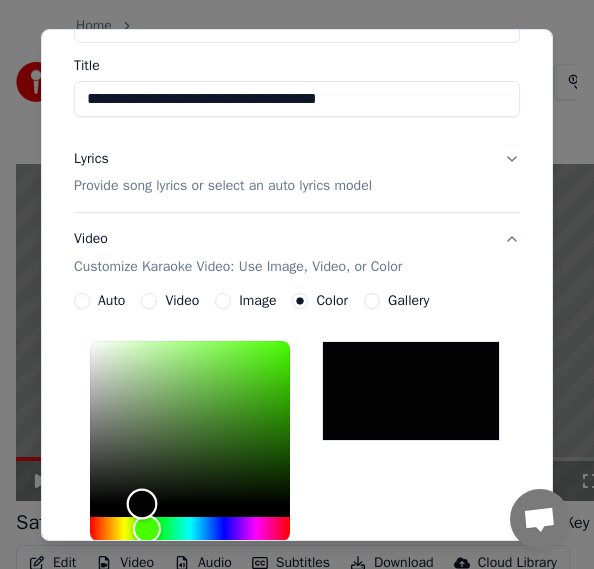 drag, startPoint x: 87, startPoint y: 498, endPoint x: 142, endPoint y: 503, distance: 55.226807 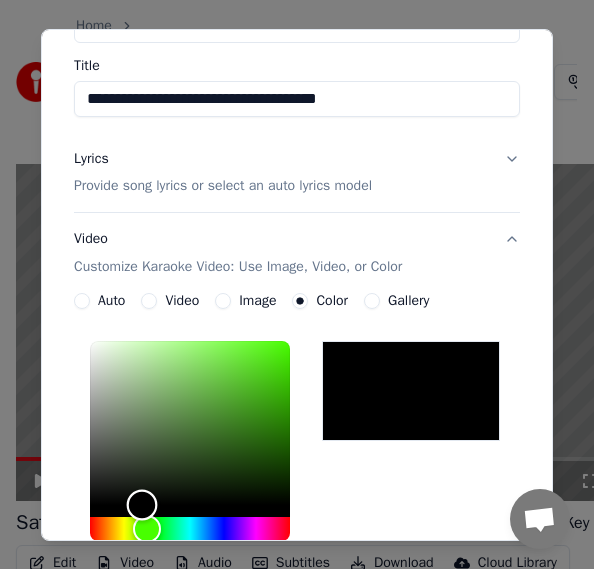 click at bounding box center (142, 505) 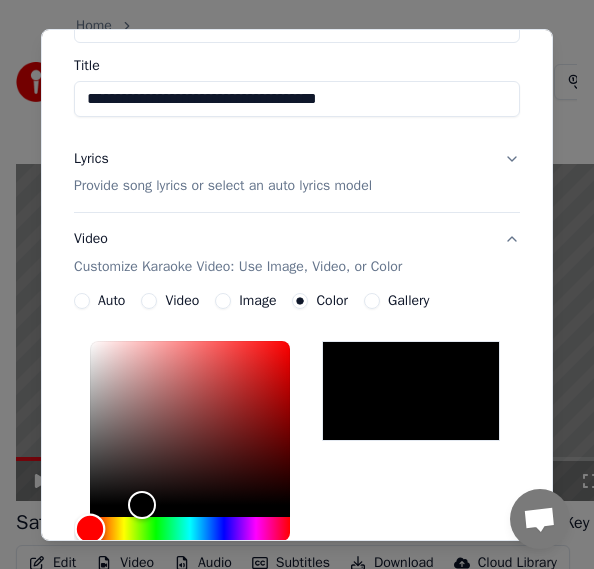 drag, startPoint x: 142, startPoint y: 530, endPoint x: 88, endPoint y: 530, distance: 54 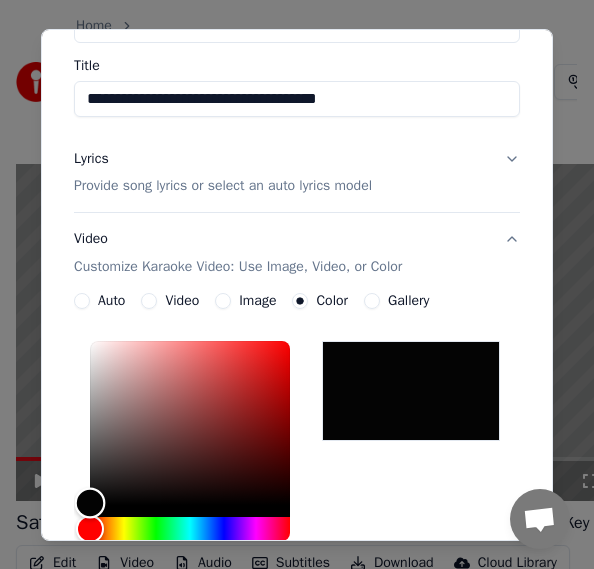 type on "*******" 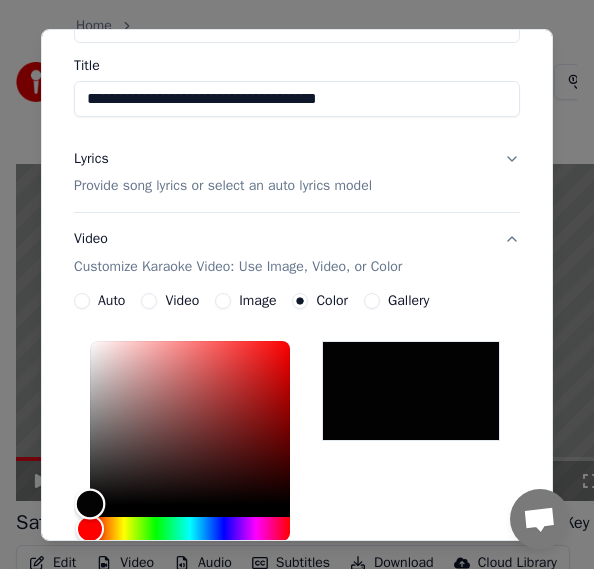 drag, startPoint x: 137, startPoint y: 500, endPoint x: 63, endPoint y: 503, distance: 74.06078 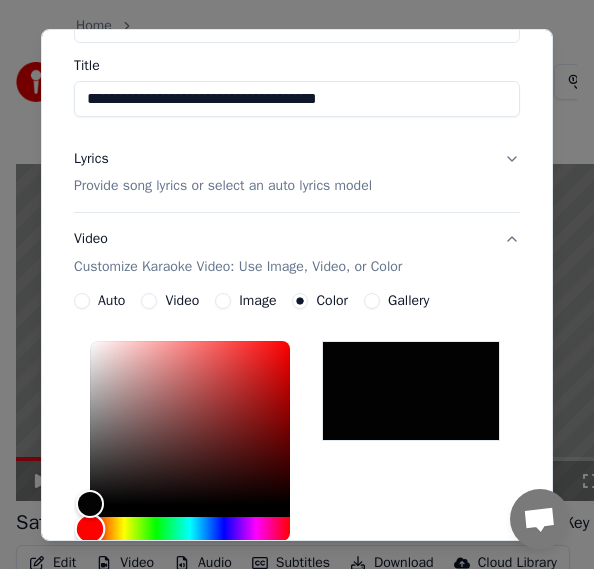 click at bounding box center (90, 529) 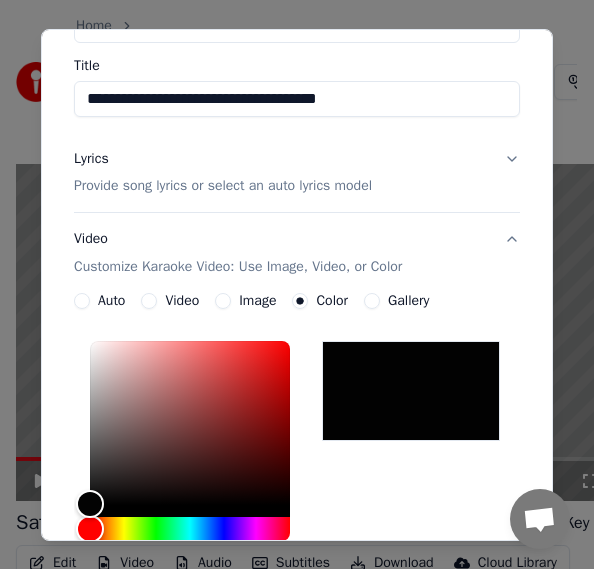 click on "Image" at bounding box center [223, 301] 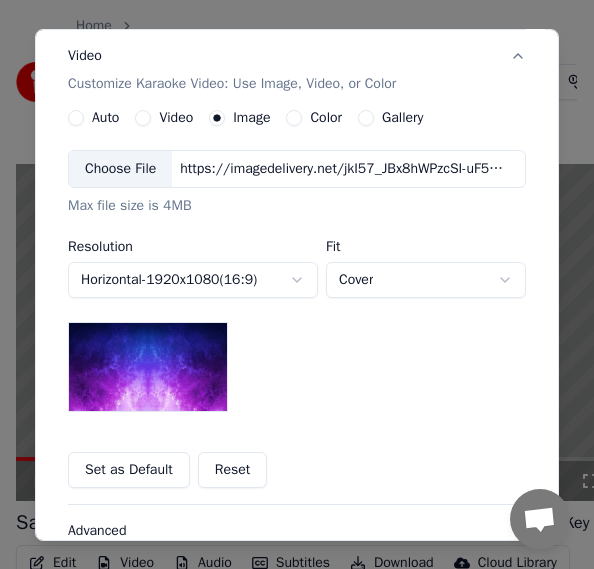 scroll, scrollTop: 349, scrollLeft: 0, axis: vertical 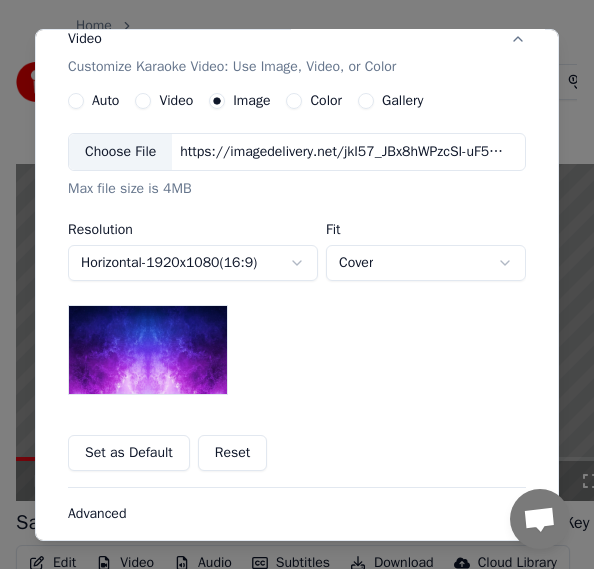click on "Reset" at bounding box center [233, 453] 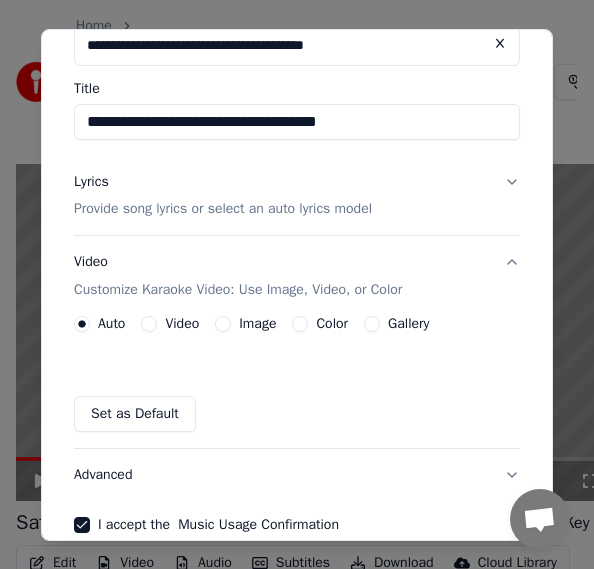 scroll, scrollTop: 26, scrollLeft: 0, axis: vertical 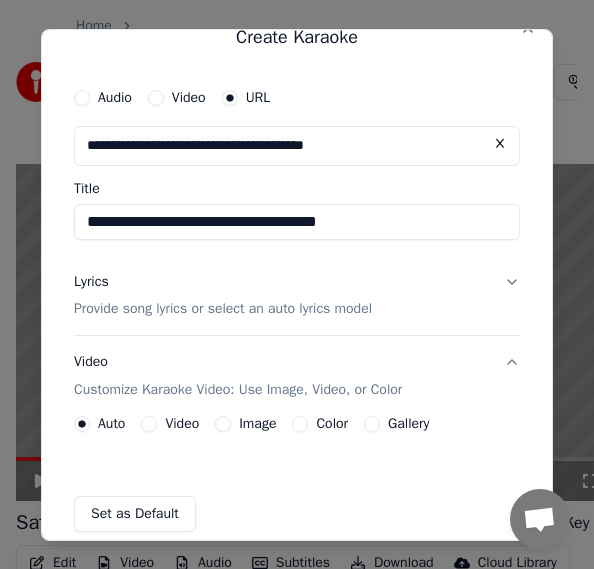 click on "Lyrics Provide song lyrics or select an auto lyrics model" at bounding box center [297, 295] 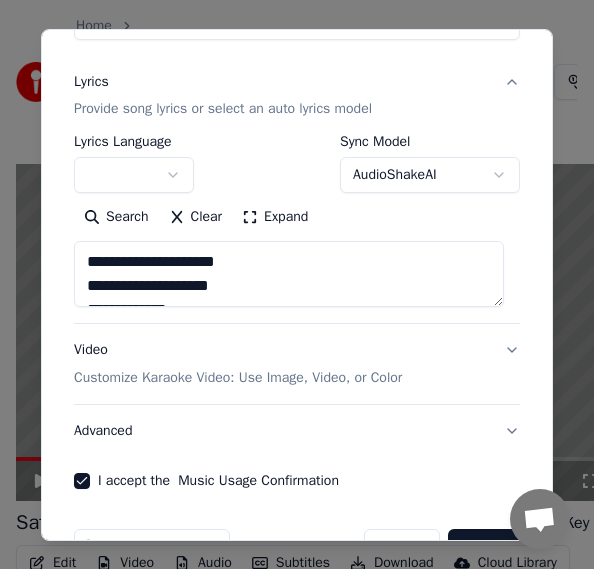 scroll, scrollTop: 281, scrollLeft: 0, axis: vertical 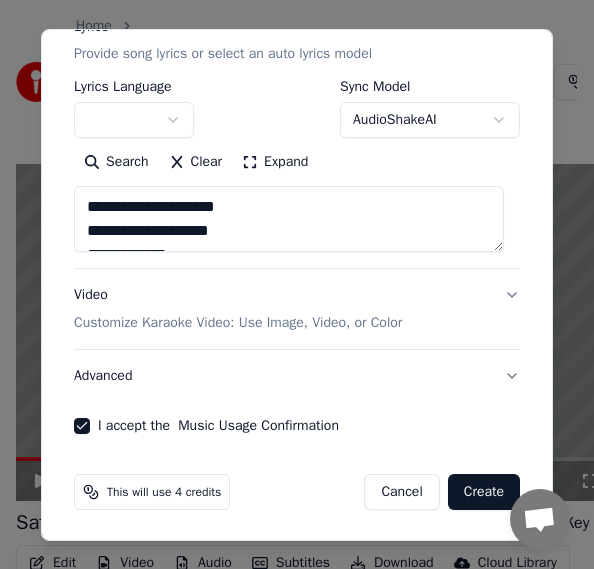 click on "Video Customize Karaoke Video: Use Image, Video, or Color" at bounding box center [297, 309] 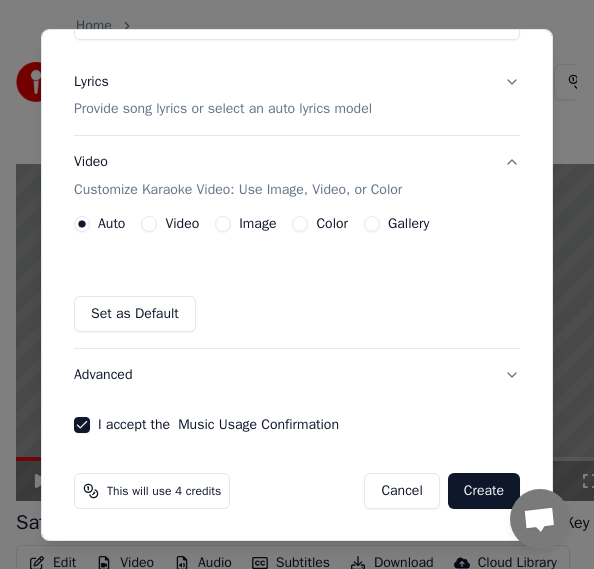 scroll, scrollTop: 226, scrollLeft: 0, axis: vertical 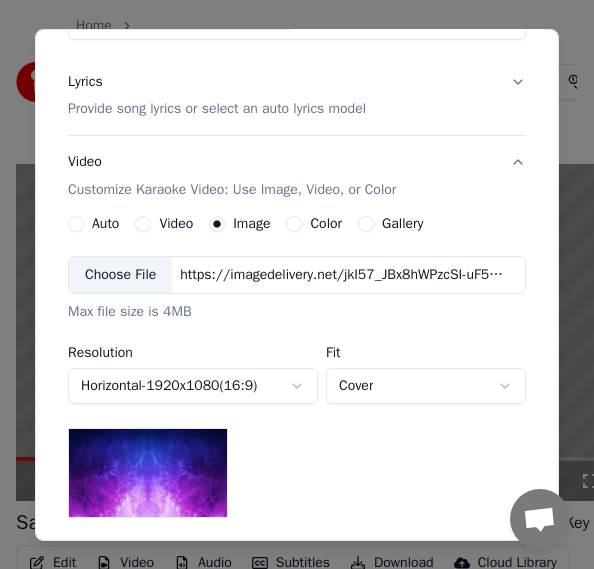 click on "Color" at bounding box center (314, 224) 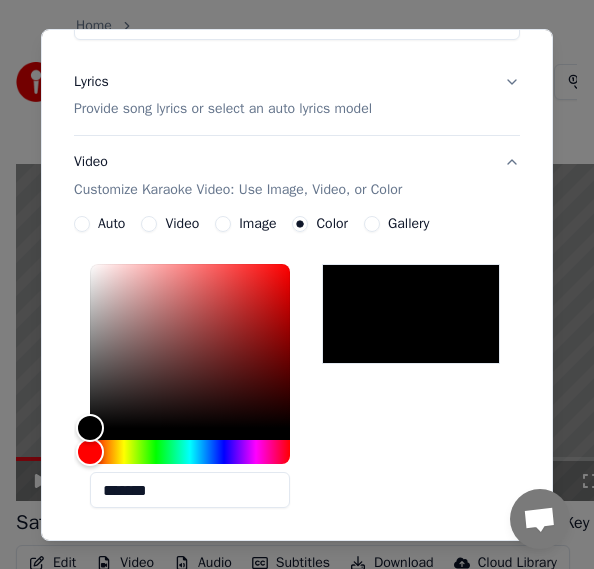 click on "Gallery" at bounding box center (372, 224) 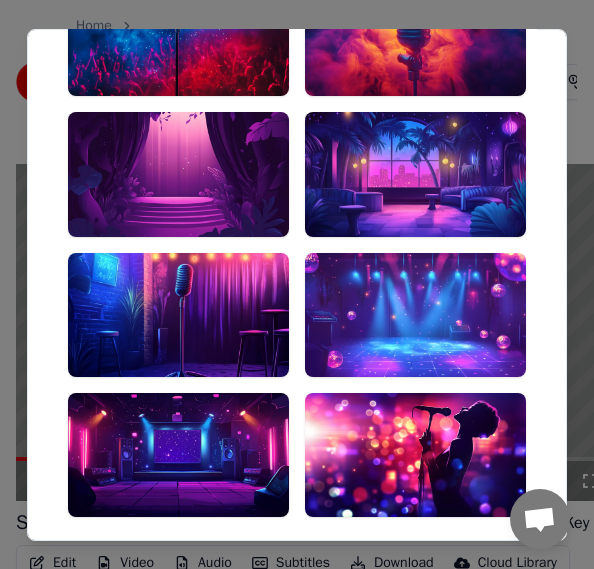 scroll, scrollTop: 726, scrollLeft: 0, axis: vertical 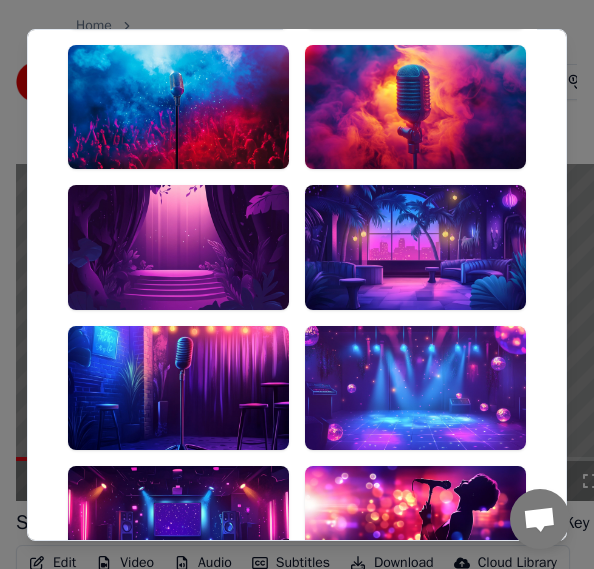 click at bounding box center [415, 388] 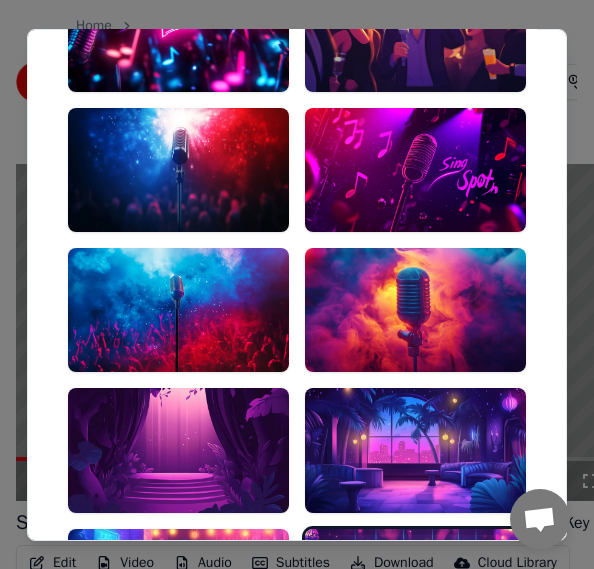 scroll, scrollTop: 526, scrollLeft: 0, axis: vertical 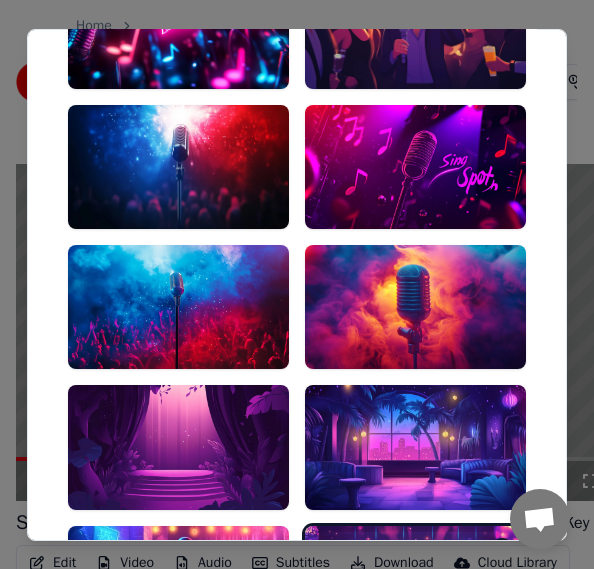 click at bounding box center [415, 447] 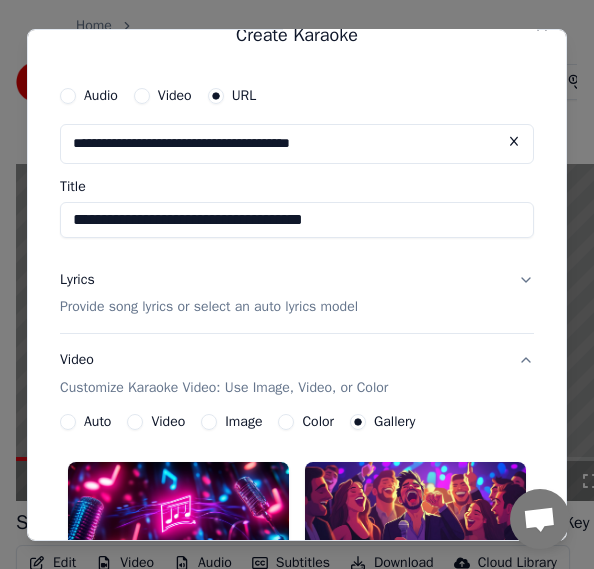 scroll, scrollTop: 26, scrollLeft: 0, axis: vertical 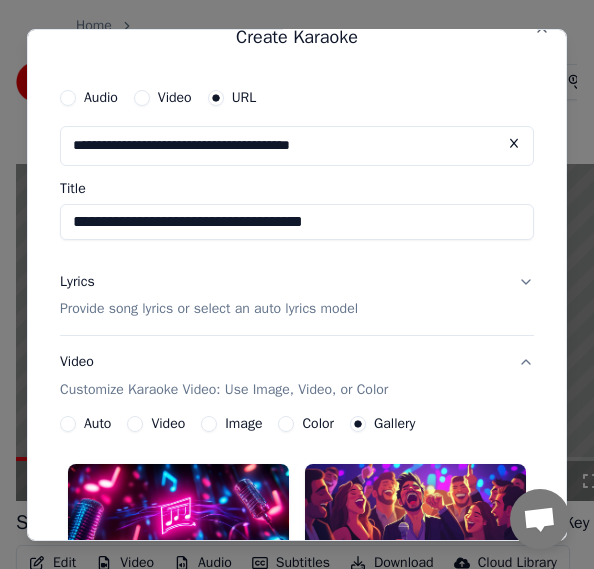 click on "Provide song lyrics or select an auto lyrics model" at bounding box center (209, 309) 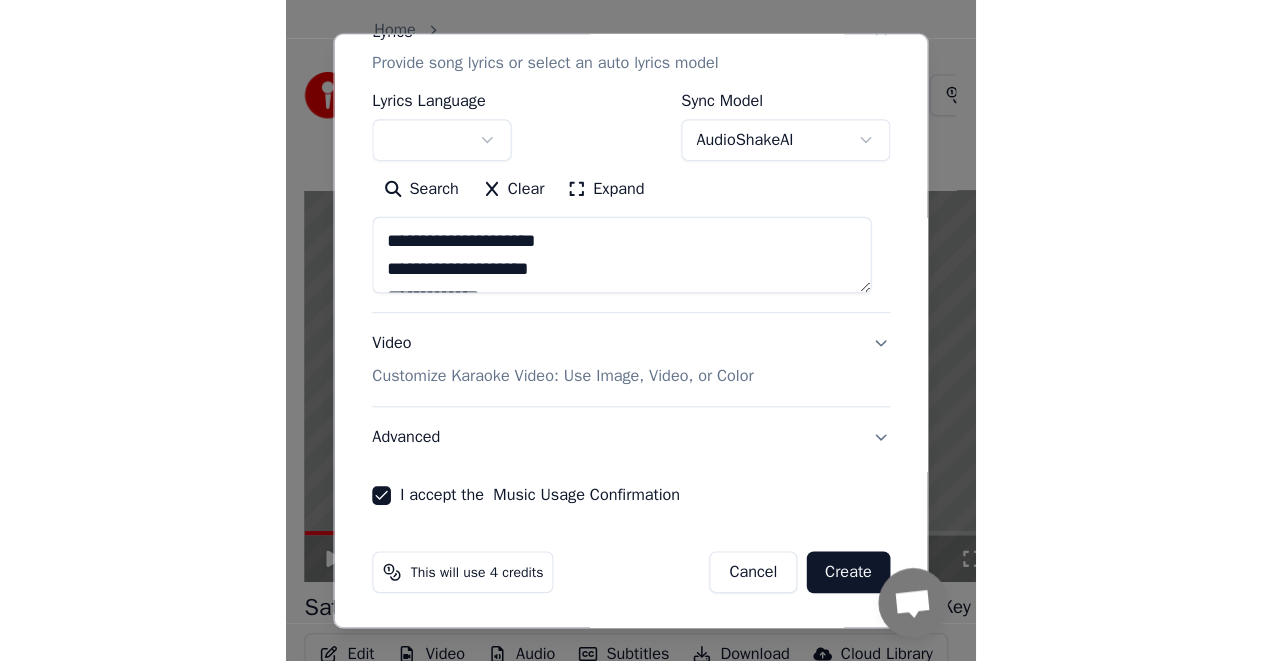 scroll, scrollTop: 281, scrollLeft: 0, axis: vertical 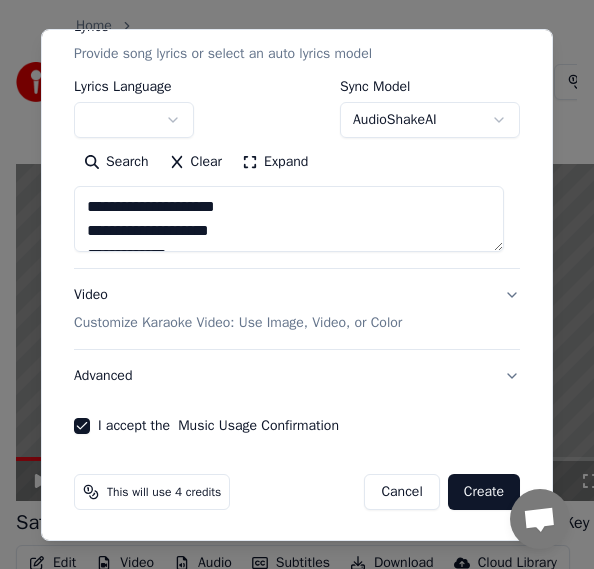 click on "Create" at bounding box center (484, 492) 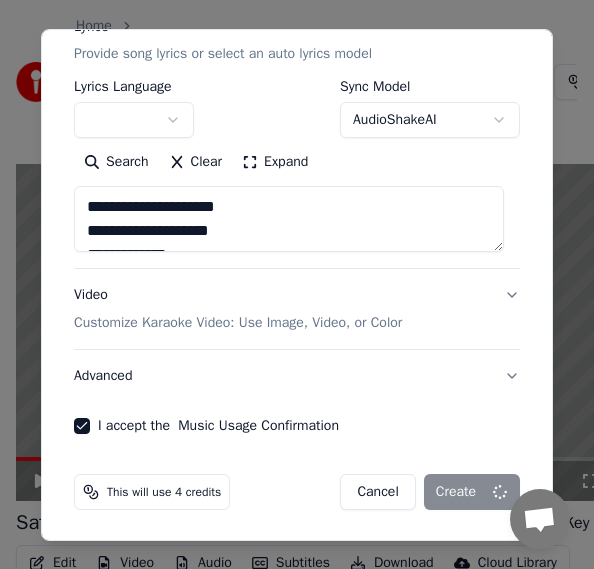 type on "**********" 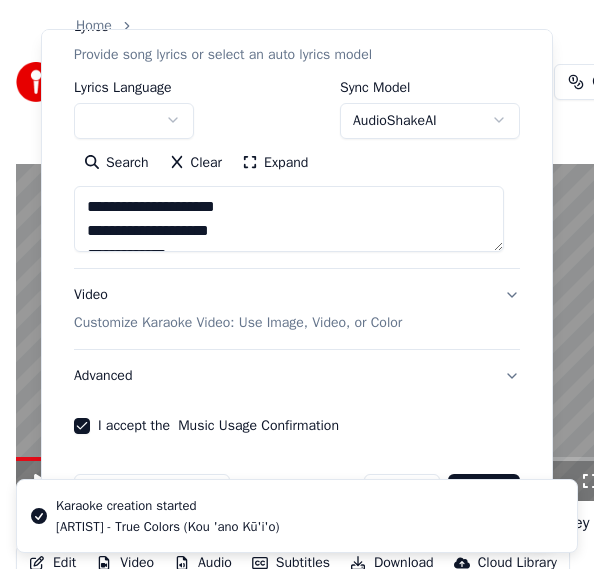 select 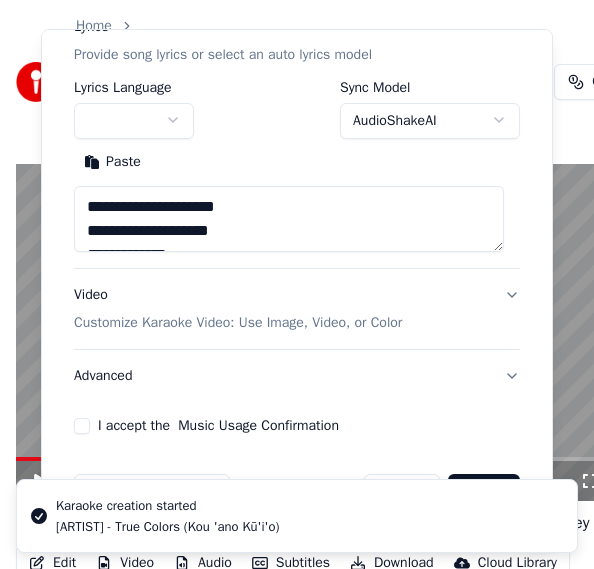type 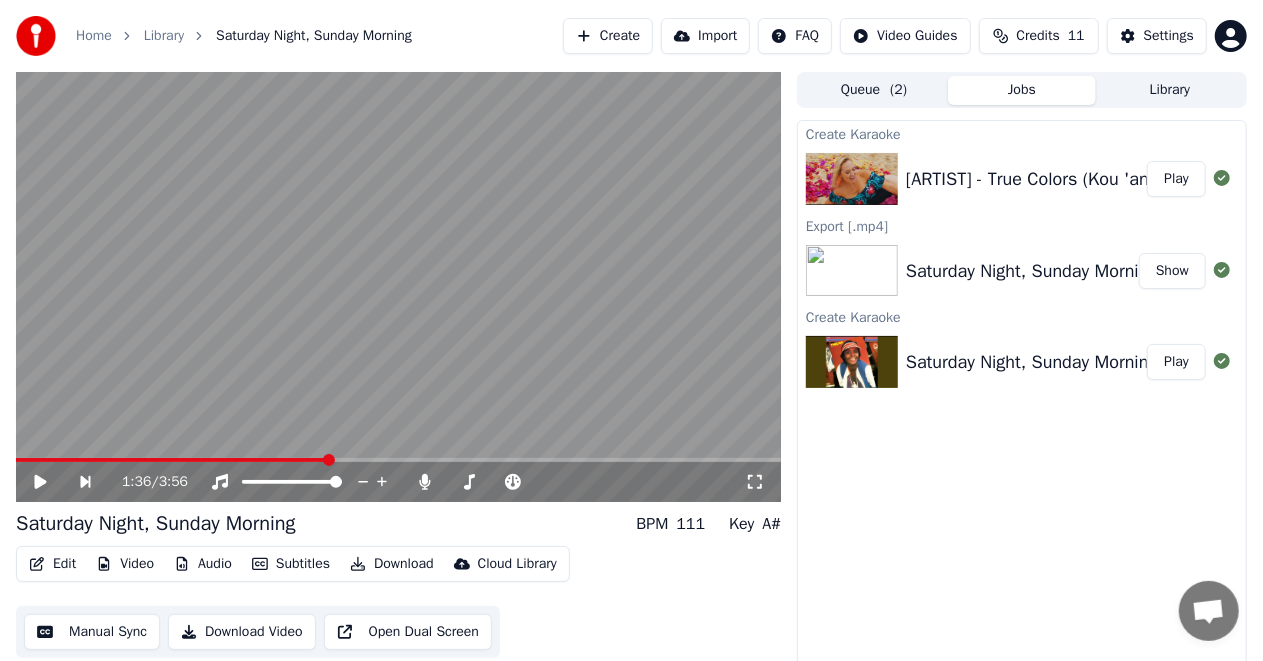 click on "Play" at bounding box center (1176, 179) 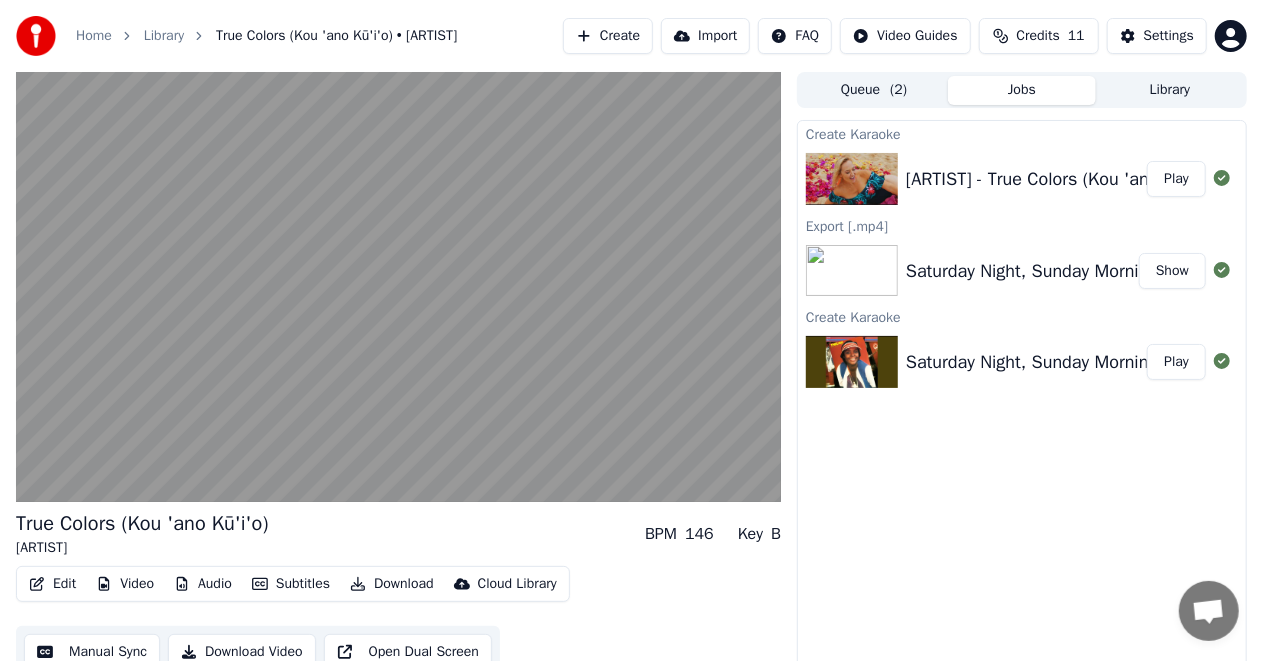 click on "Download" at bounding box center (392, 584) 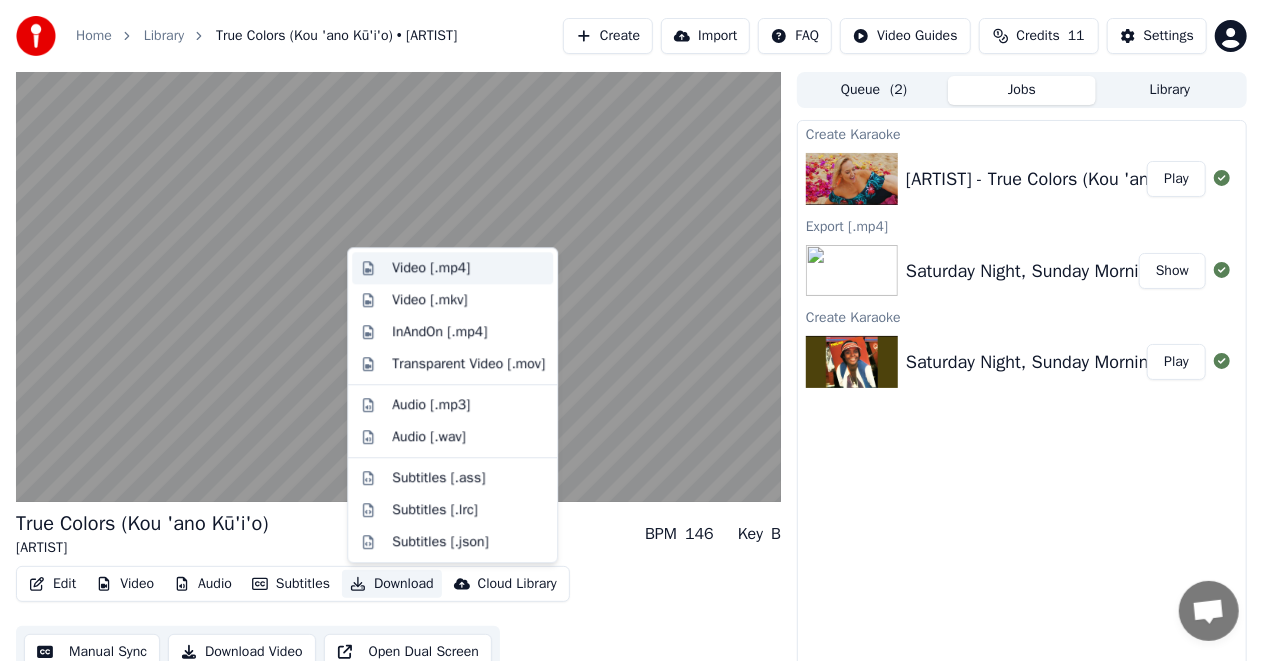 click on "Video [.mp4]" at bounding box center [431, 268] 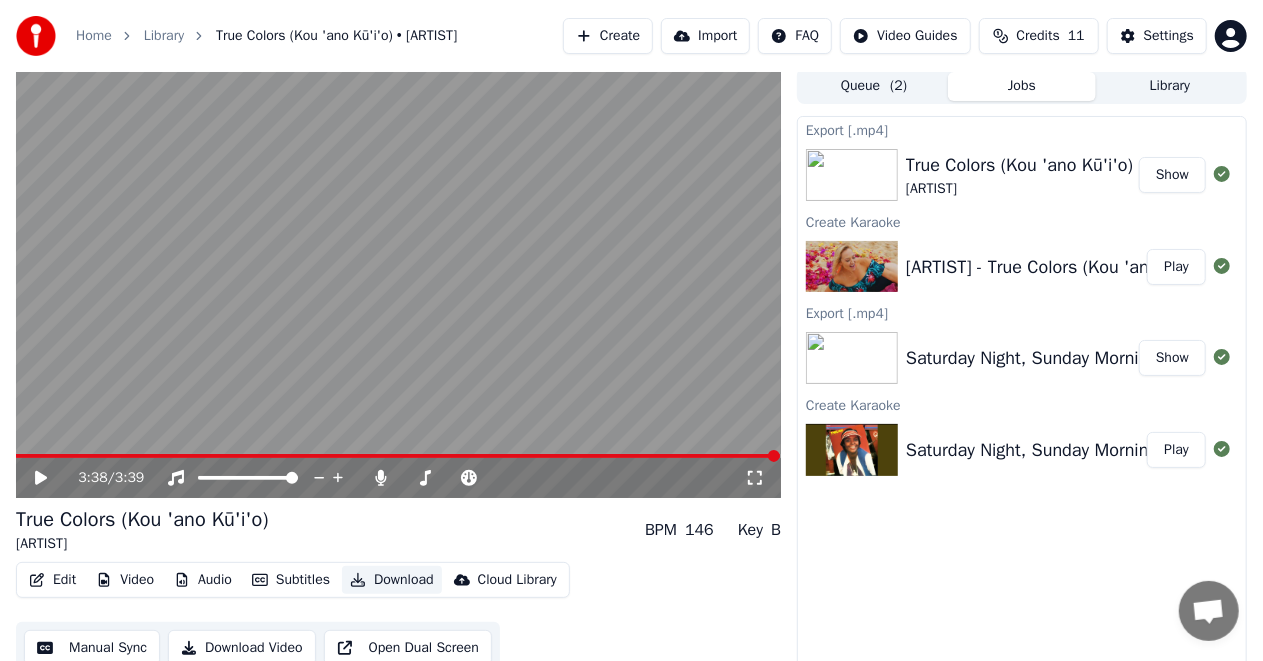 scroll, scrollTop: 0, scrollLeft: 0, axis: both 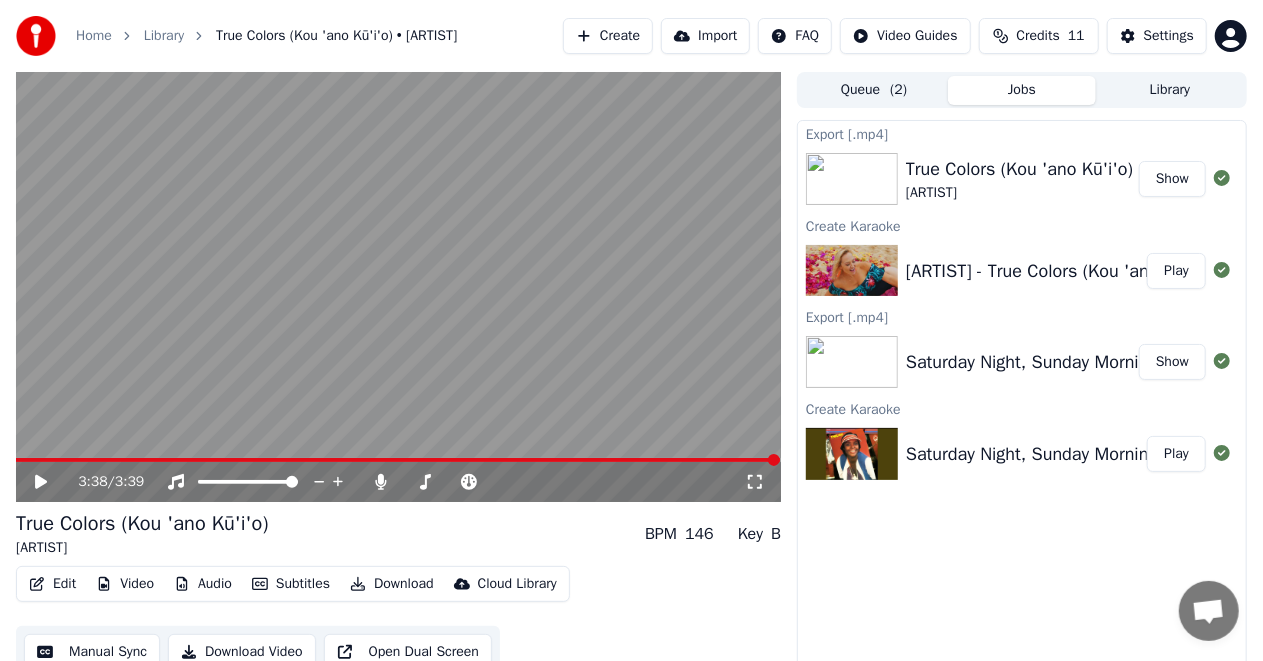 click on "Show" at bounding box center [1172, 179] 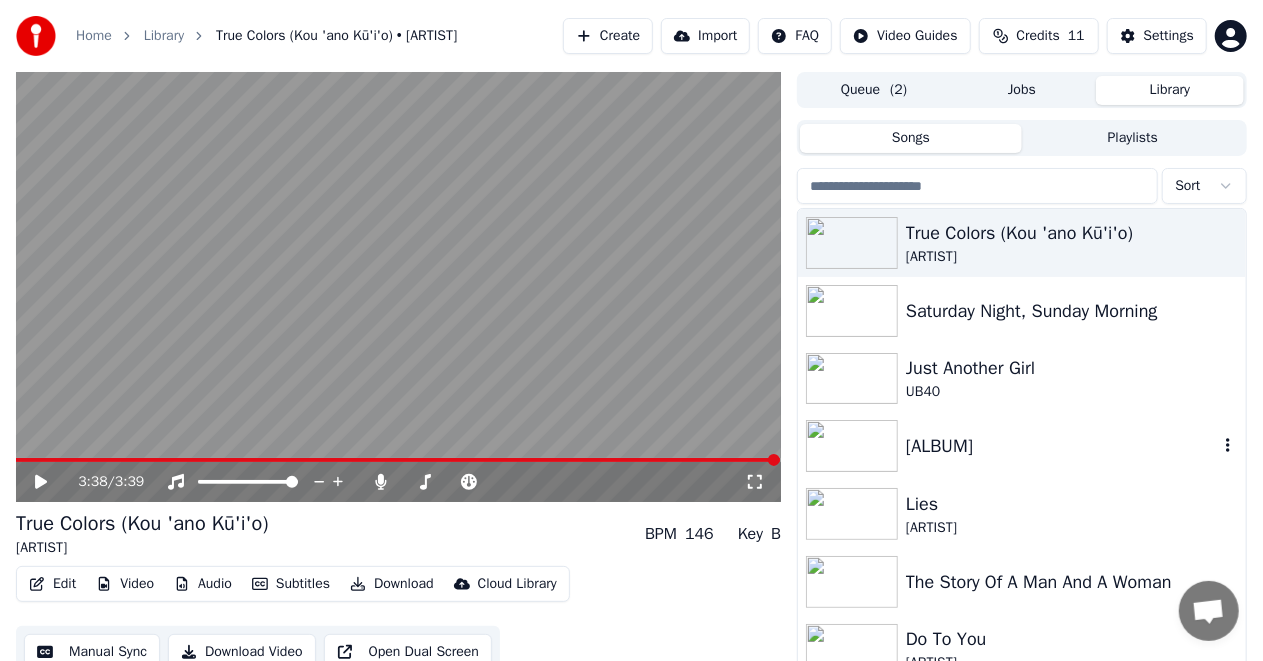 click on "[ALBUM]" at bounding box center (1062, 446) 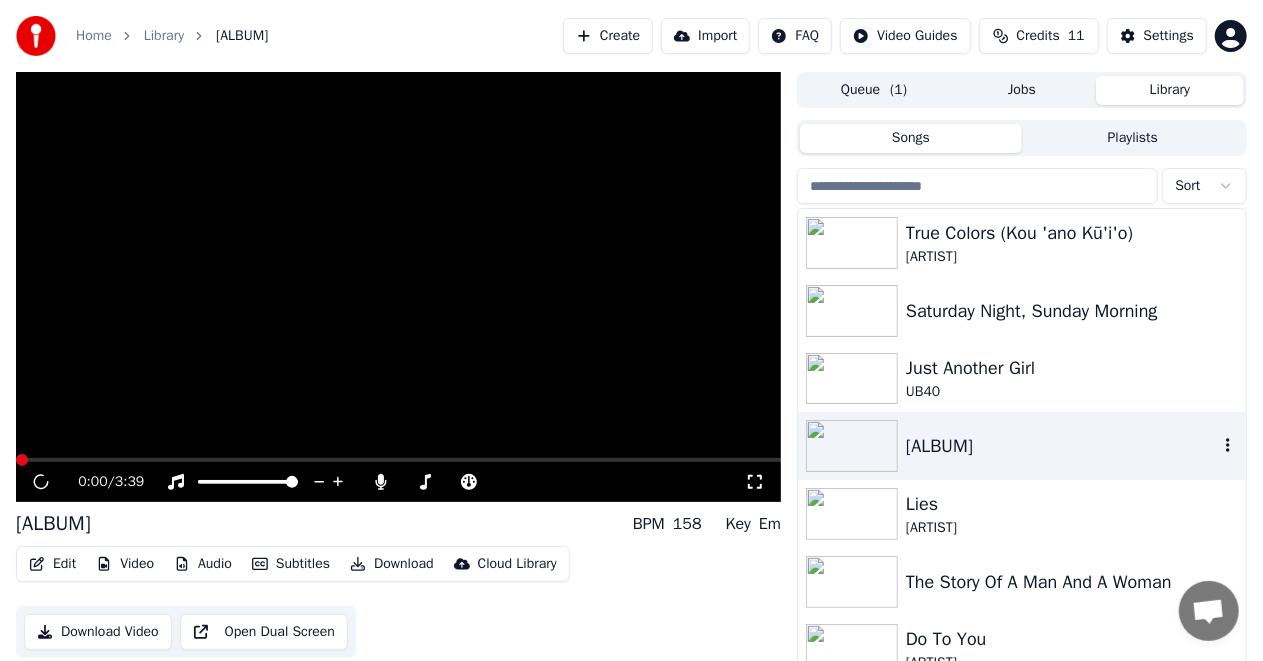 click on "[ALBUM]" at bounding box center (1062, 446) 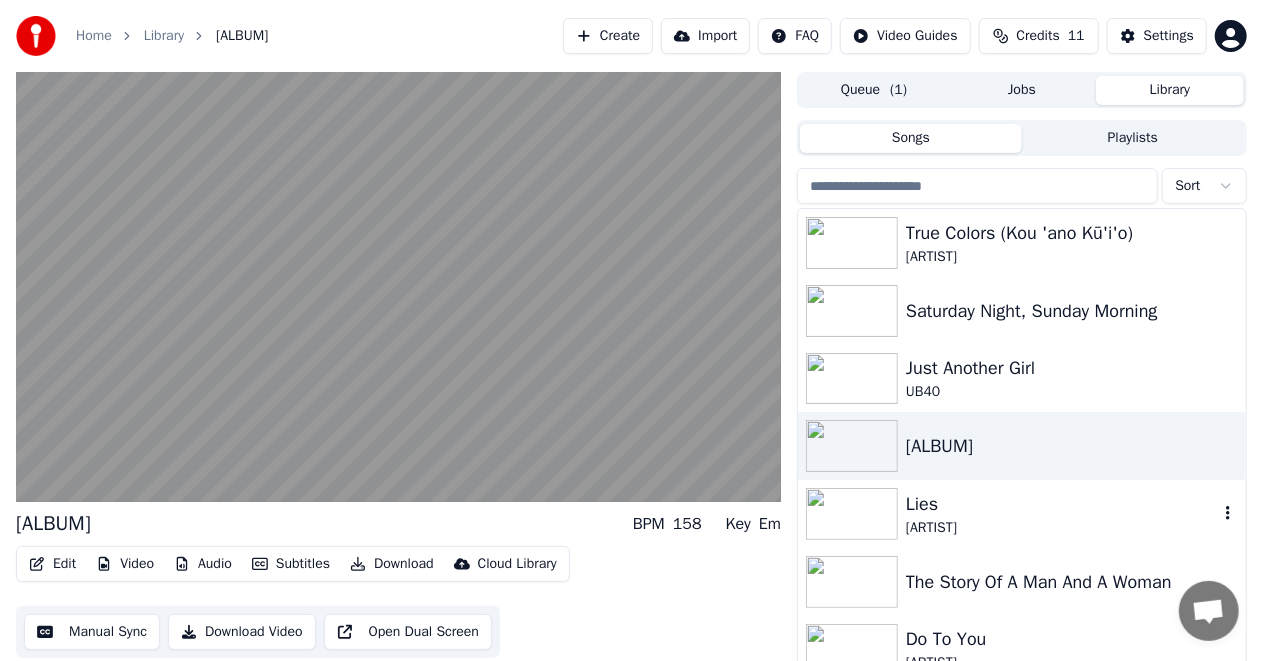 click on "Lies" at bounding box center [1062, 504] 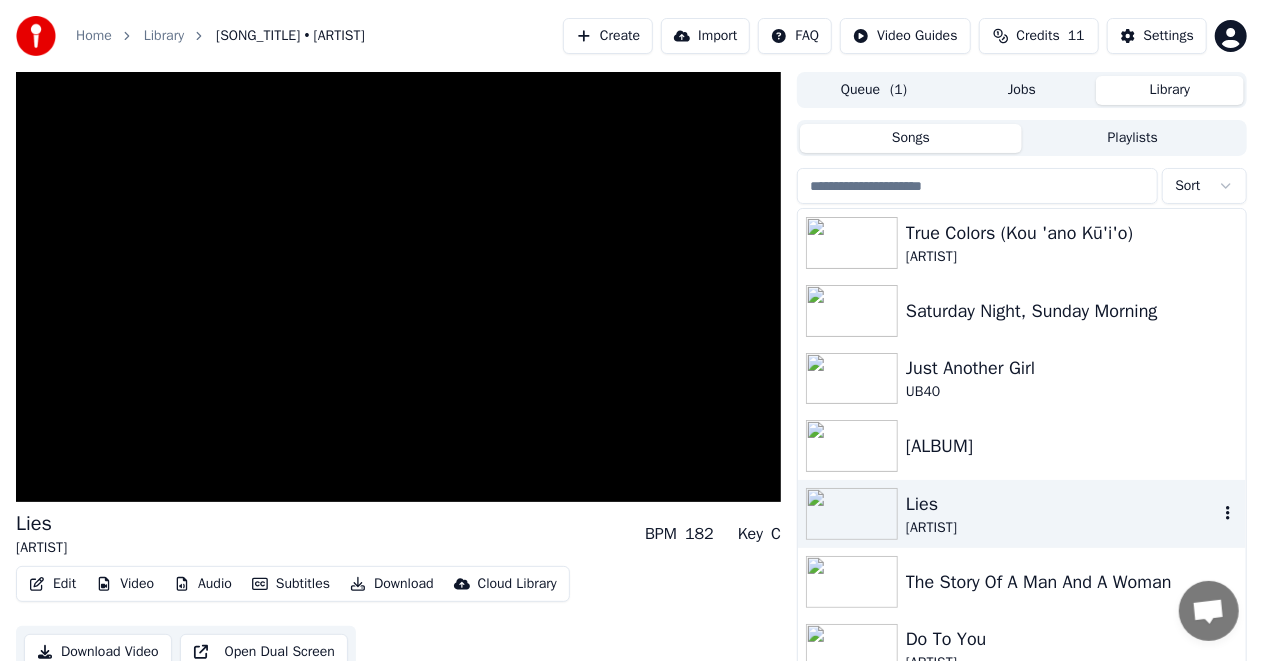 click on "Lies" at bounding box center (1062, 504) 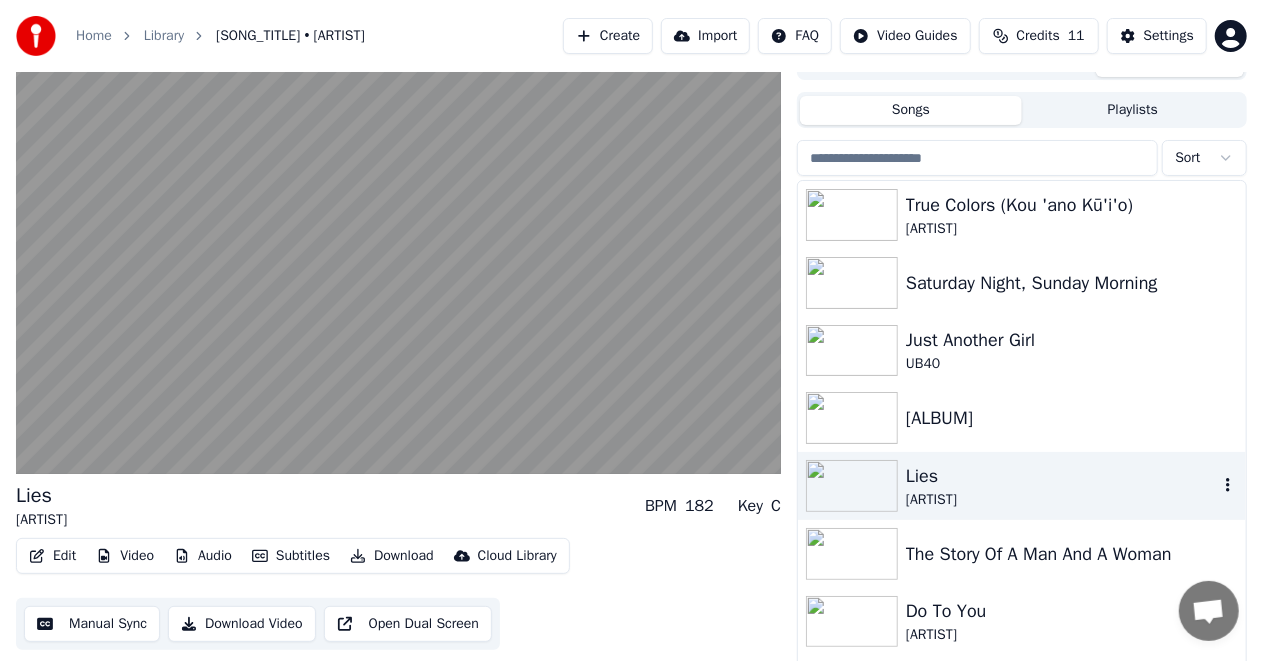 scroll, scrollTop: 42, scrollLeft: 0, axis: vertical 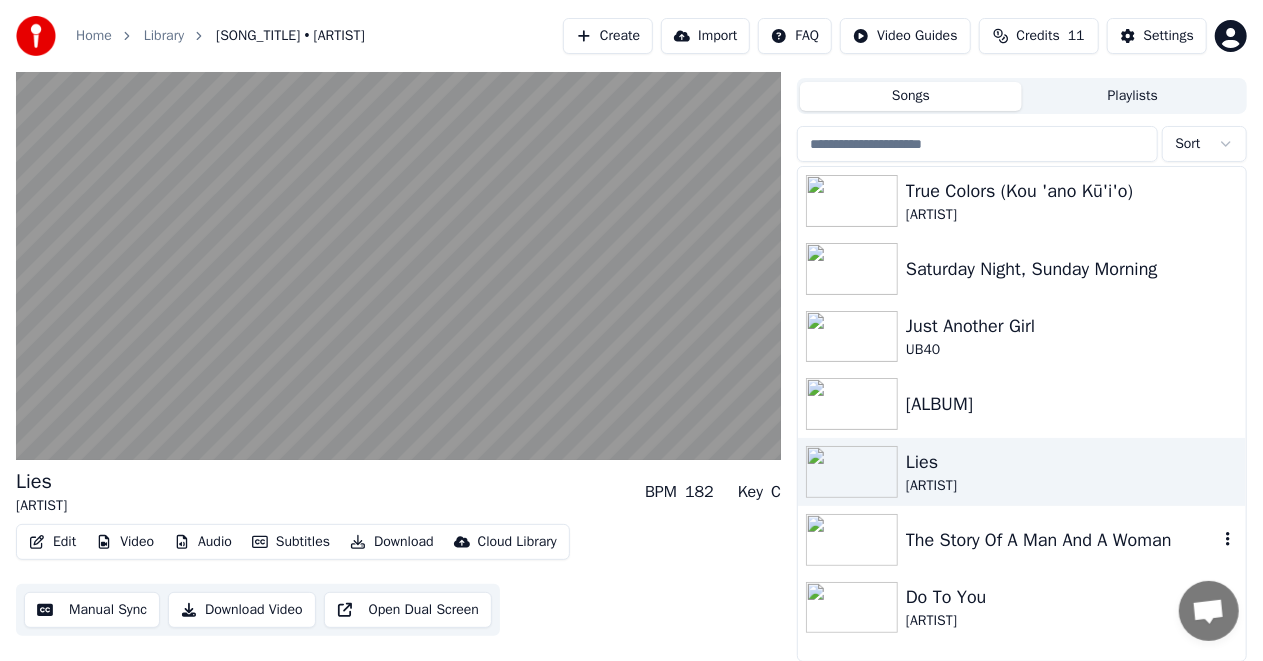 click on "The Story Of A Man And A Woman" at bounding box center (1062, 540) 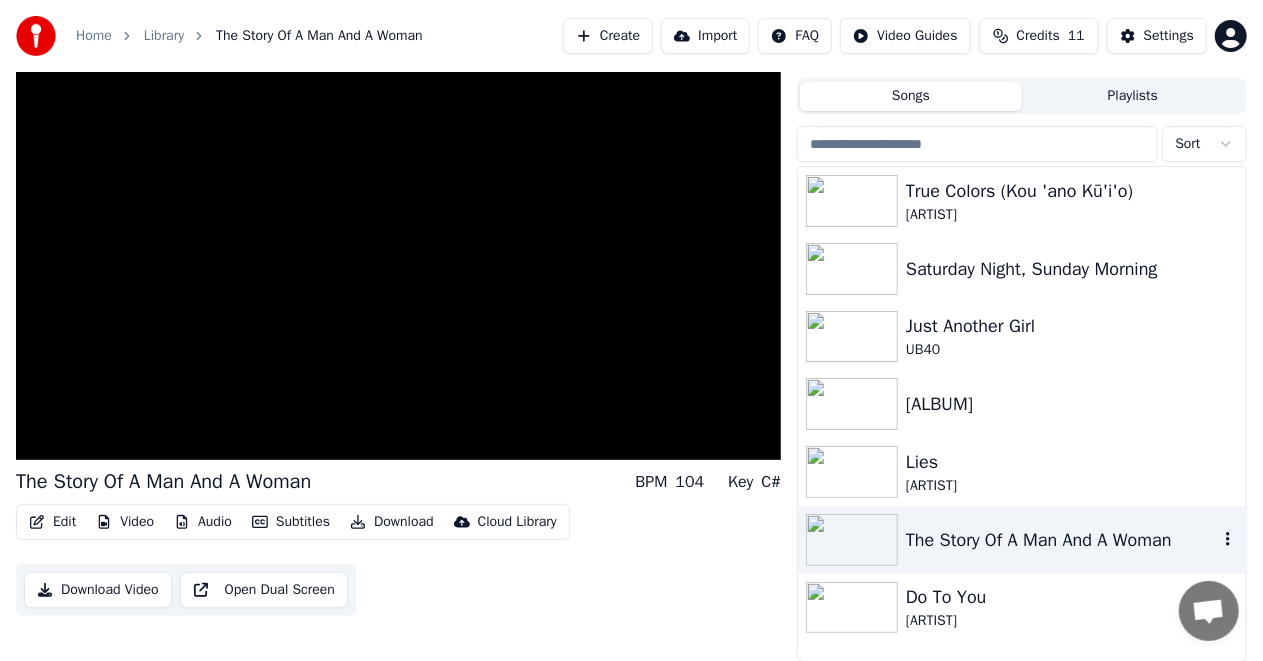 click on "The Story Of A Man And A Woman" at bounding box center [1062, 540] 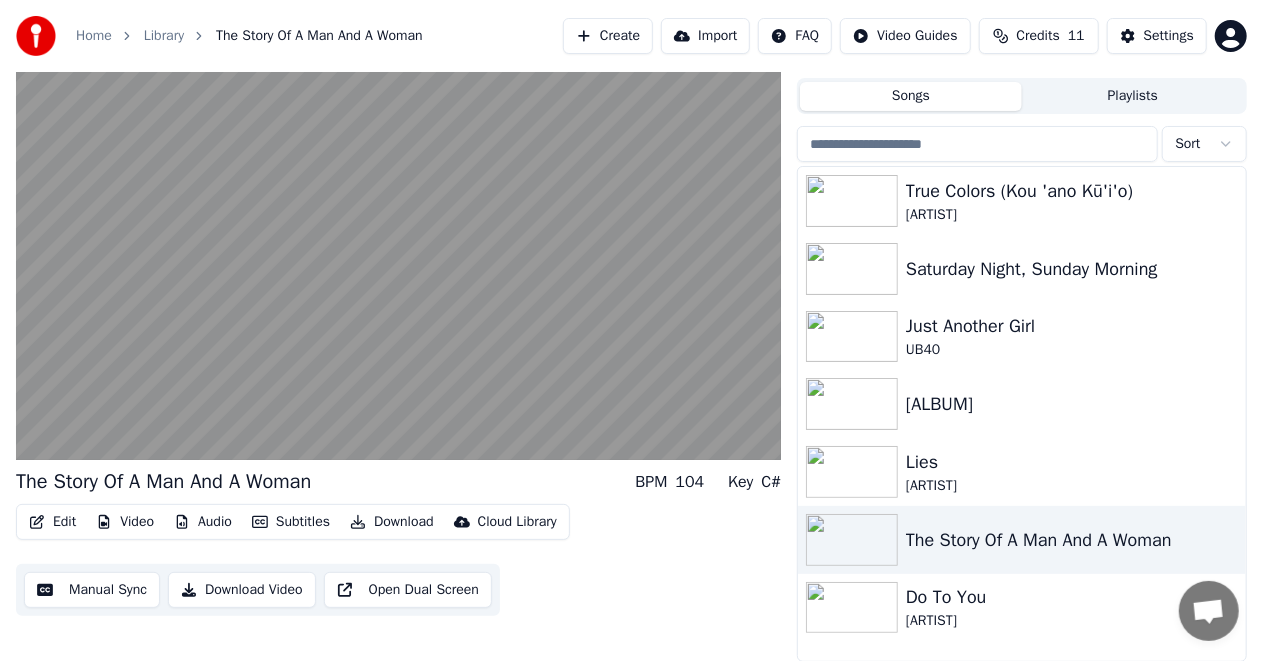 click on "Open Dual Screen" at bounding box center (408, 590) 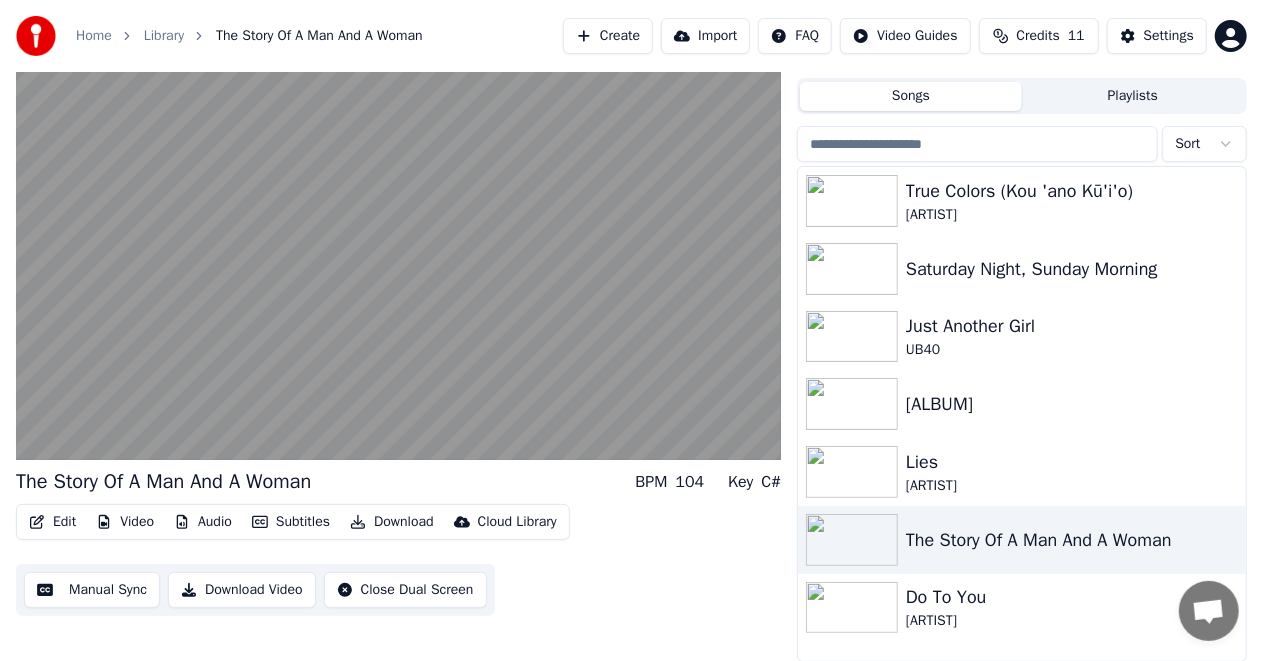 click on "Close Dual Screen" at bounding box center (405, 590) 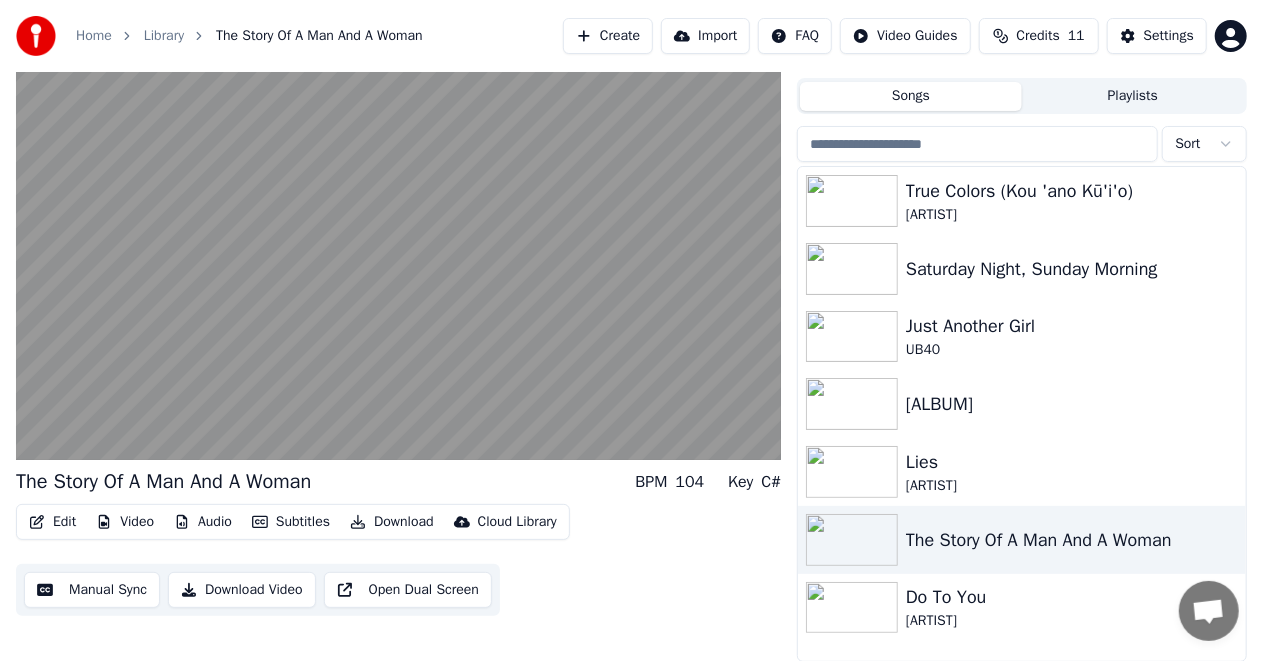 click on "[ARTIST]" at bounding box center [1062, 621] 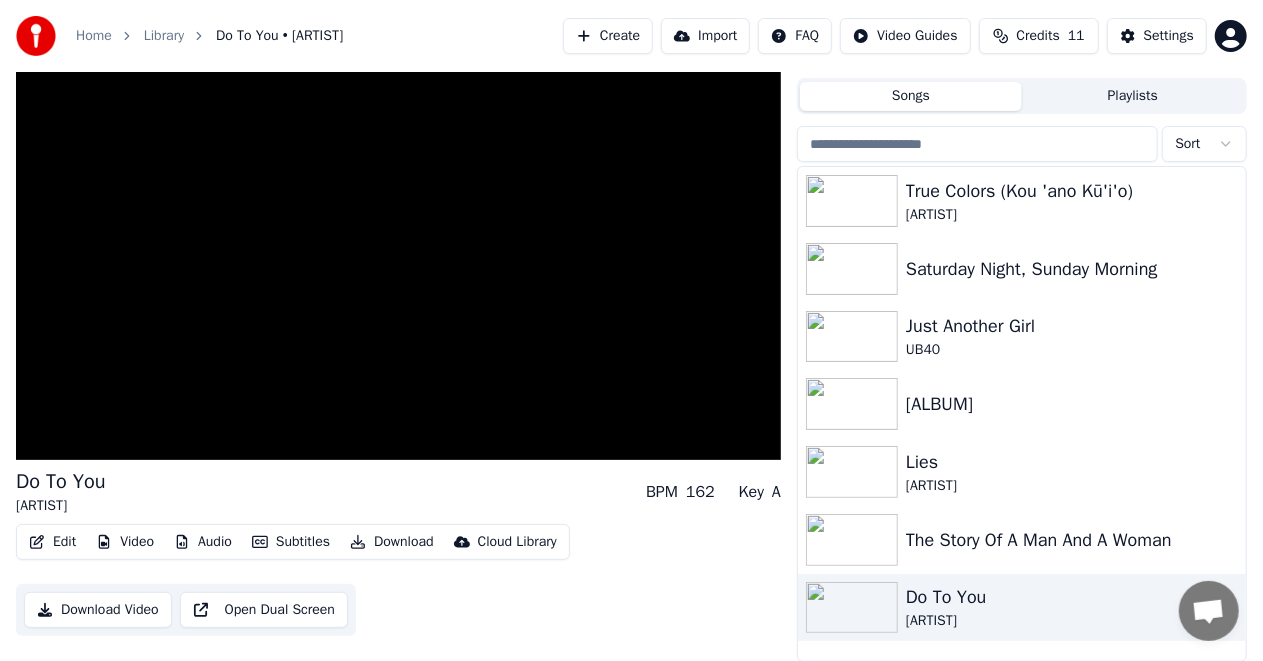 click on "[ARTIST]" at bounding box center [1062, 621] 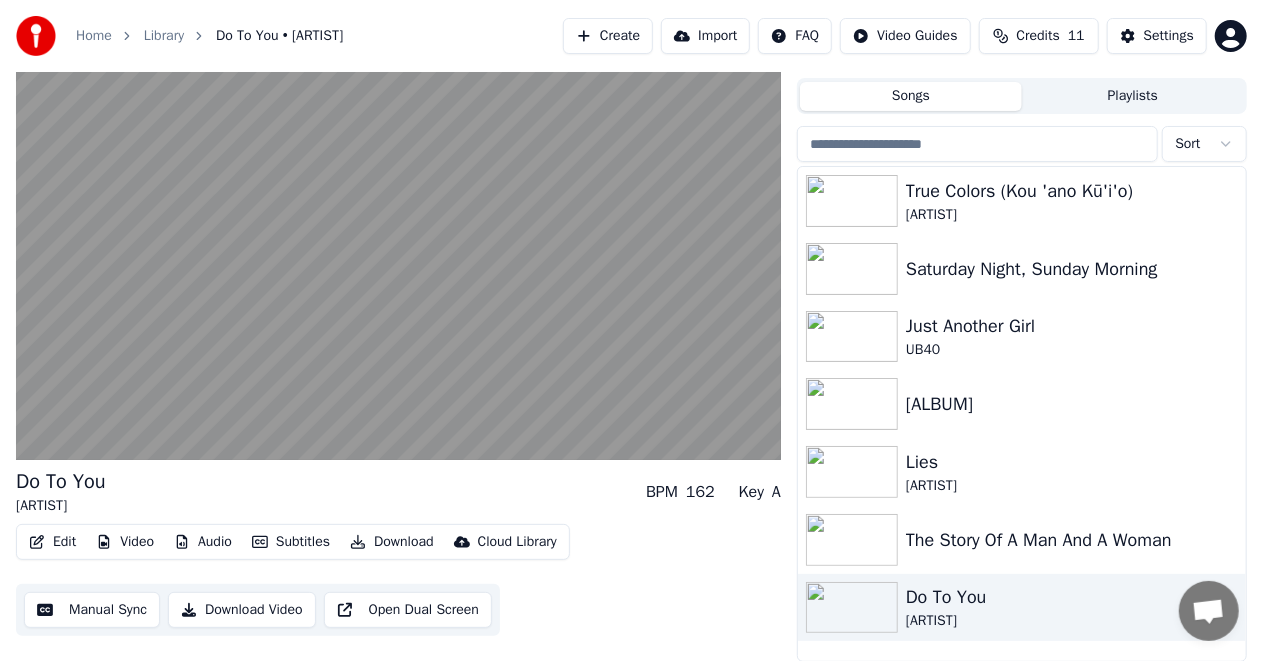 click on "Key A" at bounding box center [760, 492] 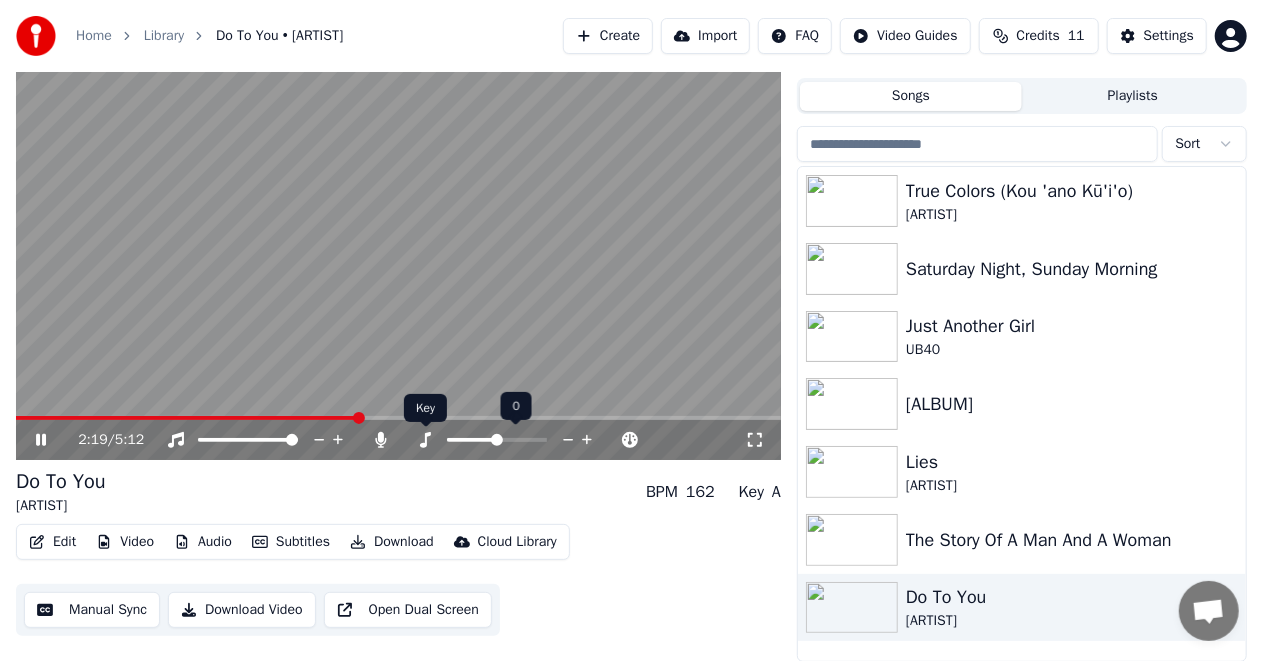 click 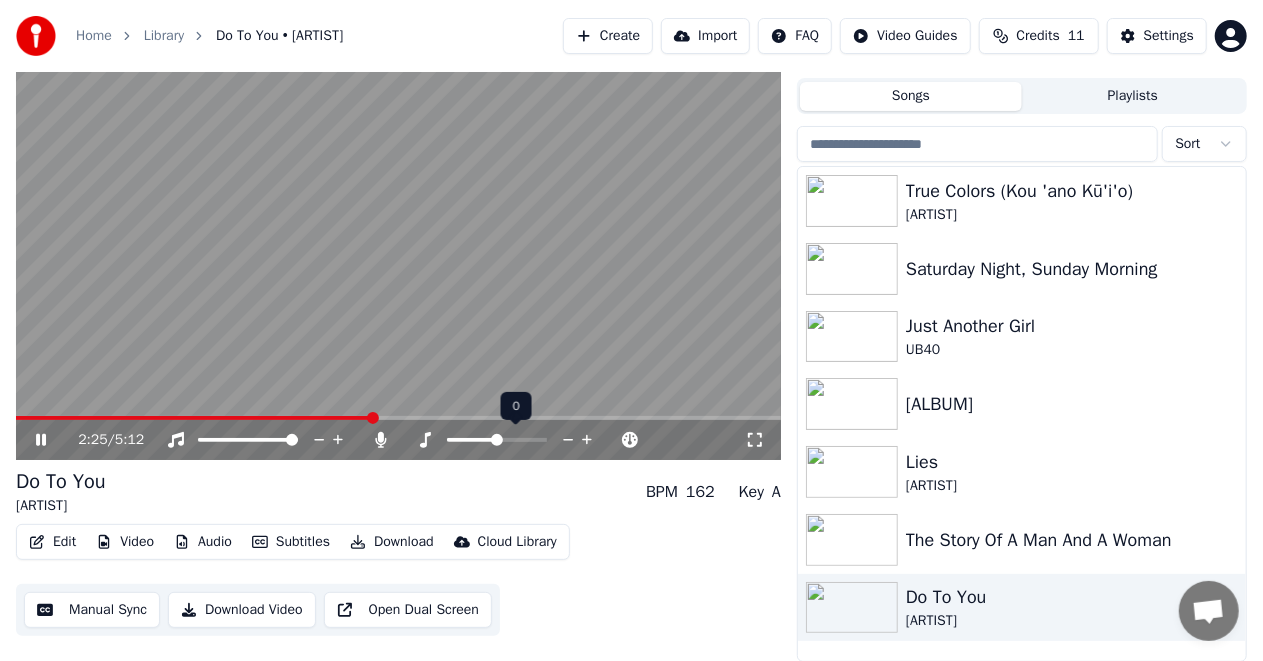 click 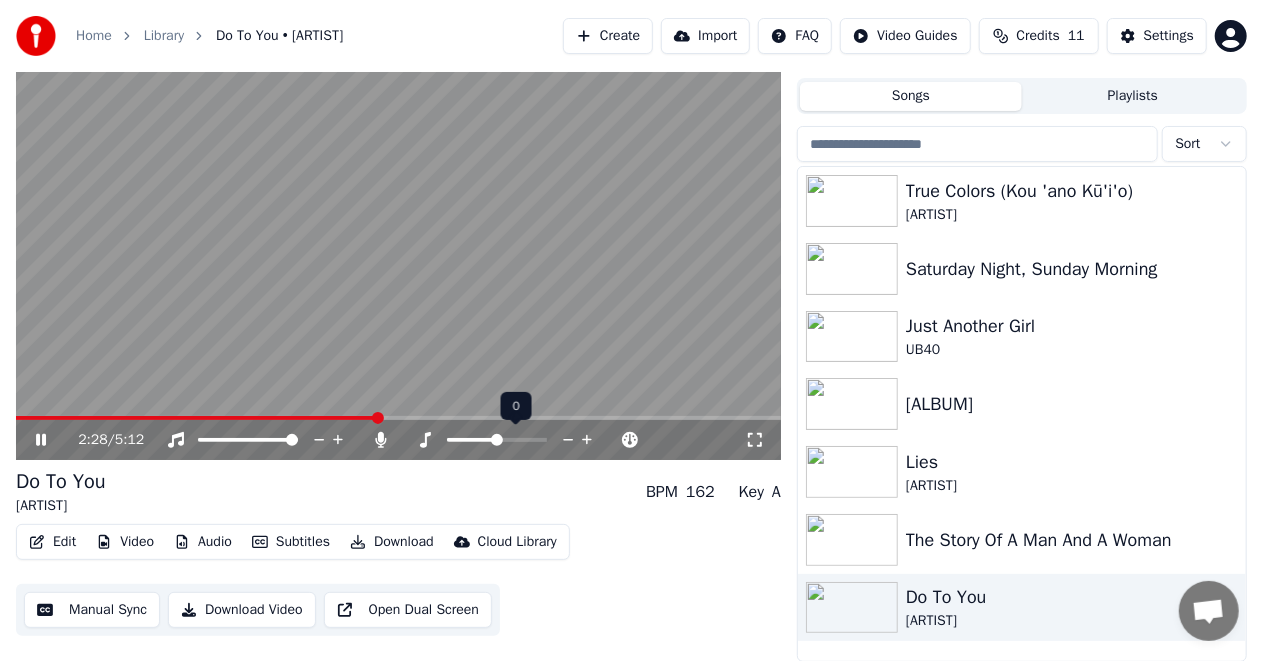 click at bounding box center [472, 440] 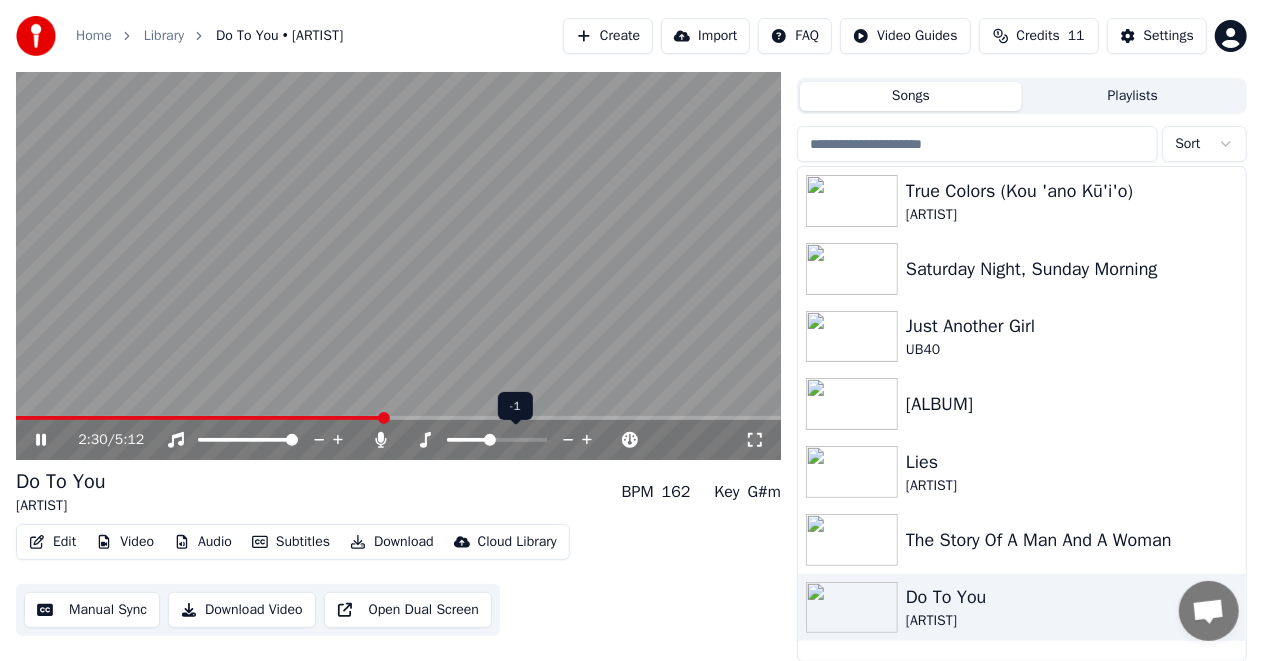 click at bounding box center (490, 440) 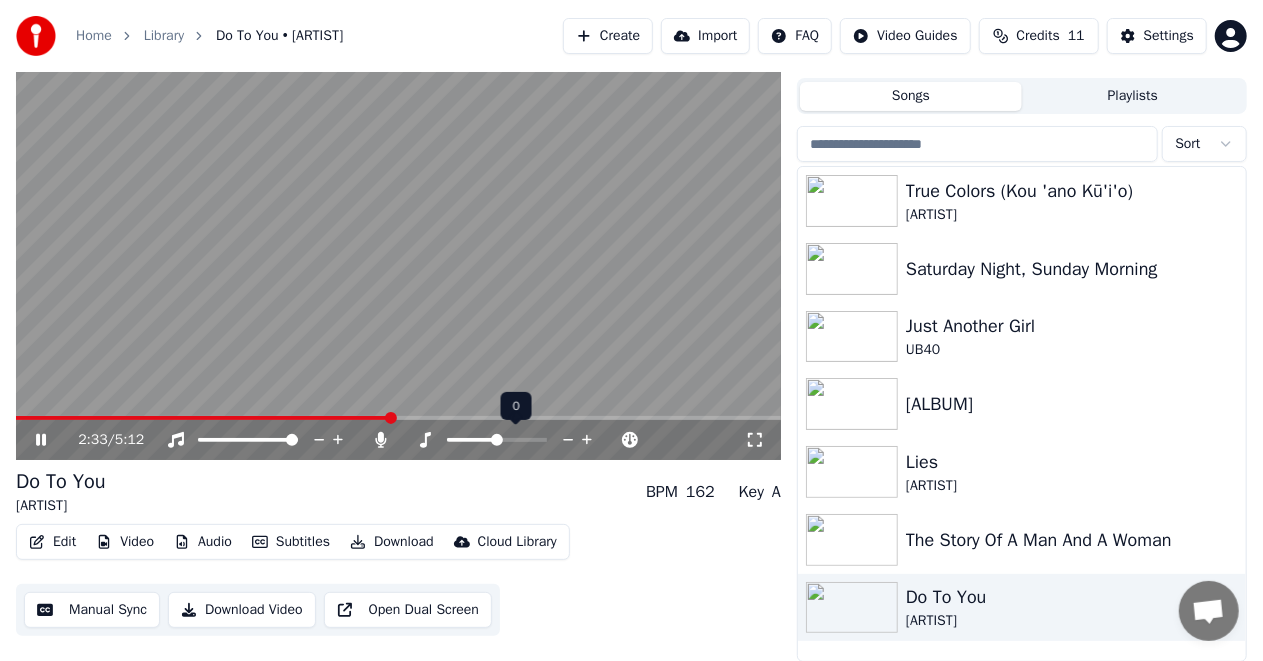 click at bounding box center [497, 440] 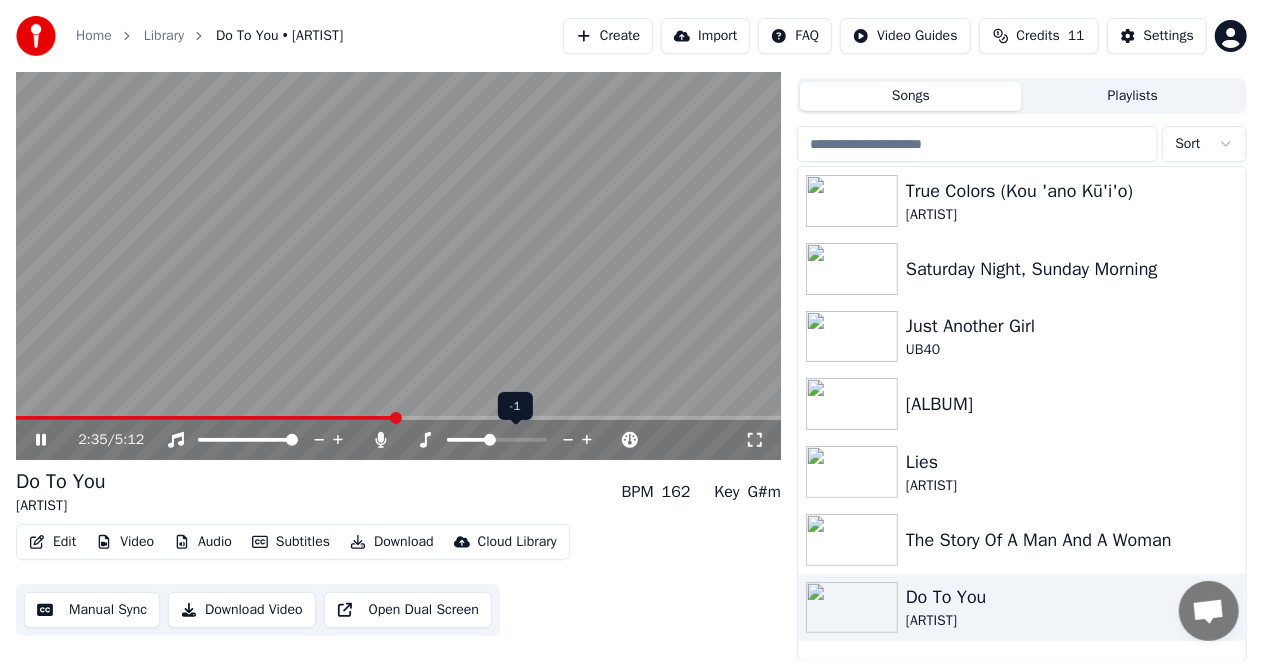 click at bounding box center (490, 440) 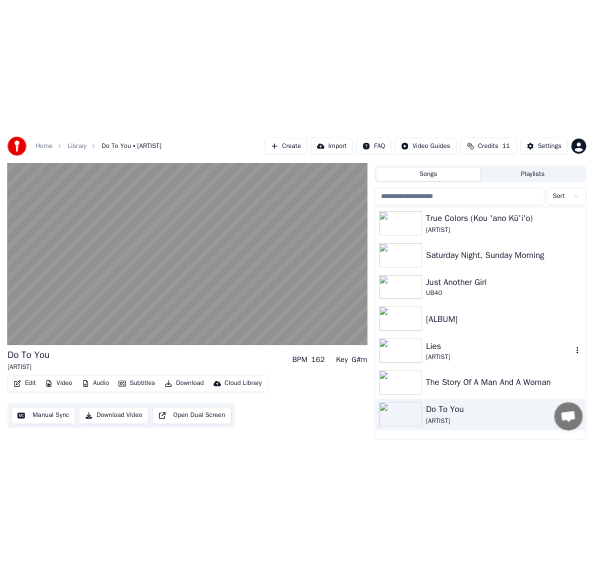 scroll, scrollTop: 0, scrollLeft: 0, axis: both 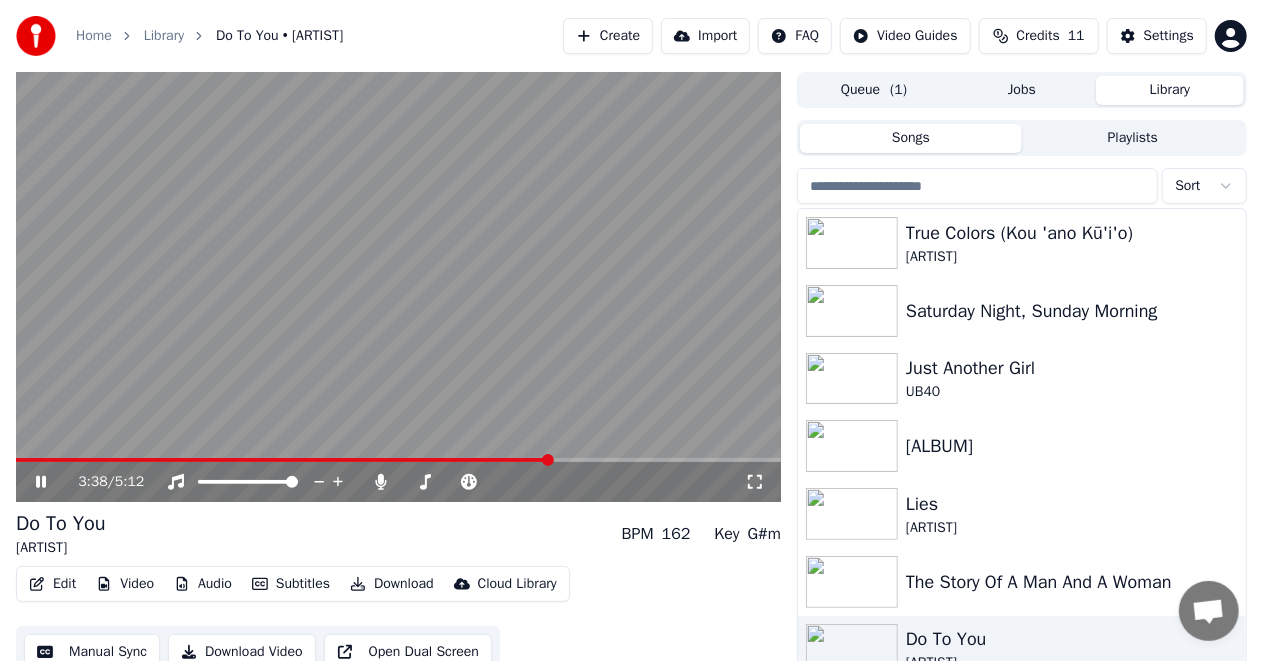 click 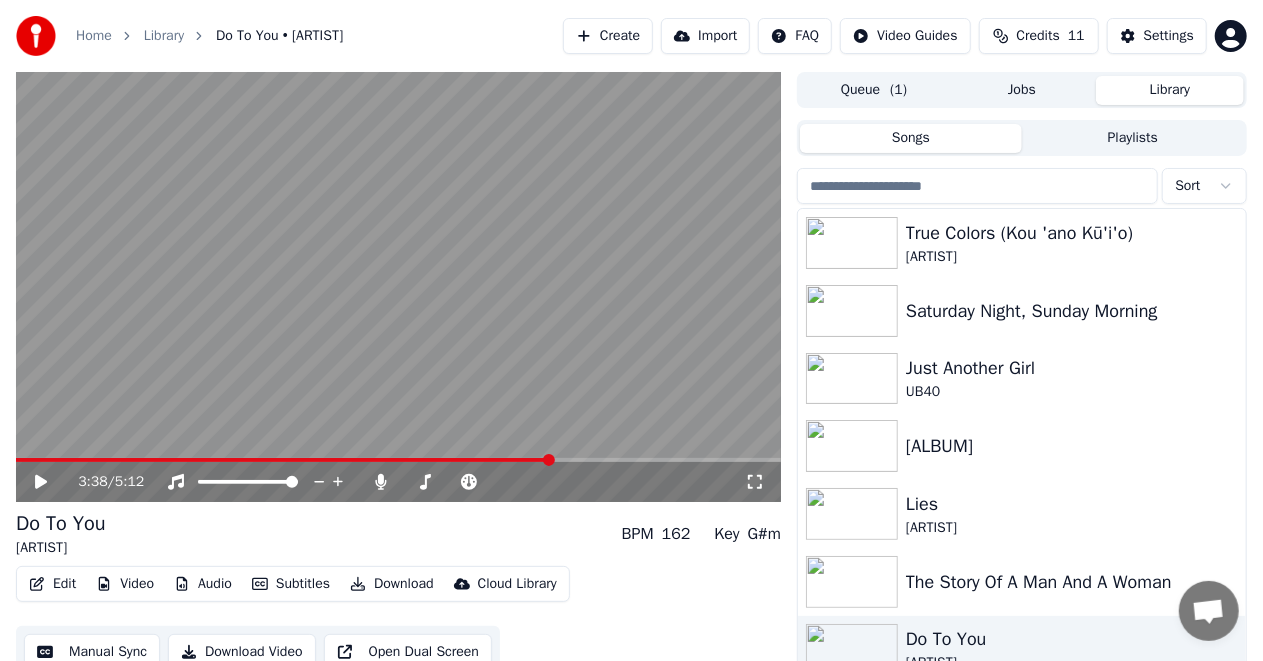 click on "Queue ( 1 )" at bounding box center (874, 90) 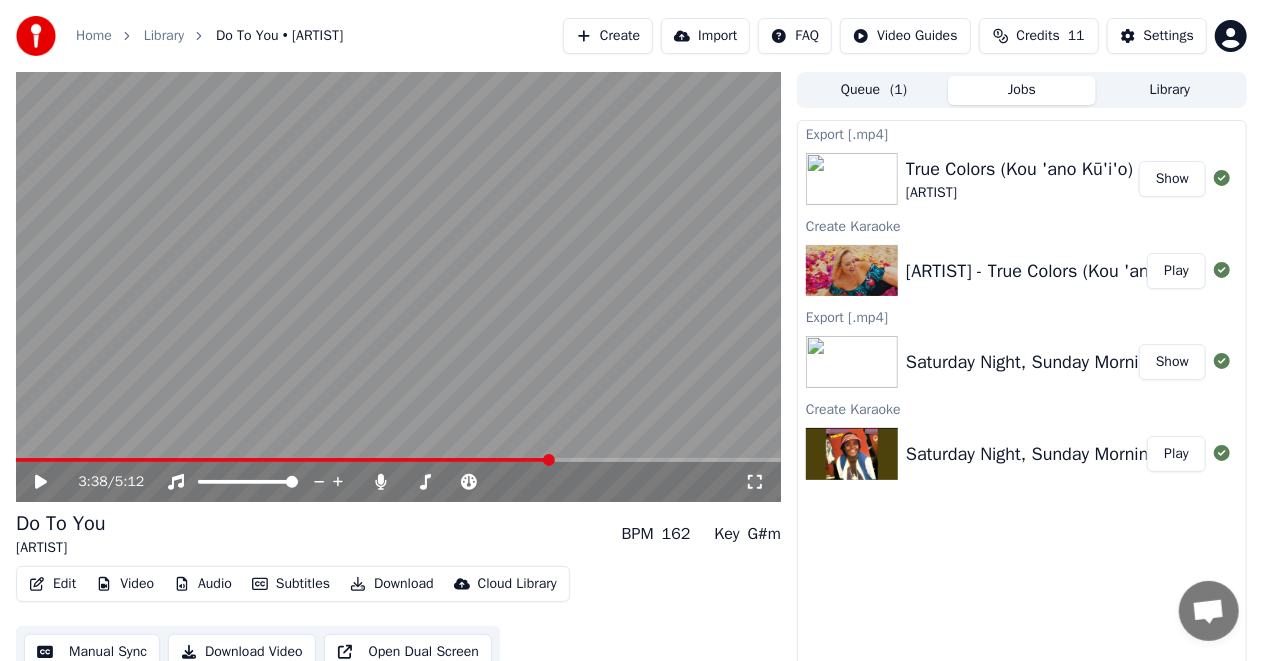 click on "Jobs" at bounding box center (1022, 90) 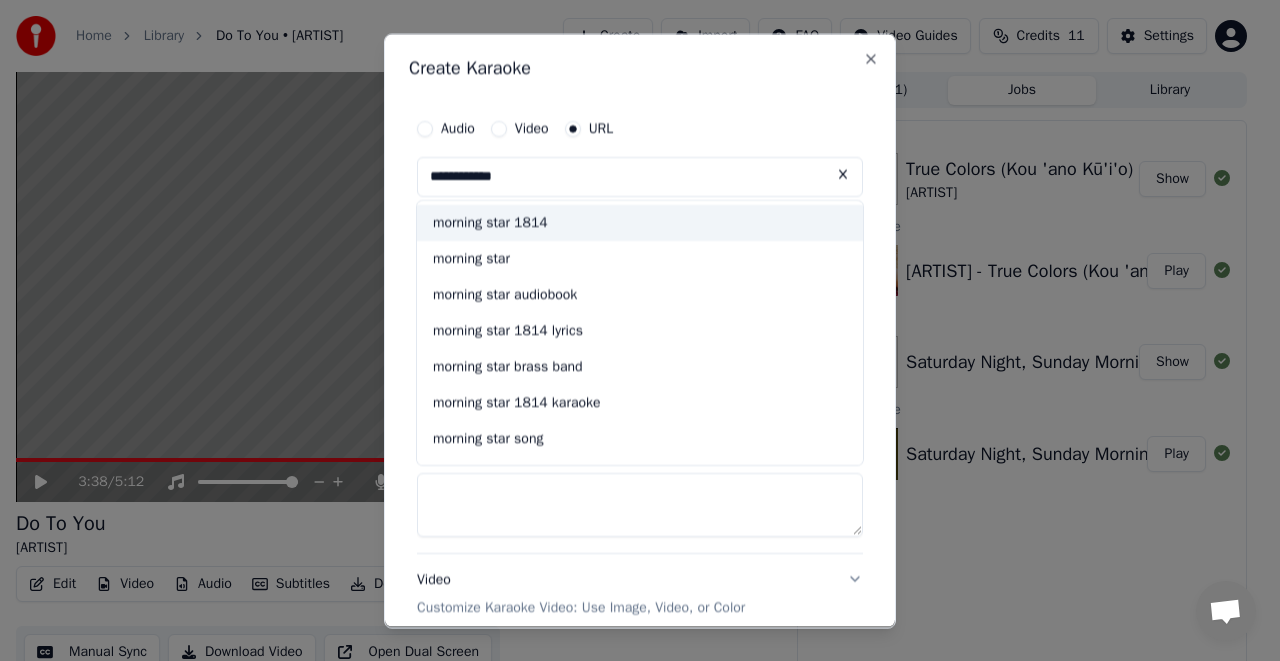 click on "morning star 1814" at bounding box center (640, 222) 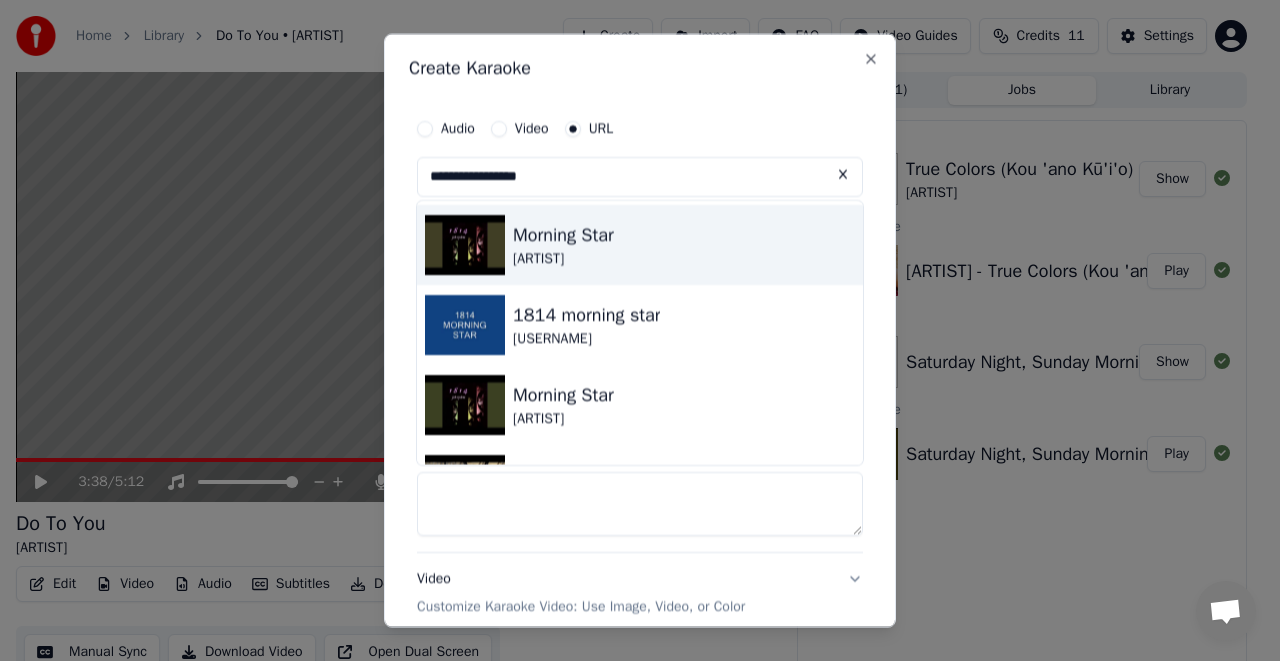 click on "[ARTIST]" at bounding box center (563, 258) 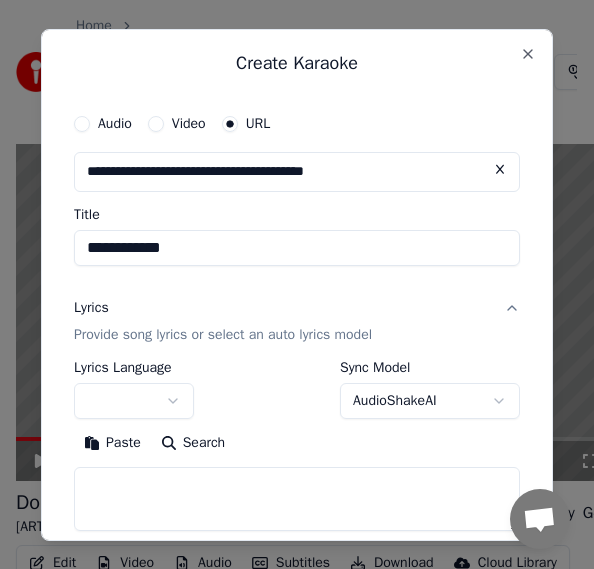 click on "Provide song lyrics or select an auto lyrics model" at bounding box center [223, 335] 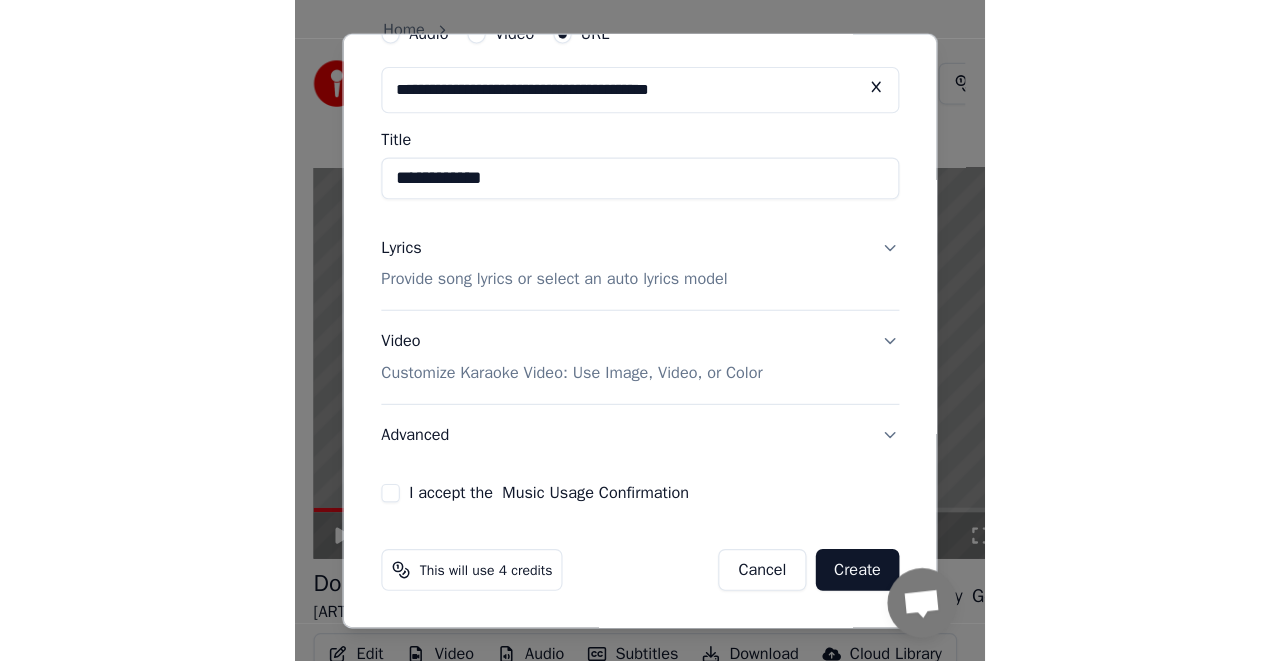 scroll, scrollTop: 0, scrollLeft: 0, axis: both 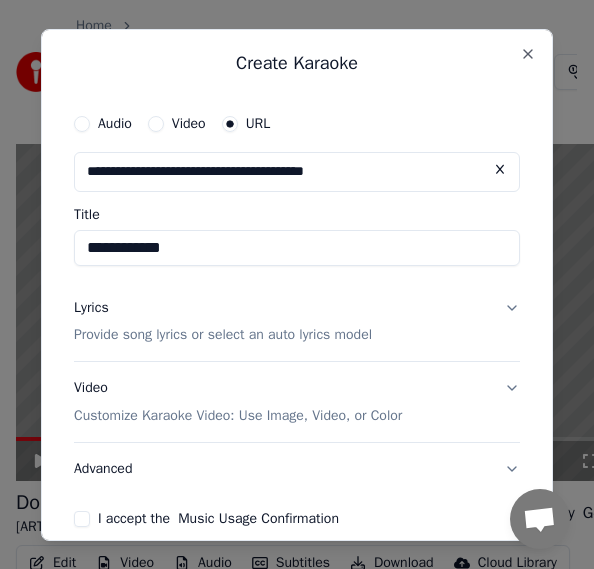click on "Provide song lyrics or select an auto lyrics model" at bounding box center (223, 335) 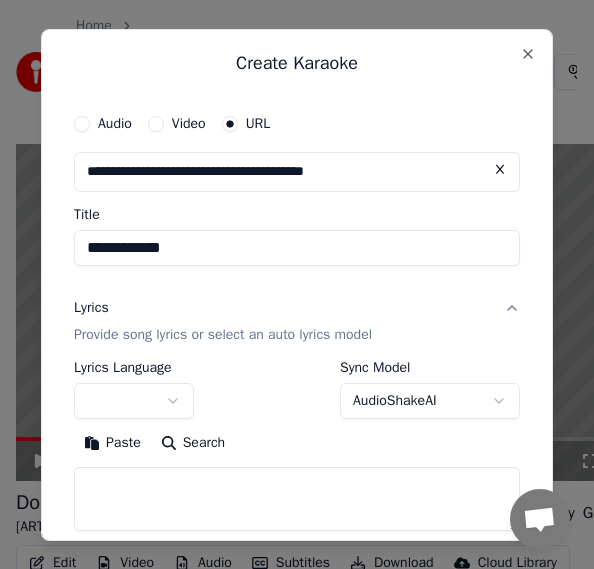 click at bounding box center [297, 499] 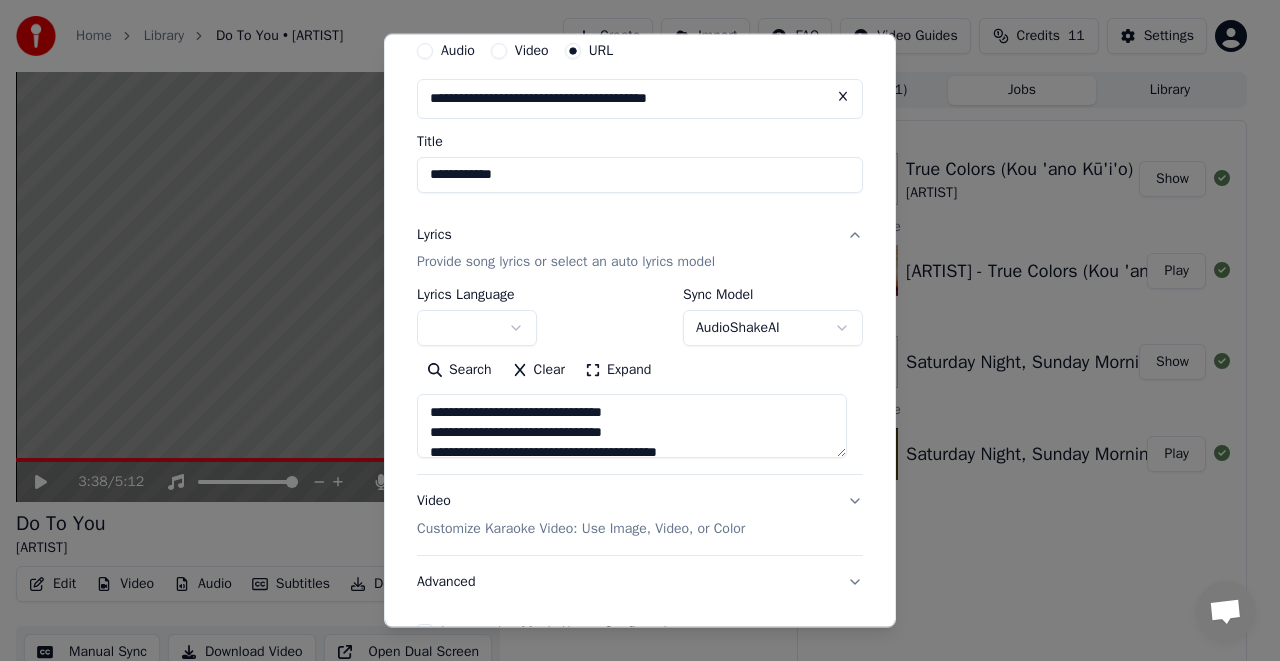 scroll, scrollTop: 100, scrollLeft: 0, axis: vertical 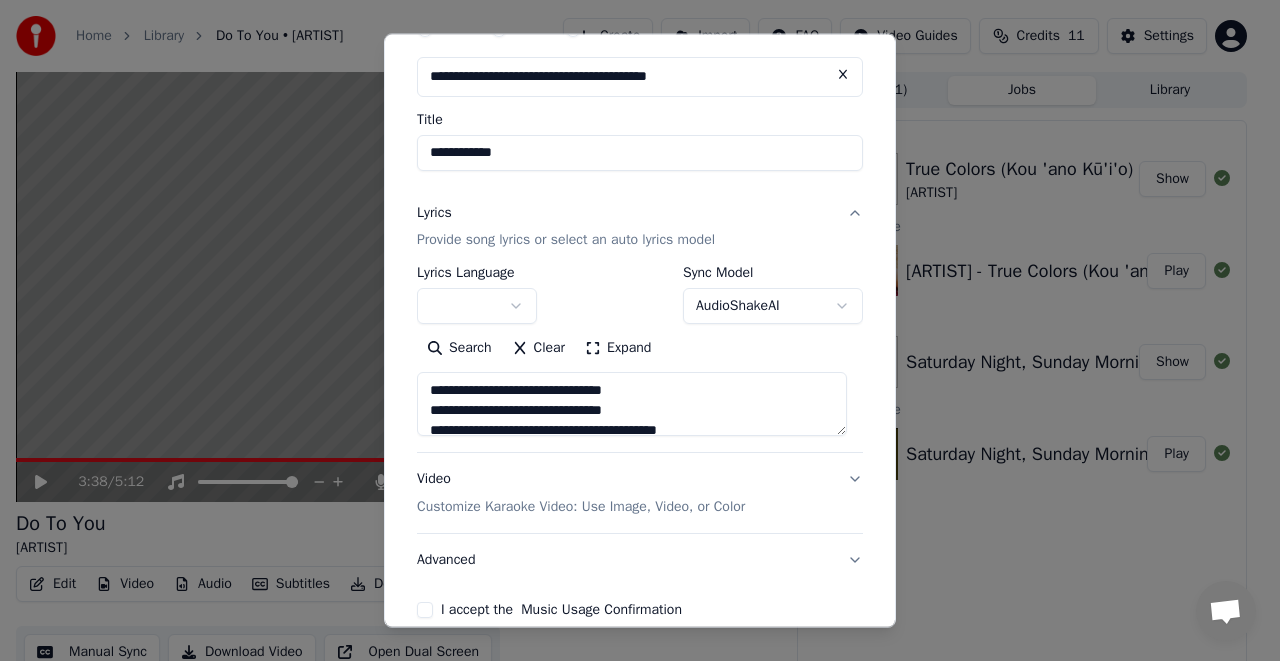 click on "Expand" at bounding box center [618, 348] 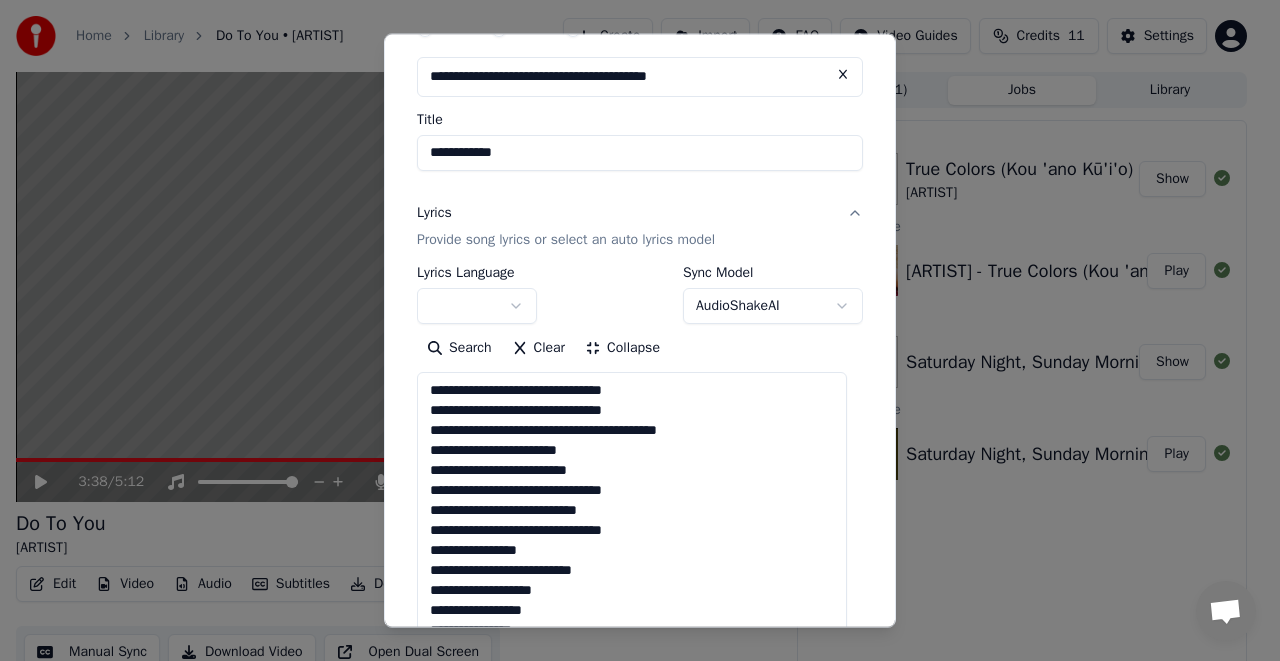 scroll, scrollTop: 0, scrollLeft: 0, axis: both 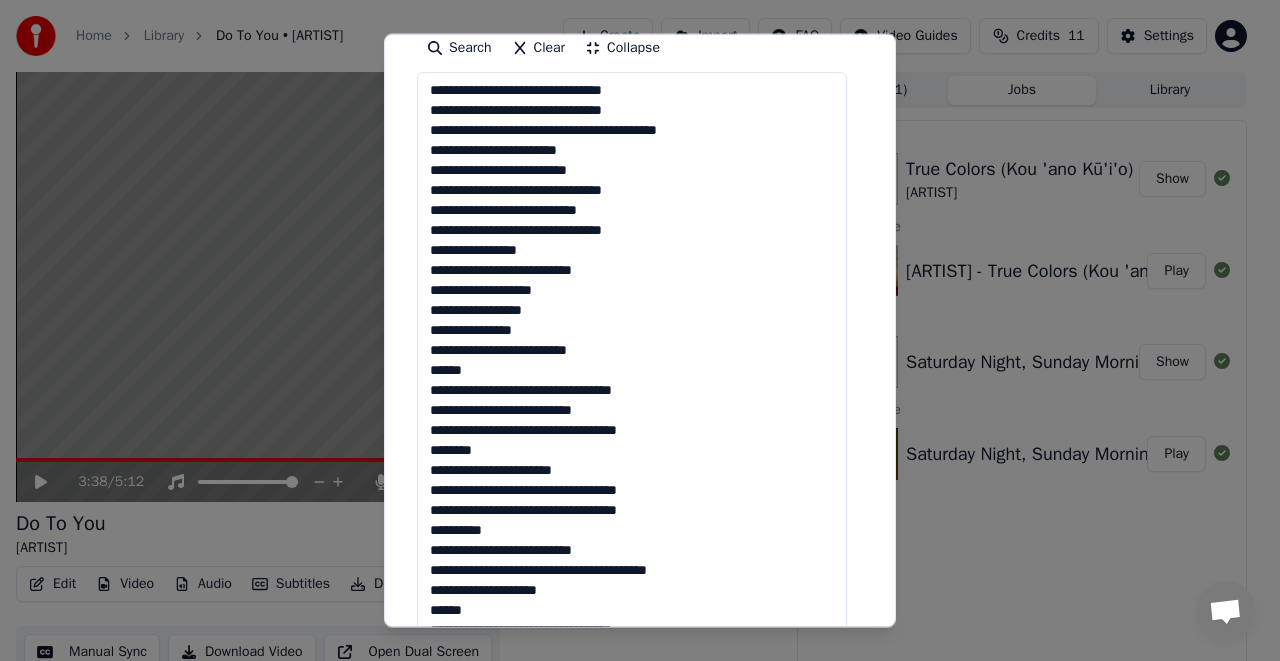 click at bounding box center (632, 490) 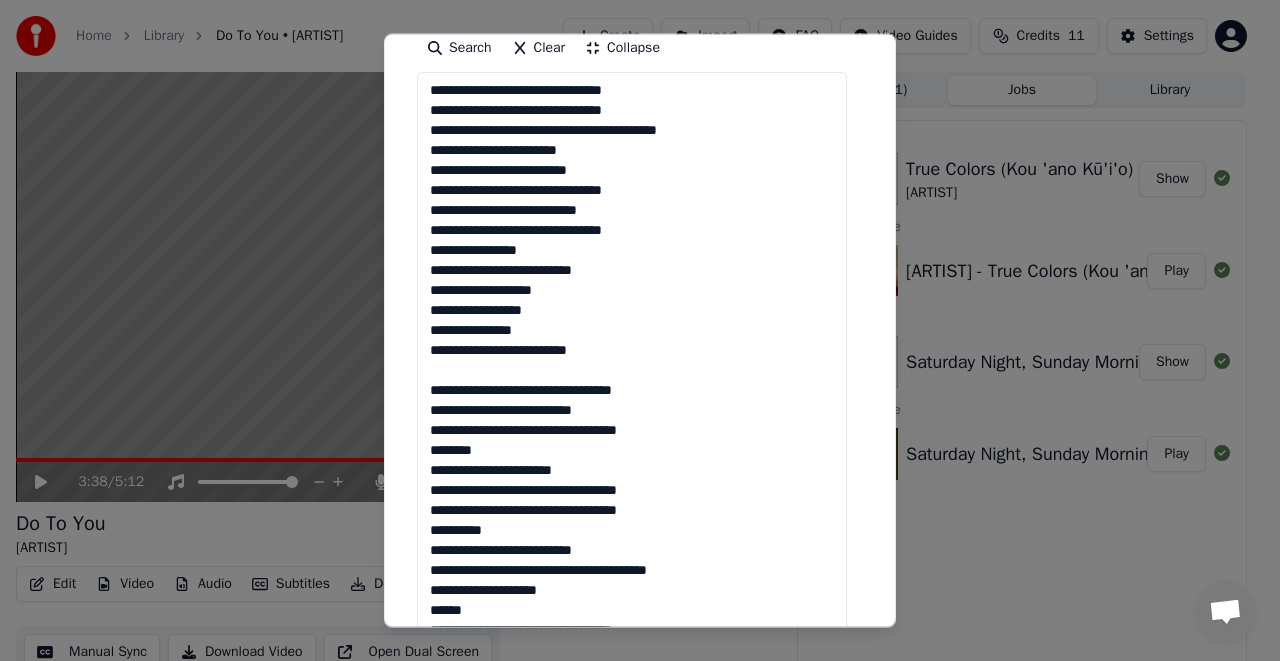 scroll, scrollTop: 500, scrollLeft: 0, axis: vertical 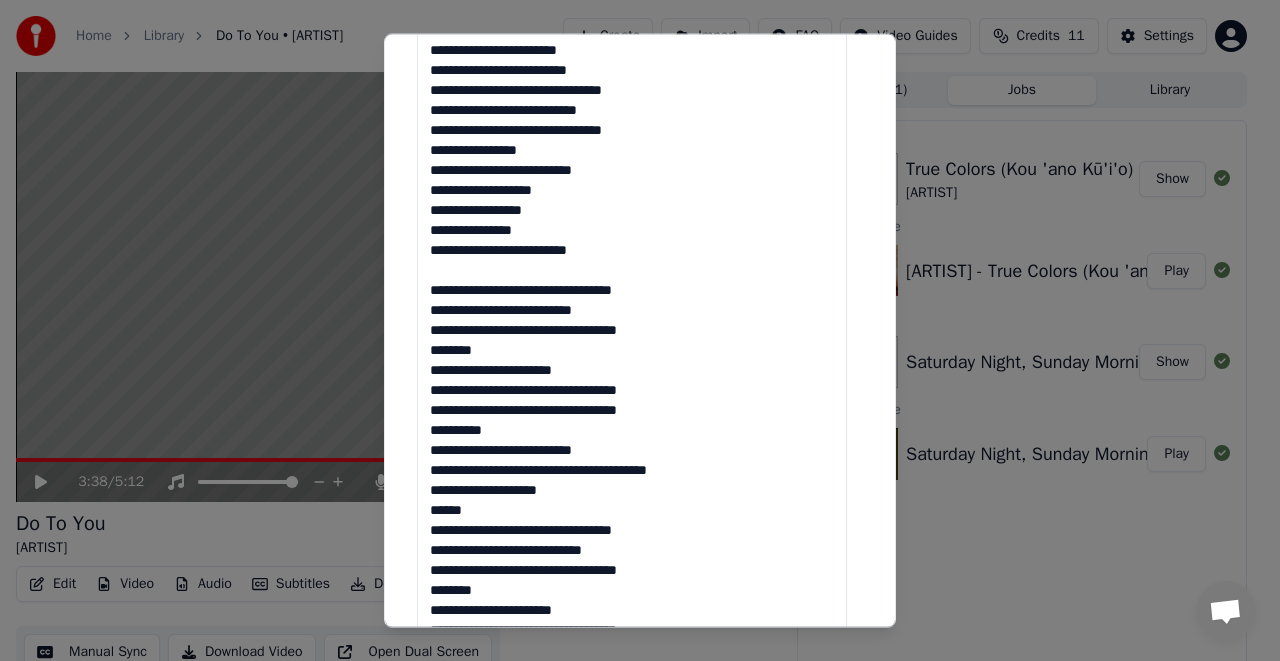 click at bounding box center (632, 390) 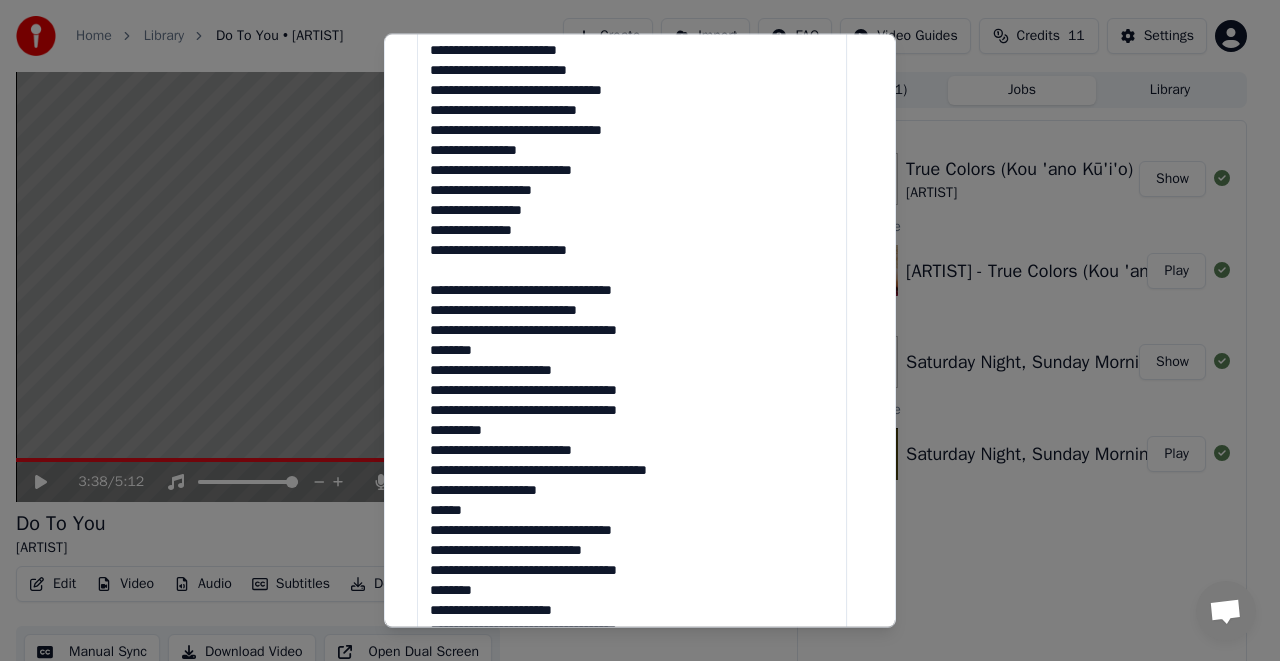 click at bounding box center [632, 390] 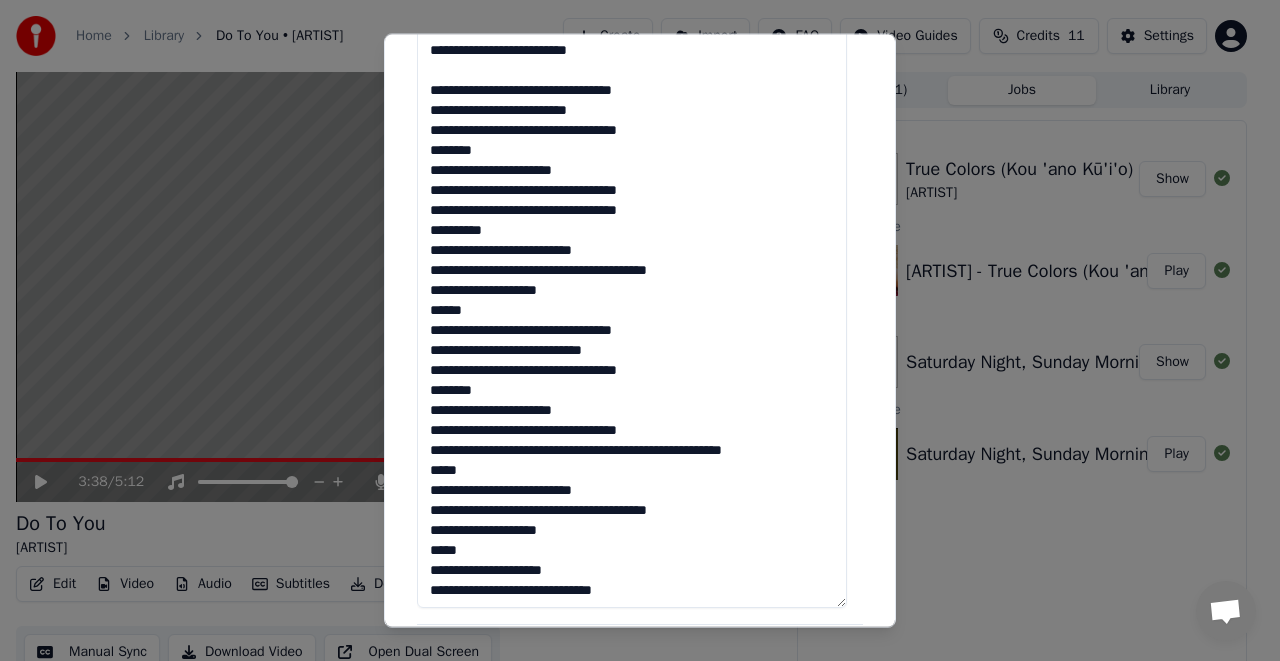 scroll, scrollTop: 800, scrollLeft: 0, axis: vertical 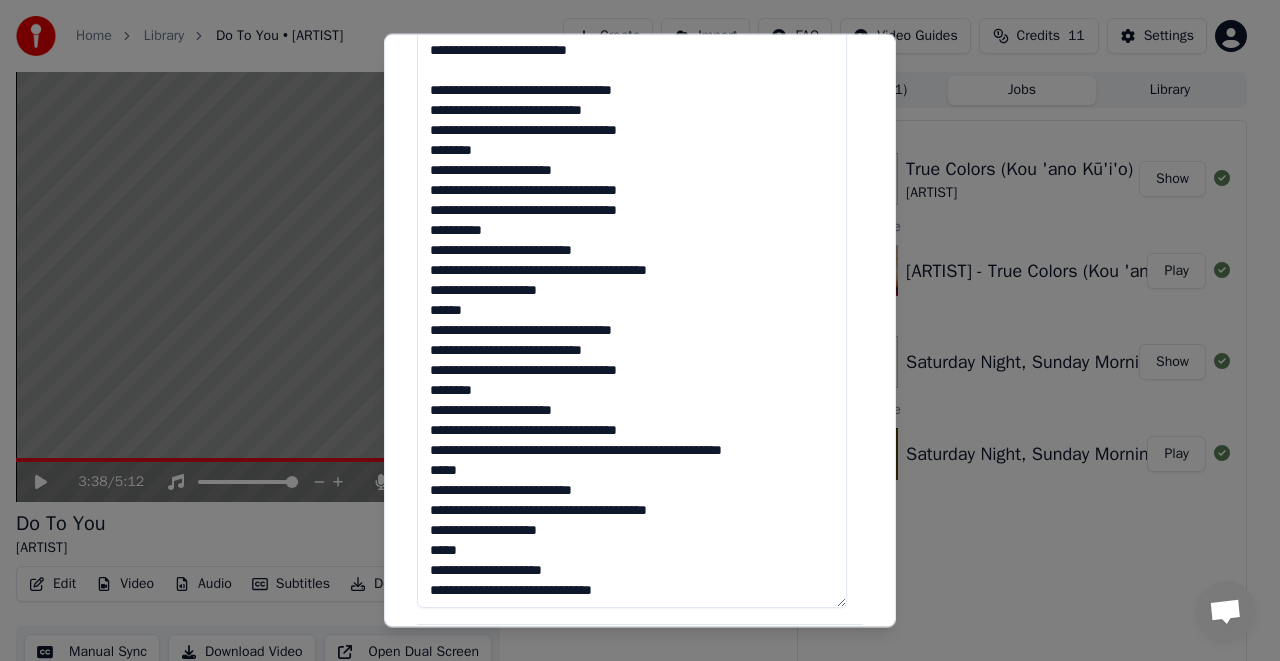 drag, startPoint x: 498, startPoint y: 227, endPoint x: 433, endPoint y: 228, distance: 65.00769 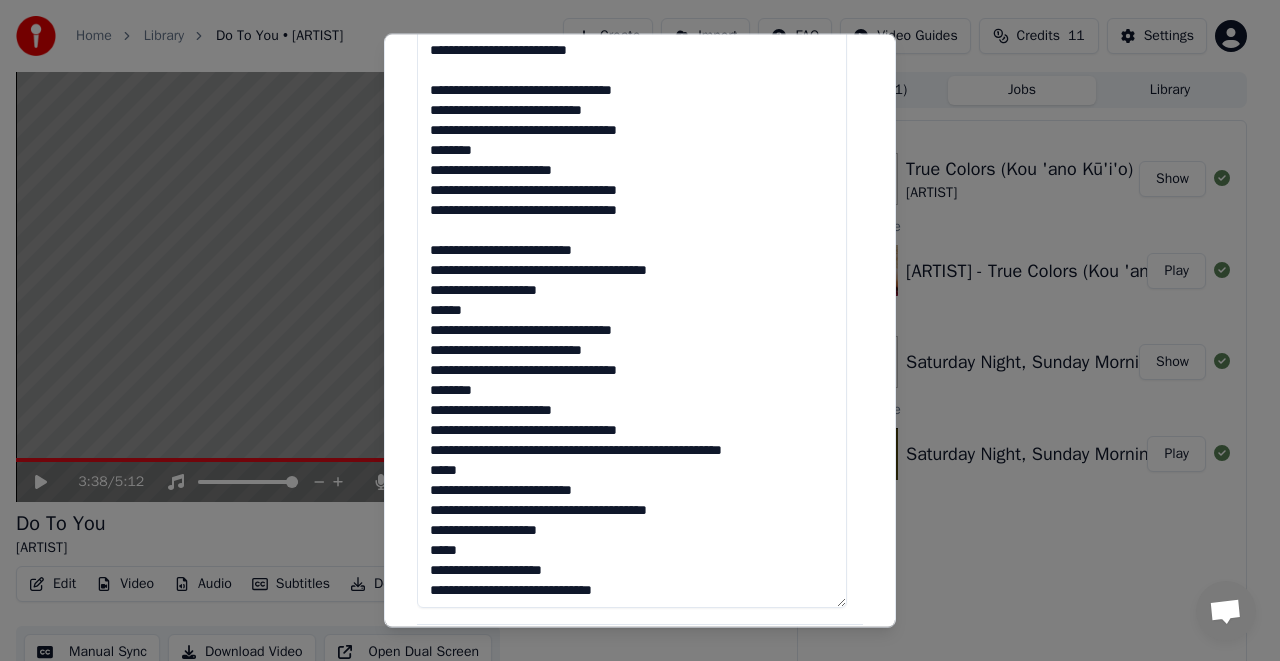 drag, startPoint x: 476, startPoint y: 306, endPoint x: 432, endPoint y: 307, distance: 44.011364 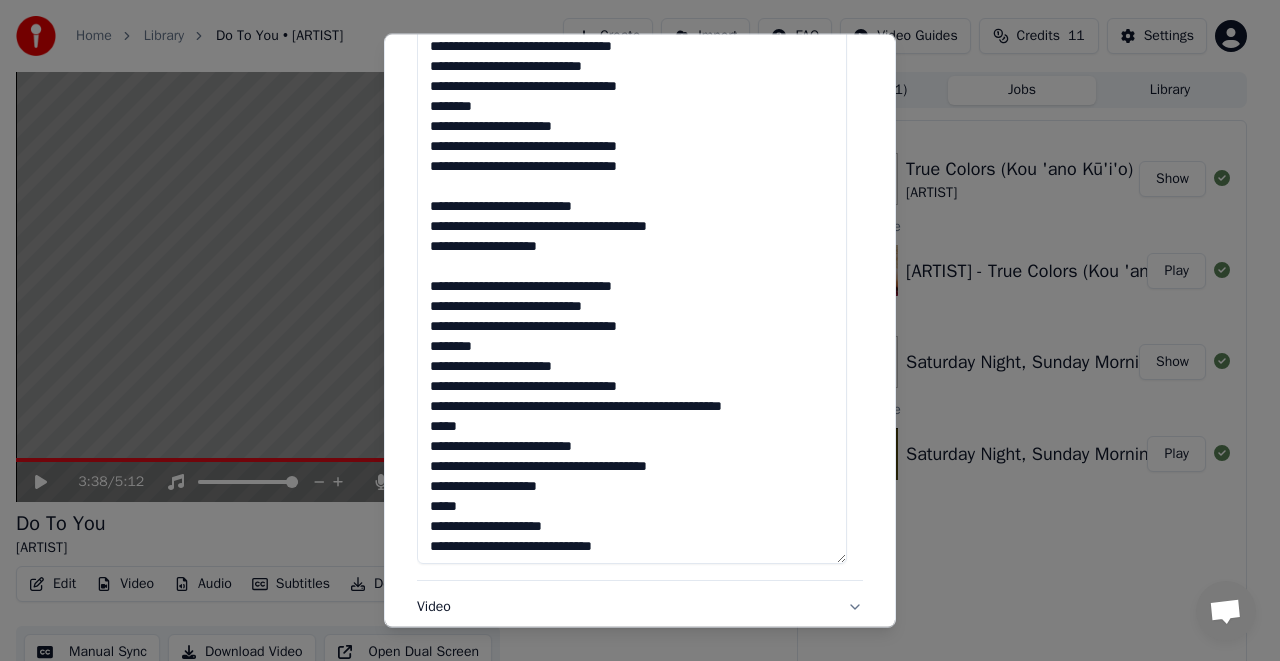 scroll, scrollTop: 800, scrollLeft: 0, axis: vertical 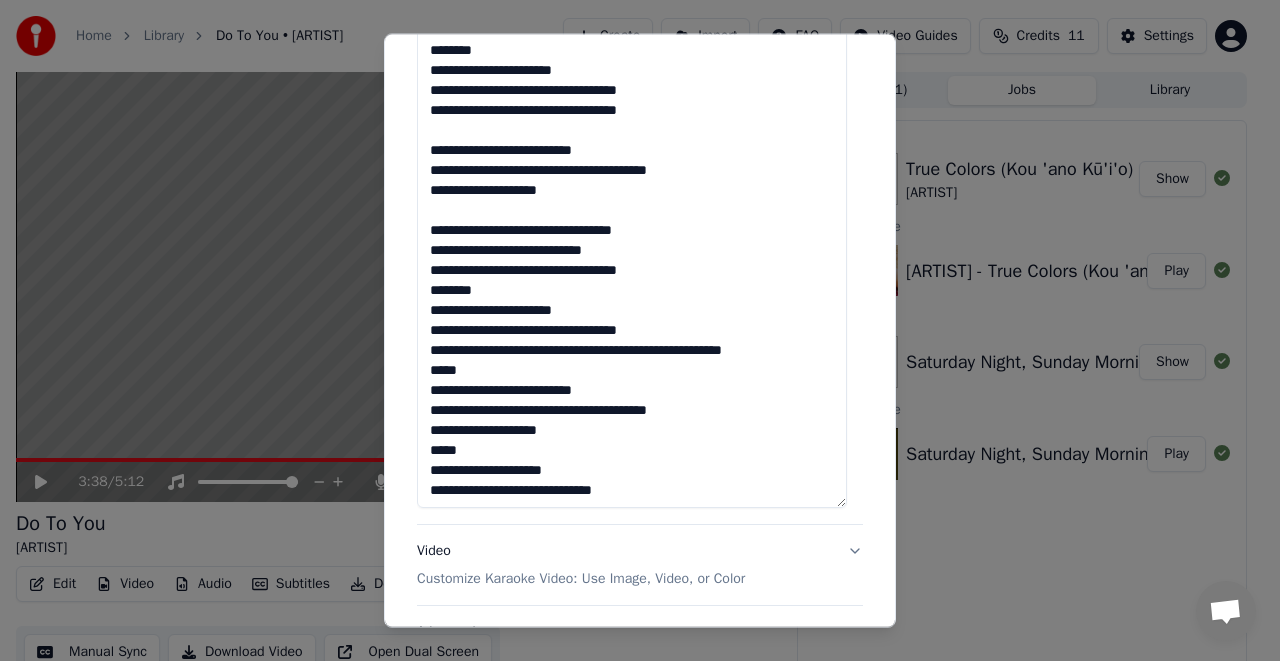 click at bounding box center [632, 90] 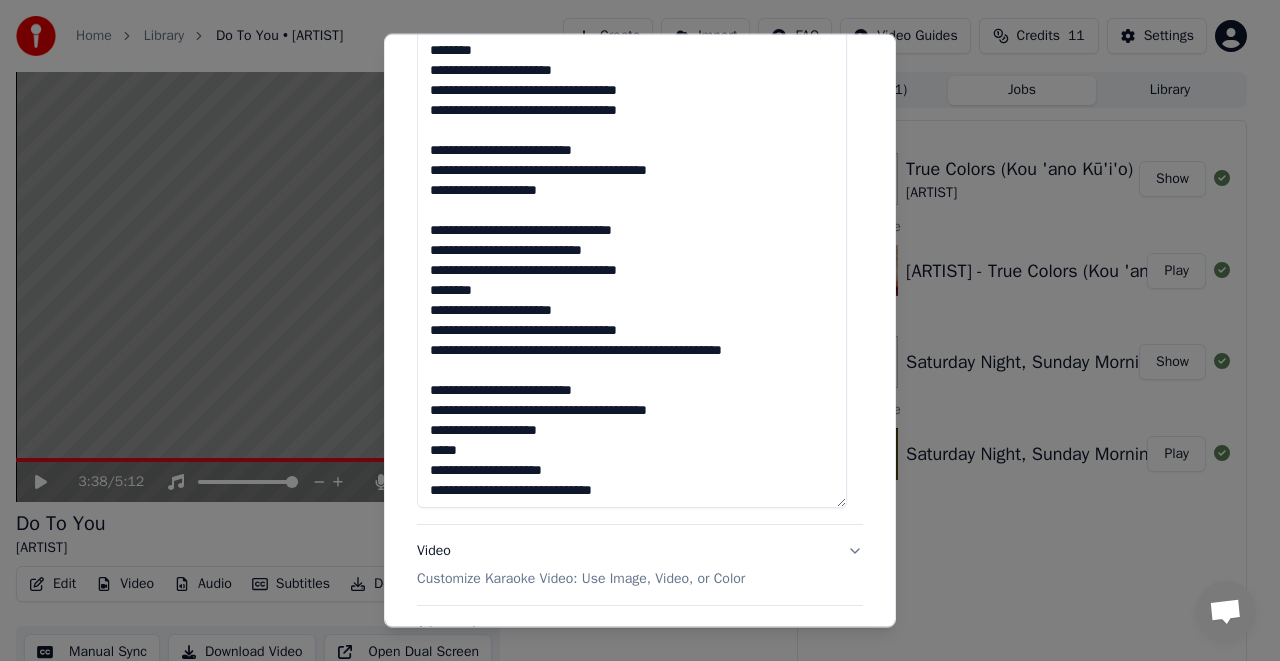 click at bounding box center [632, 90] 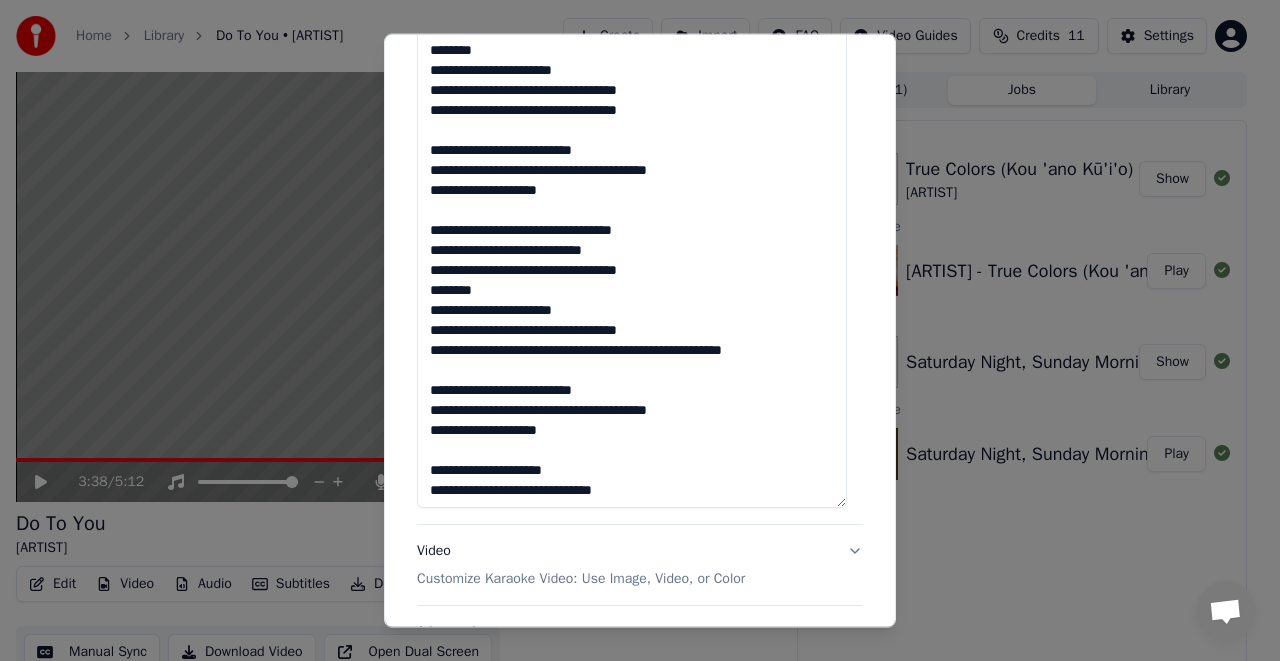 scroll, scrollTop: 0, scrollLeft: 0, axis: both 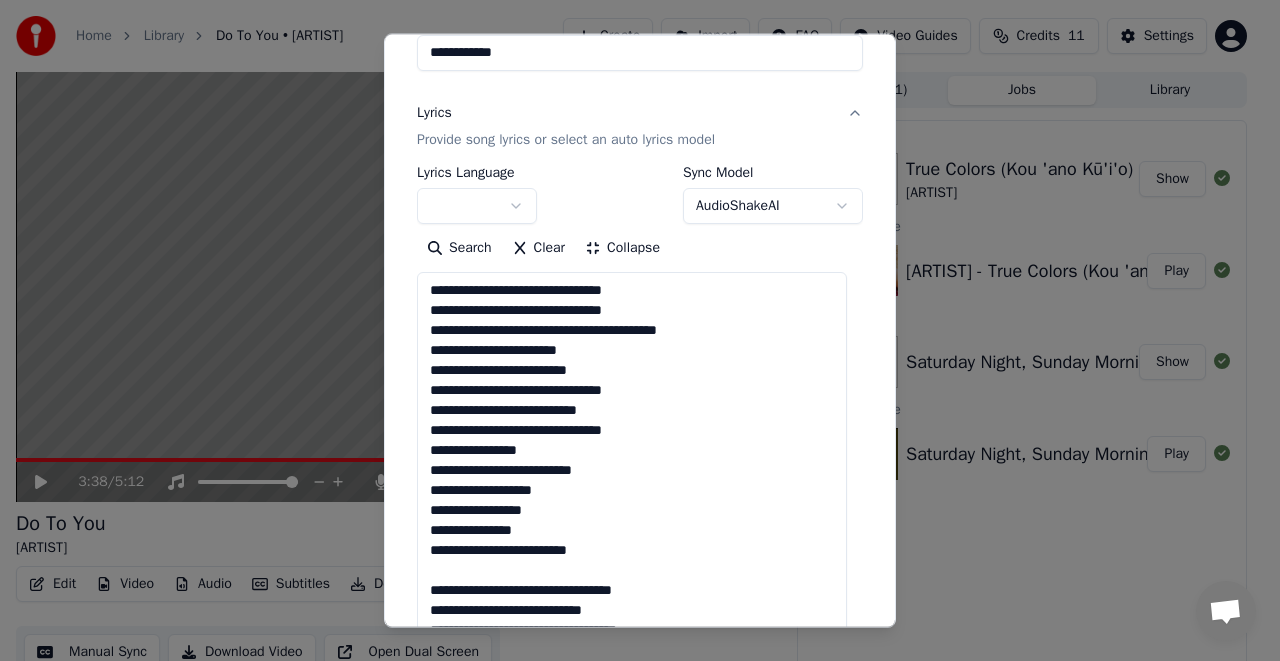 type on "**********" 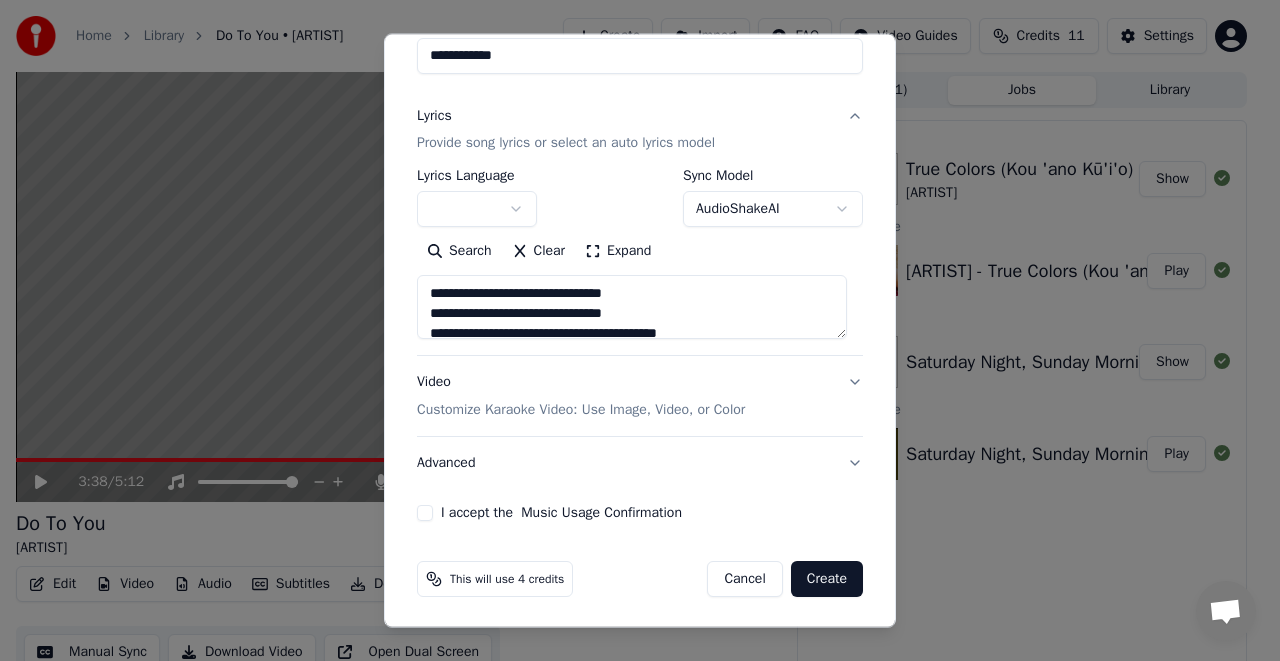scroll, scrollTop: 97, scrollLeft: 0, axis: vertical 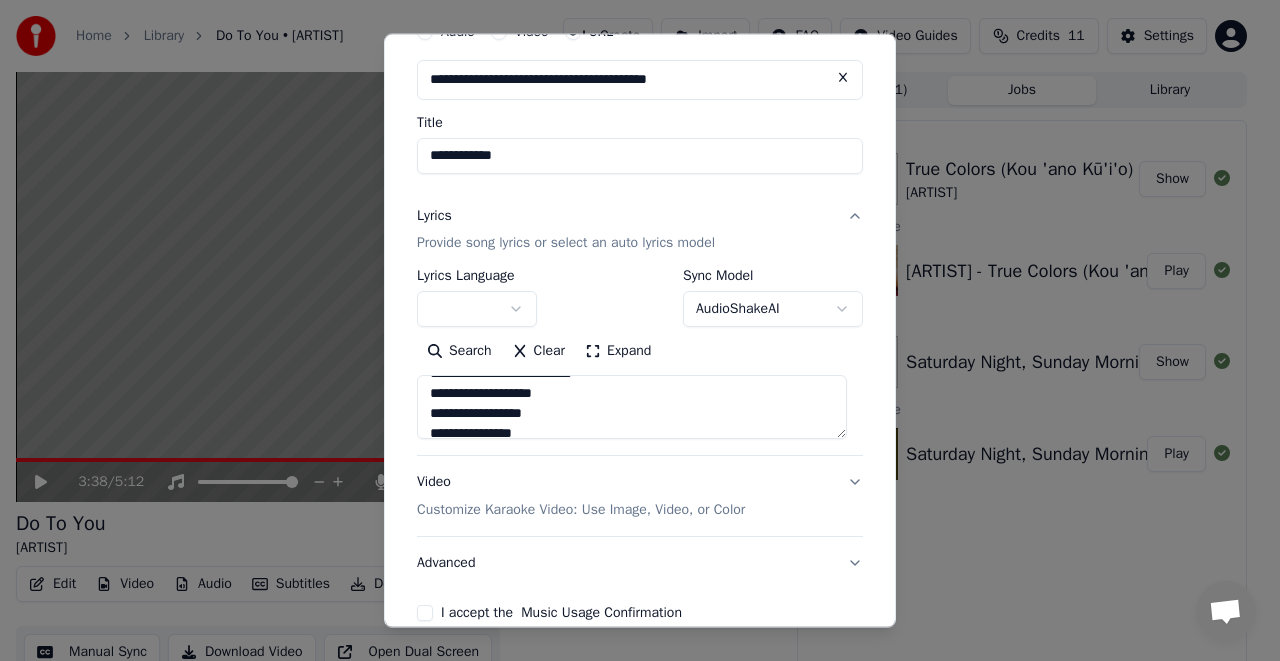click on "Video Customize Karaoke Video: Use Image, Video, or Color" at bounding box center (640, 496) 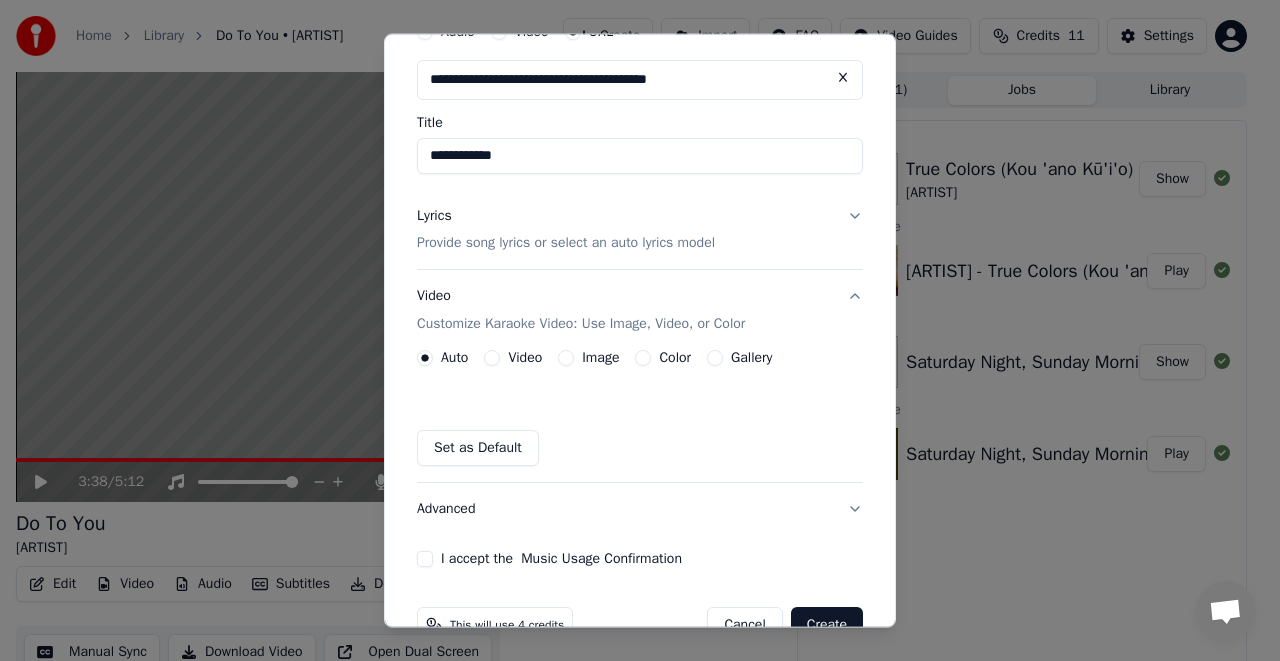 click on "Image" at bounding box center (600, 358) 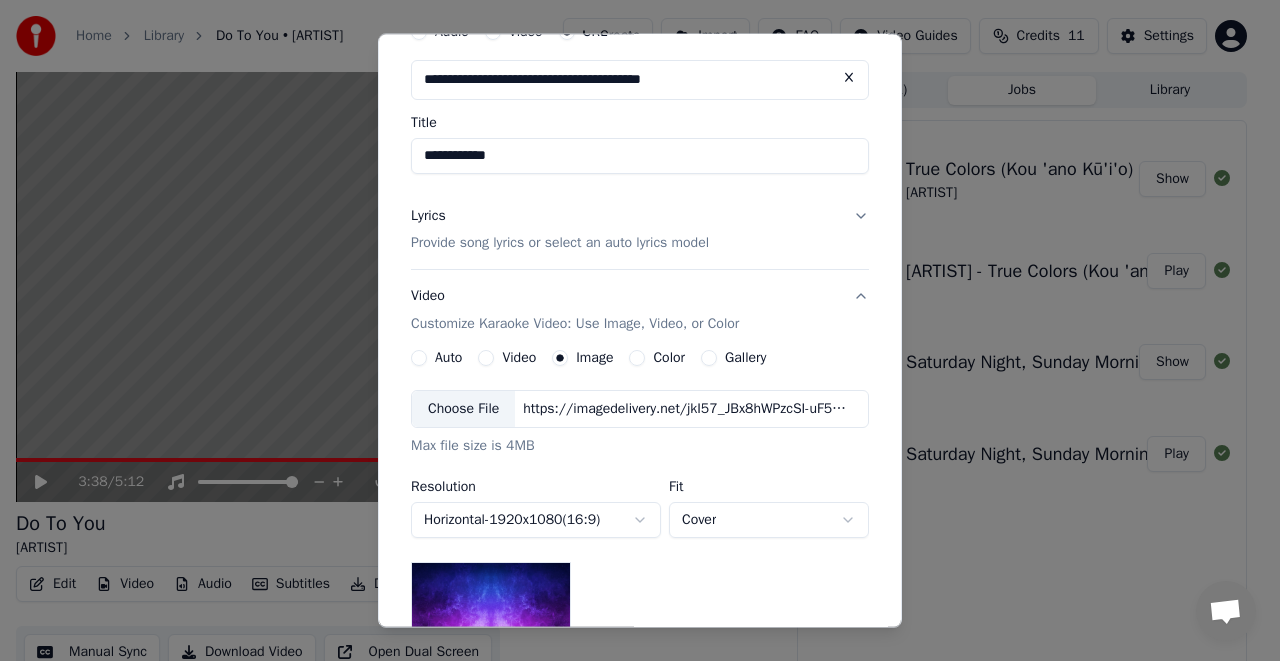 click on "Gallery" at bounding box center [745, 358] 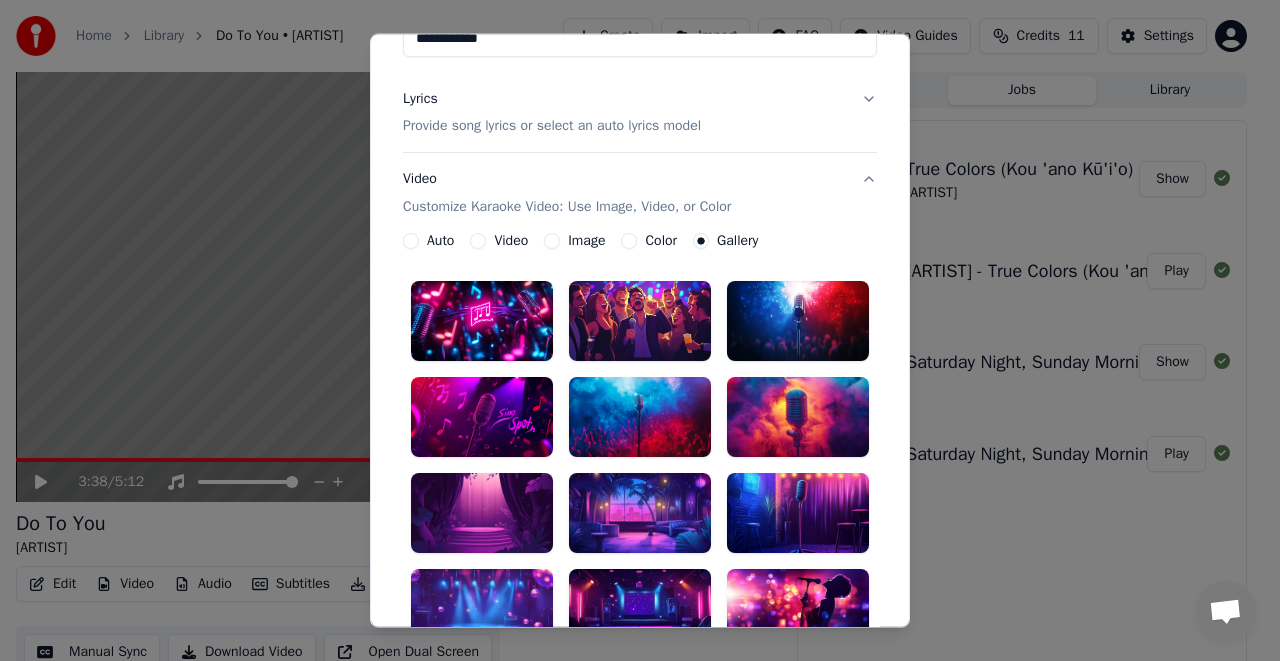 scroll, scrollTop: 197, scrollLeft: 0, axis: vertical 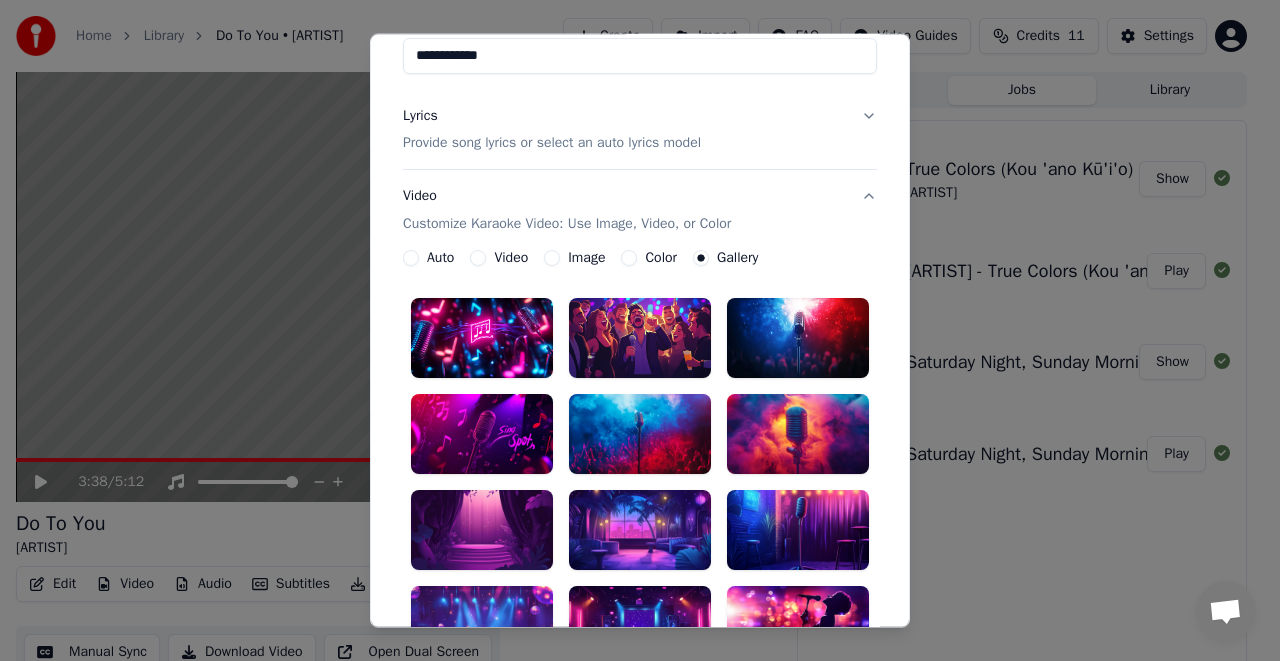 click at bounding box center (798, 338) 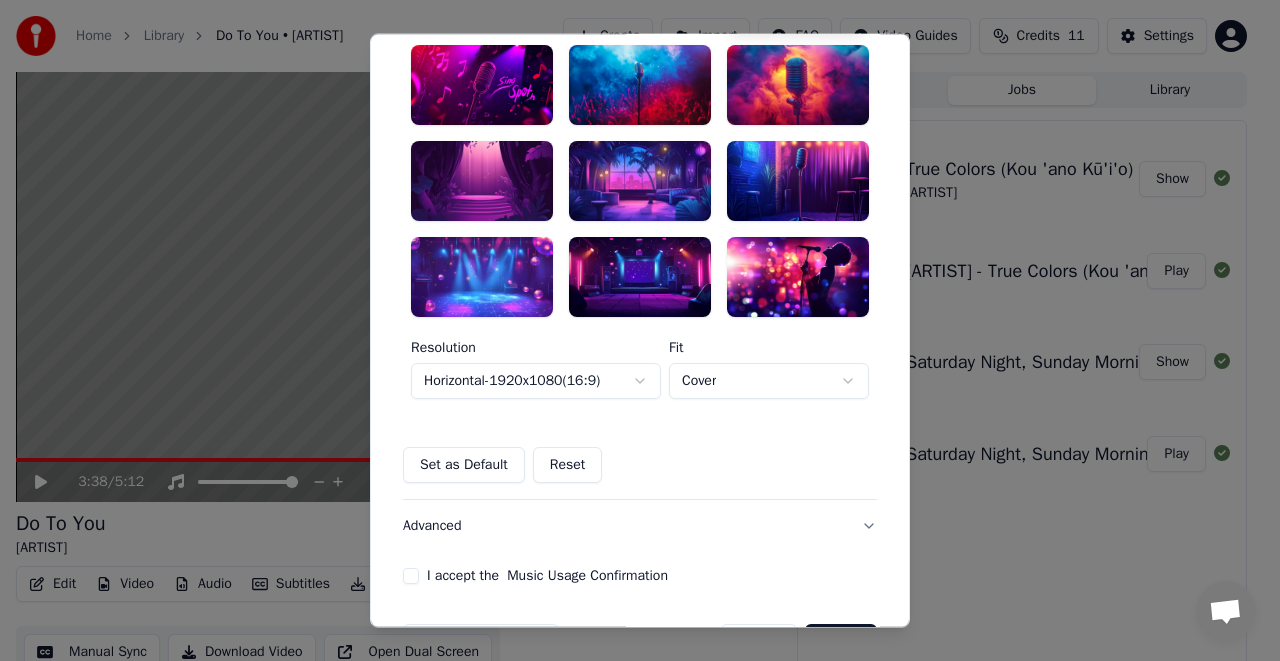 scroll, scrollTop: 608, scrollLeft: 0, axis: vertical 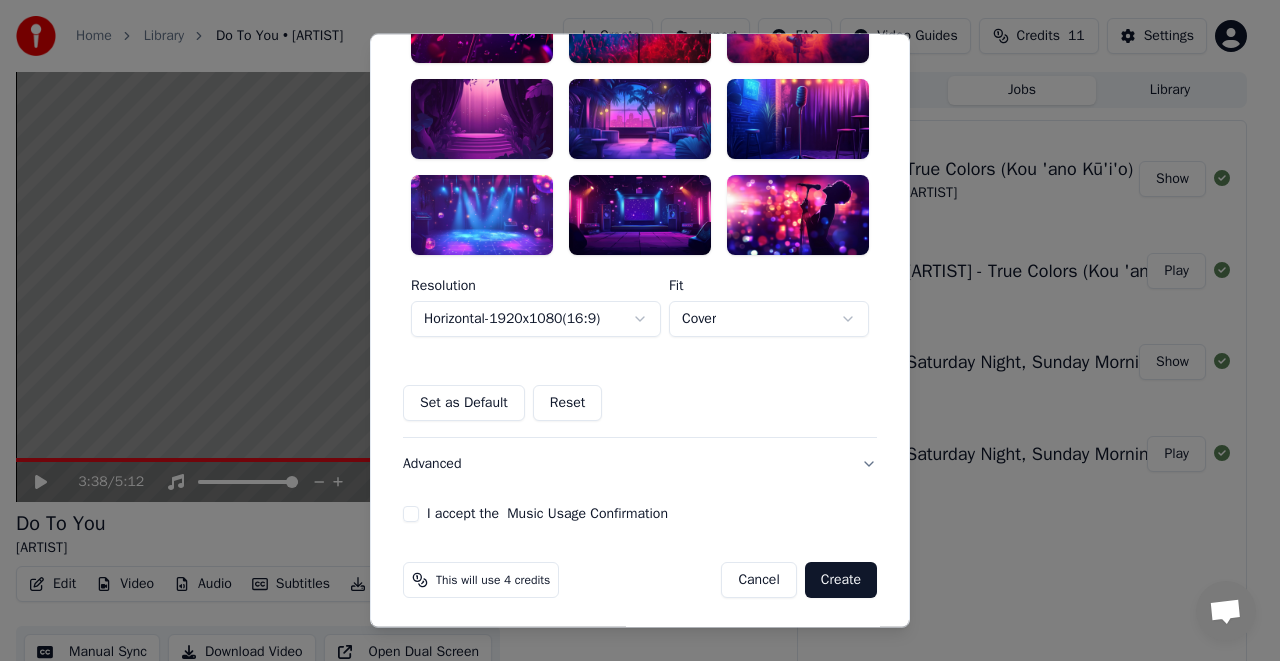 click on "I accept the   Music Usage Confirmation" at bounding box center [411, 513] 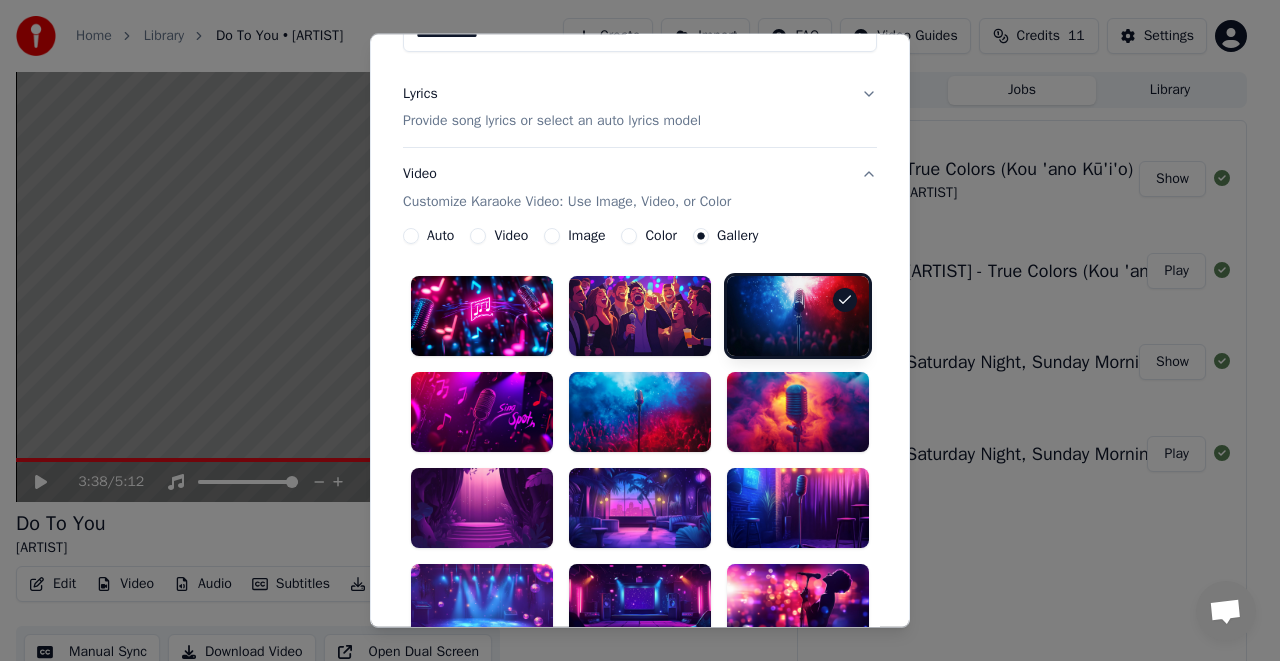 scroll, scrollTop: 208, scrollLeft: 0, axis: vertical 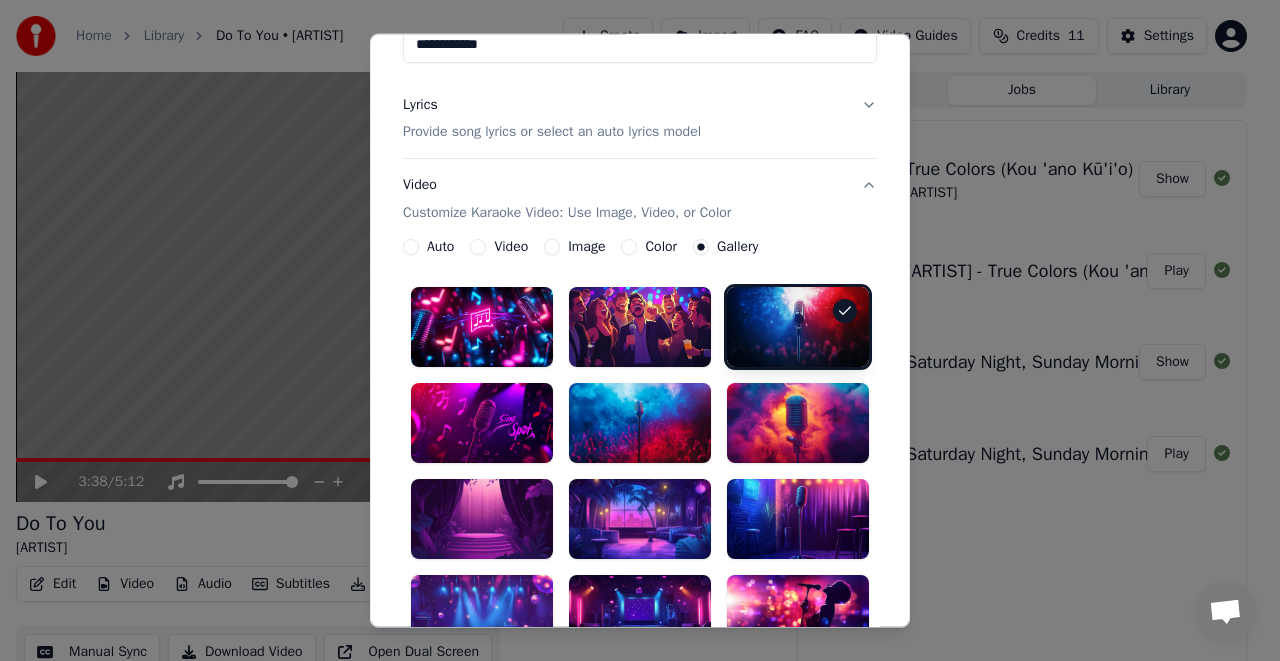 click on "Video Customize Karaoke Video: Use Image, Video, or Color" at bounding box center (640, 199) 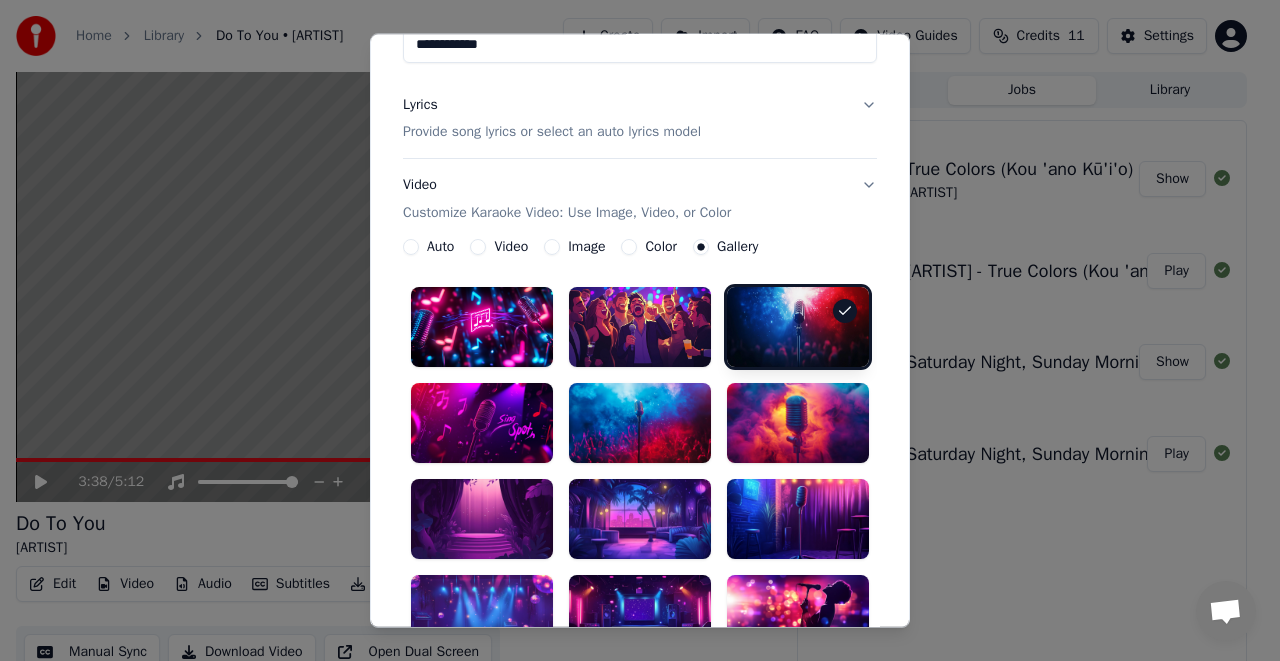 scroll, scrollTop: 11, scrollLeft: 0, axis: vertical 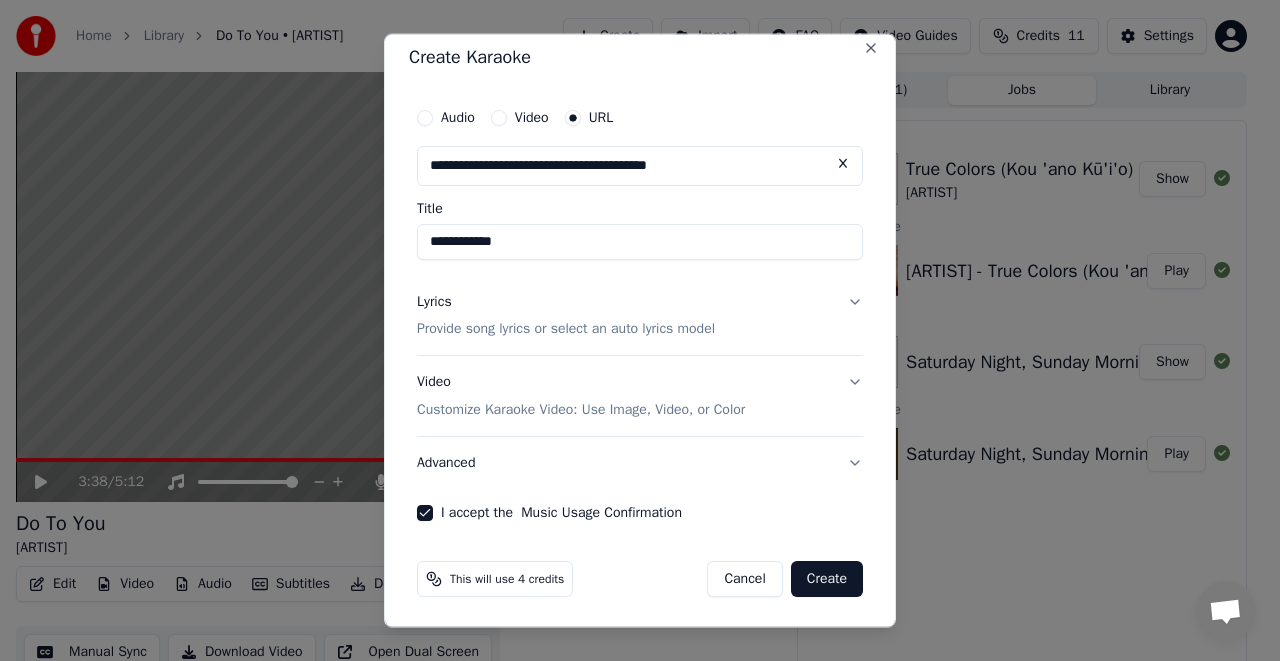 click on "Provide song lyrics or select an auto lyrics model" at bounding box center [566, 329] 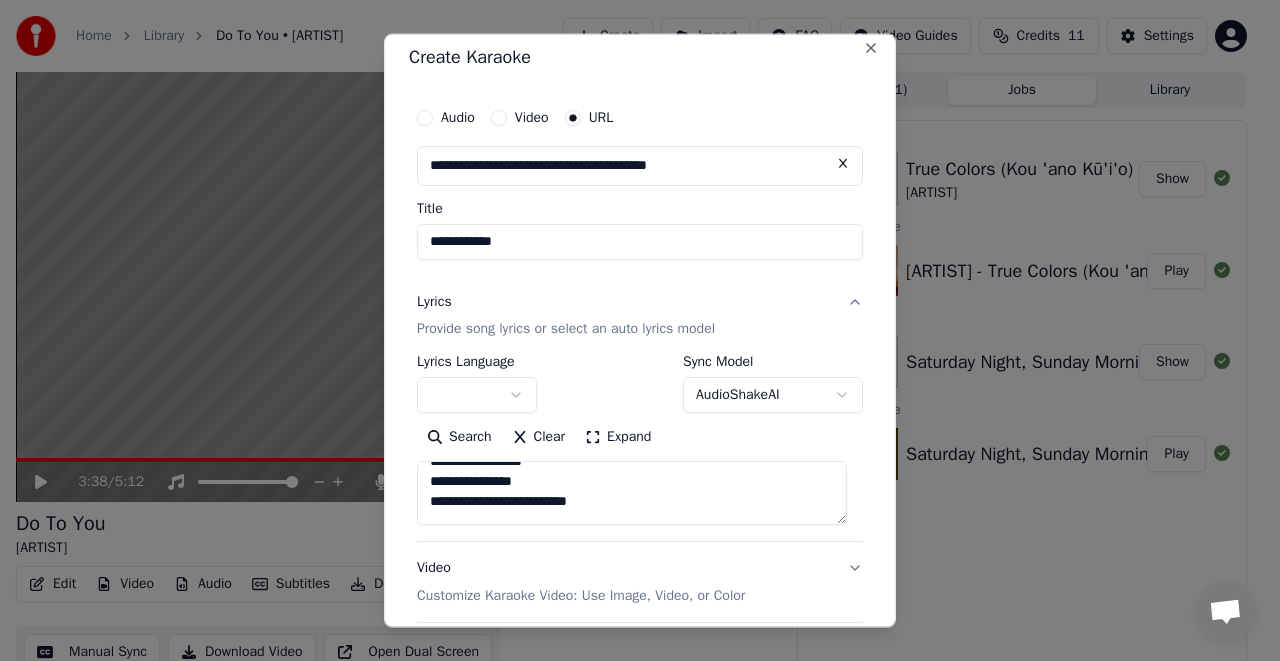 scroll, scrollTop: 300, scrollLeft: 0, axis: vertical 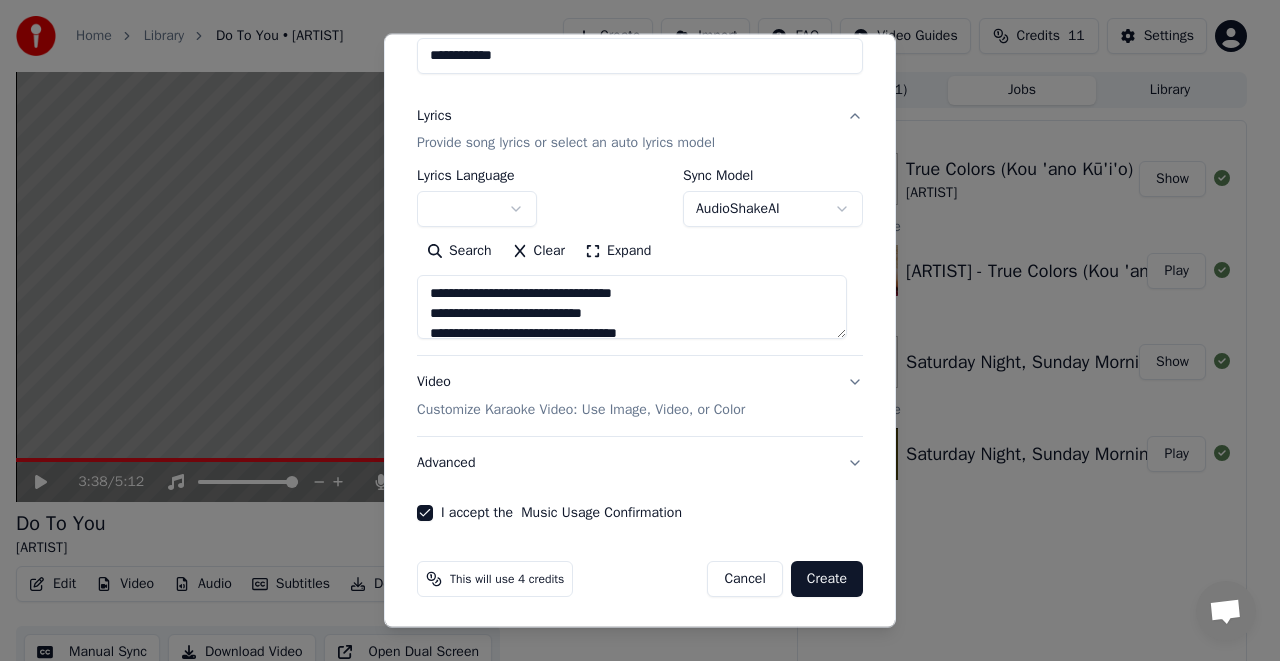 click on "Create" at bounding box center (827, 579) 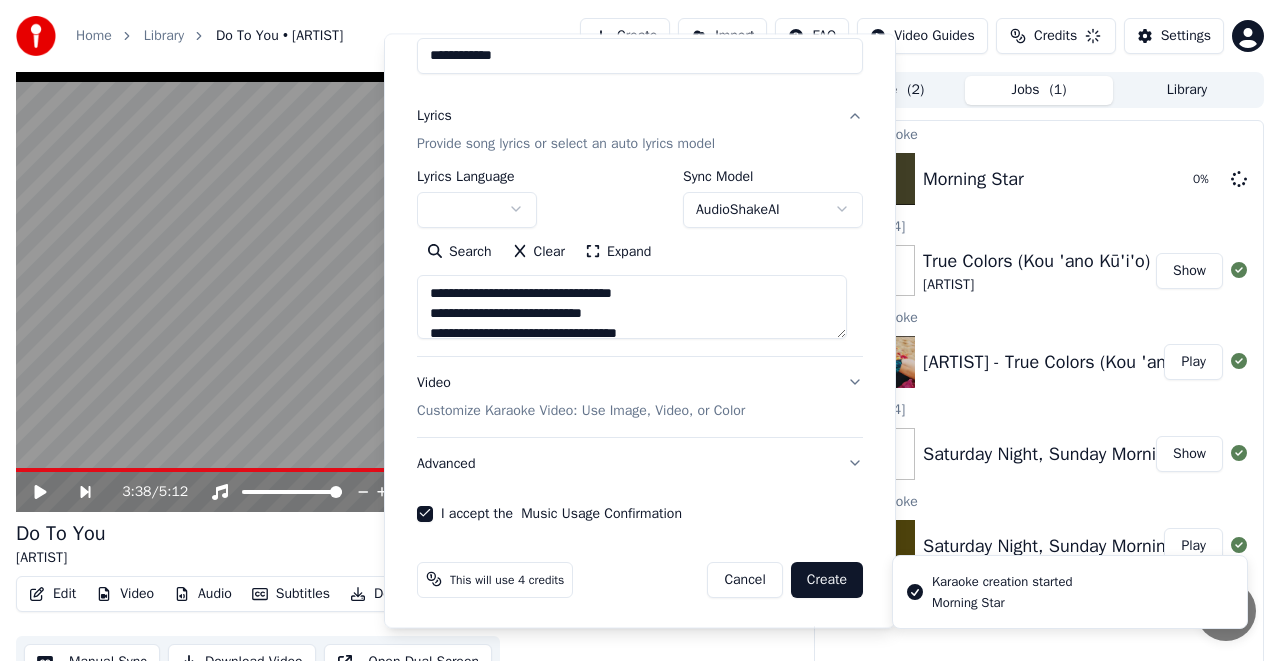 type 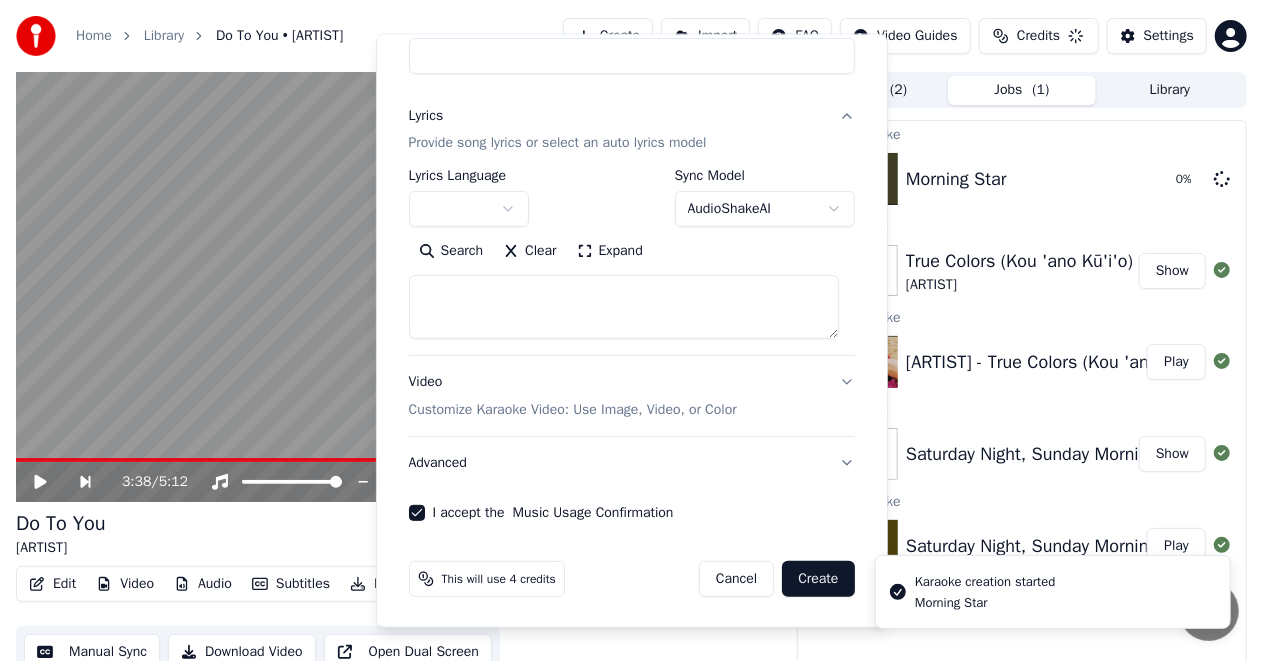 scroll, scrollTop: 0, scrollLeft: 0, axis: both 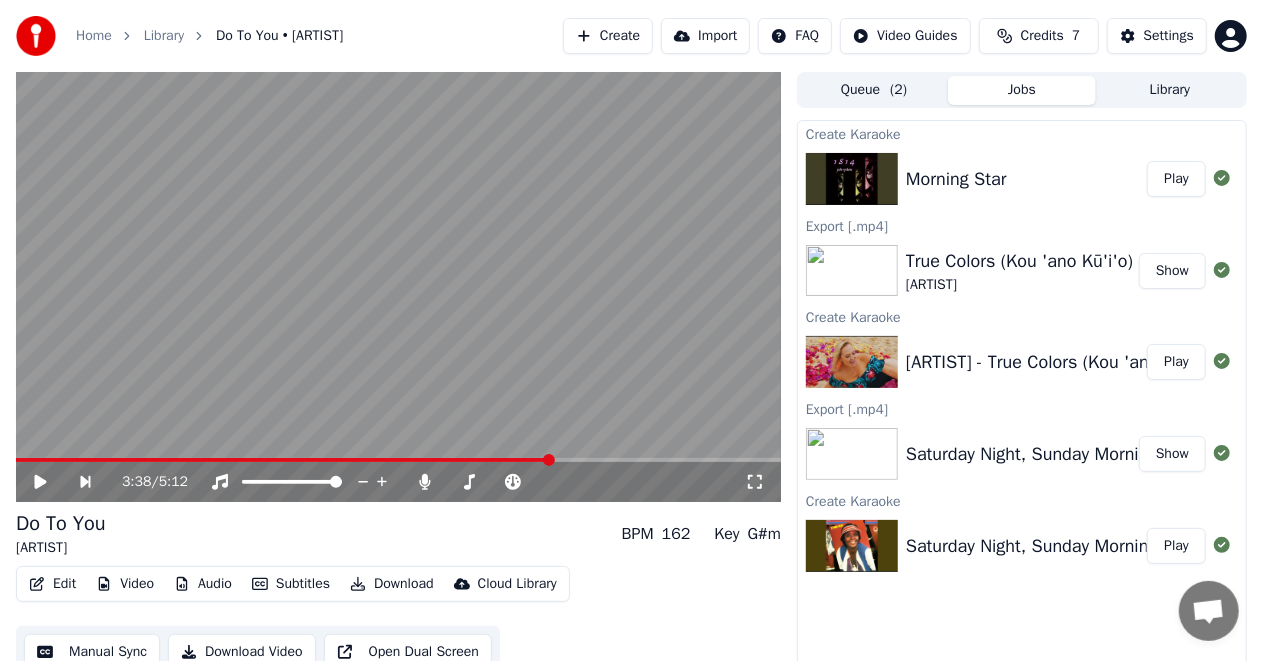 click on "Play" at bounding box center (1176, 179) 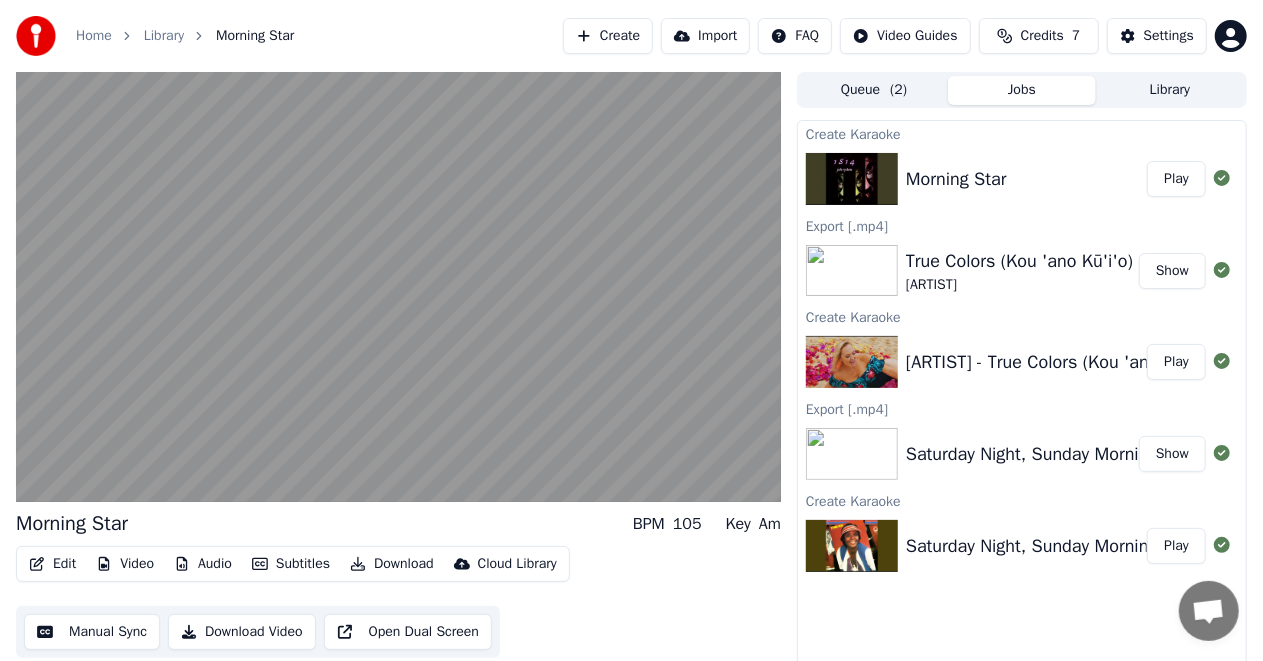click on "Download" at bounding box center (392, 564) 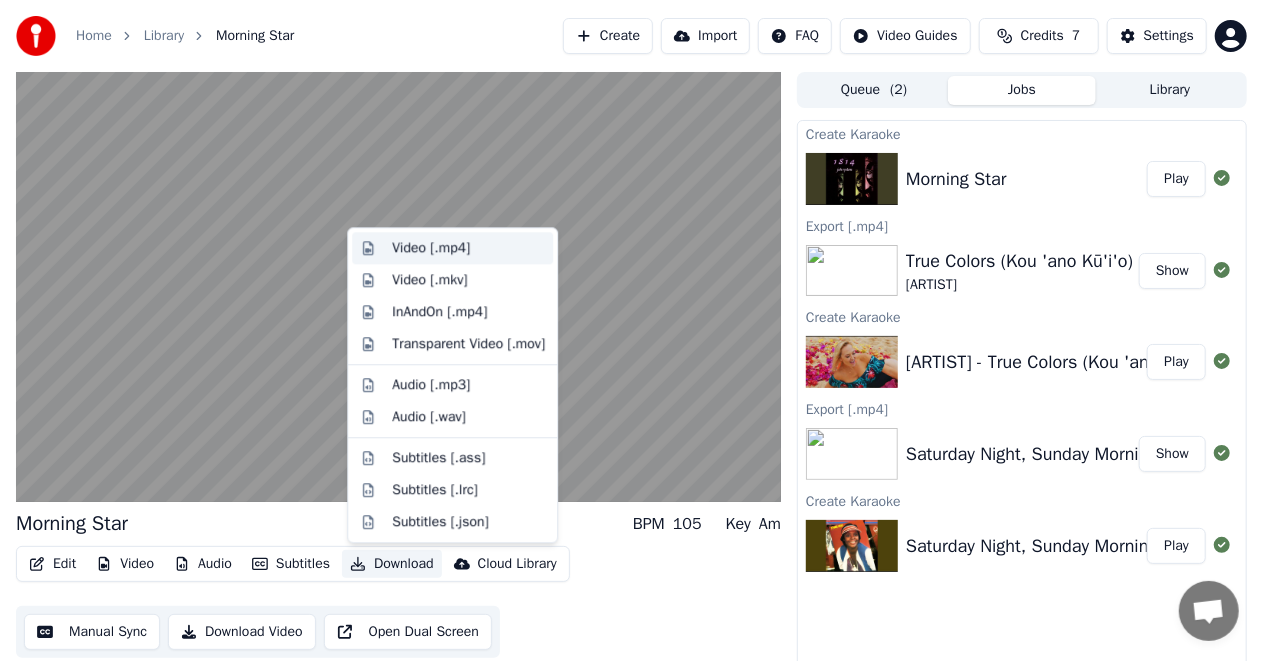 click on "Video [.mp4]" at bounding box center [431, 248] 